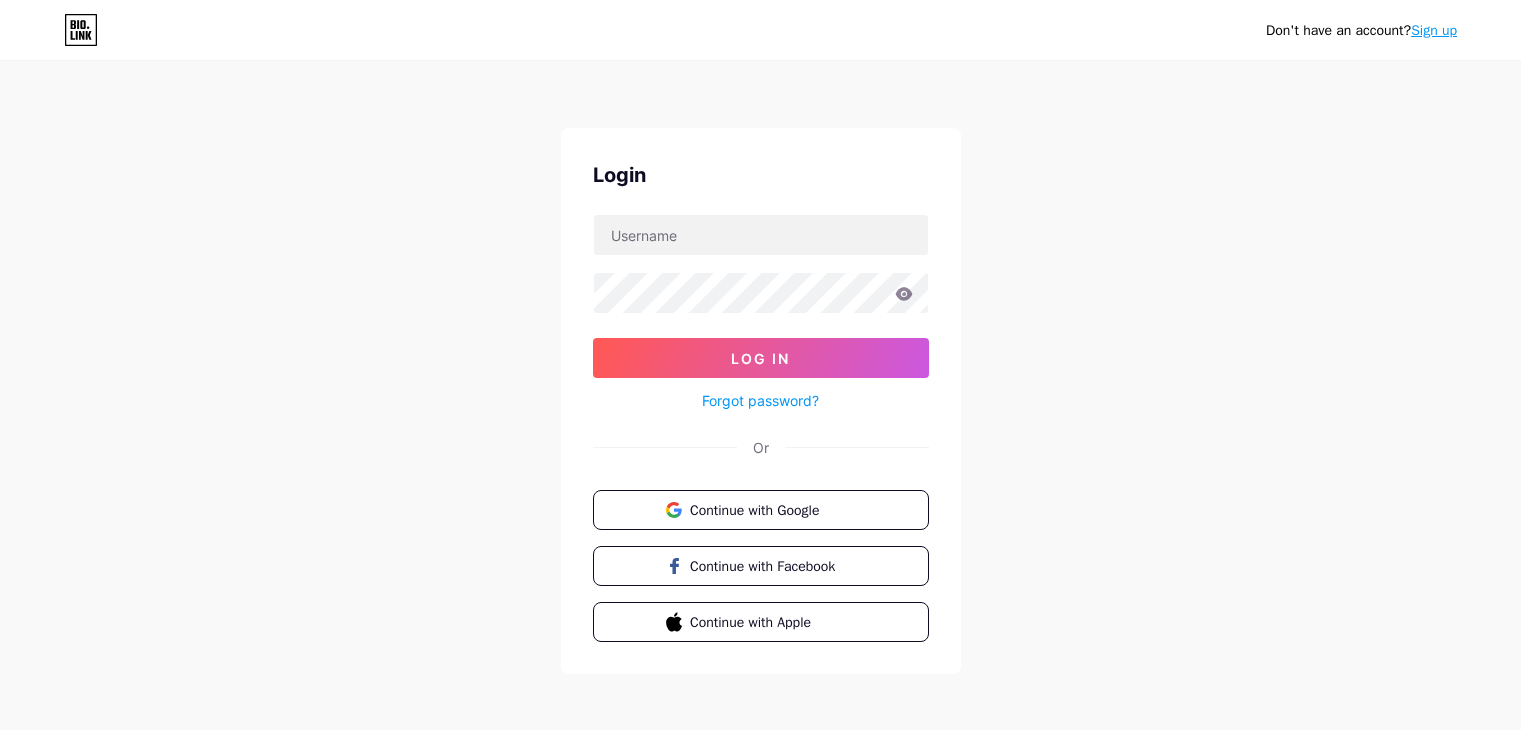 scroll, scrollTop: 0, scrollLeft: 0, axis: both 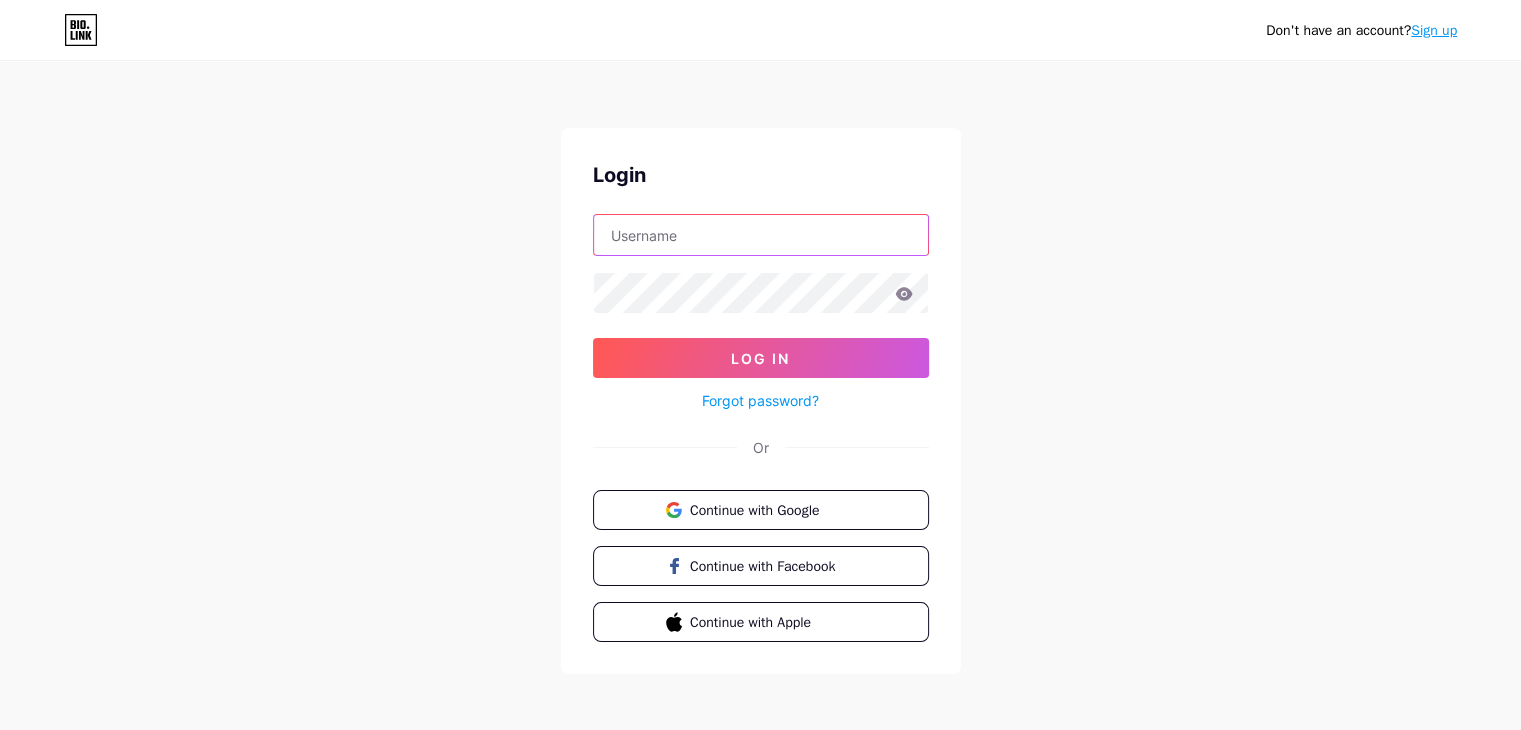 type on "[USERNAME]@example.com" 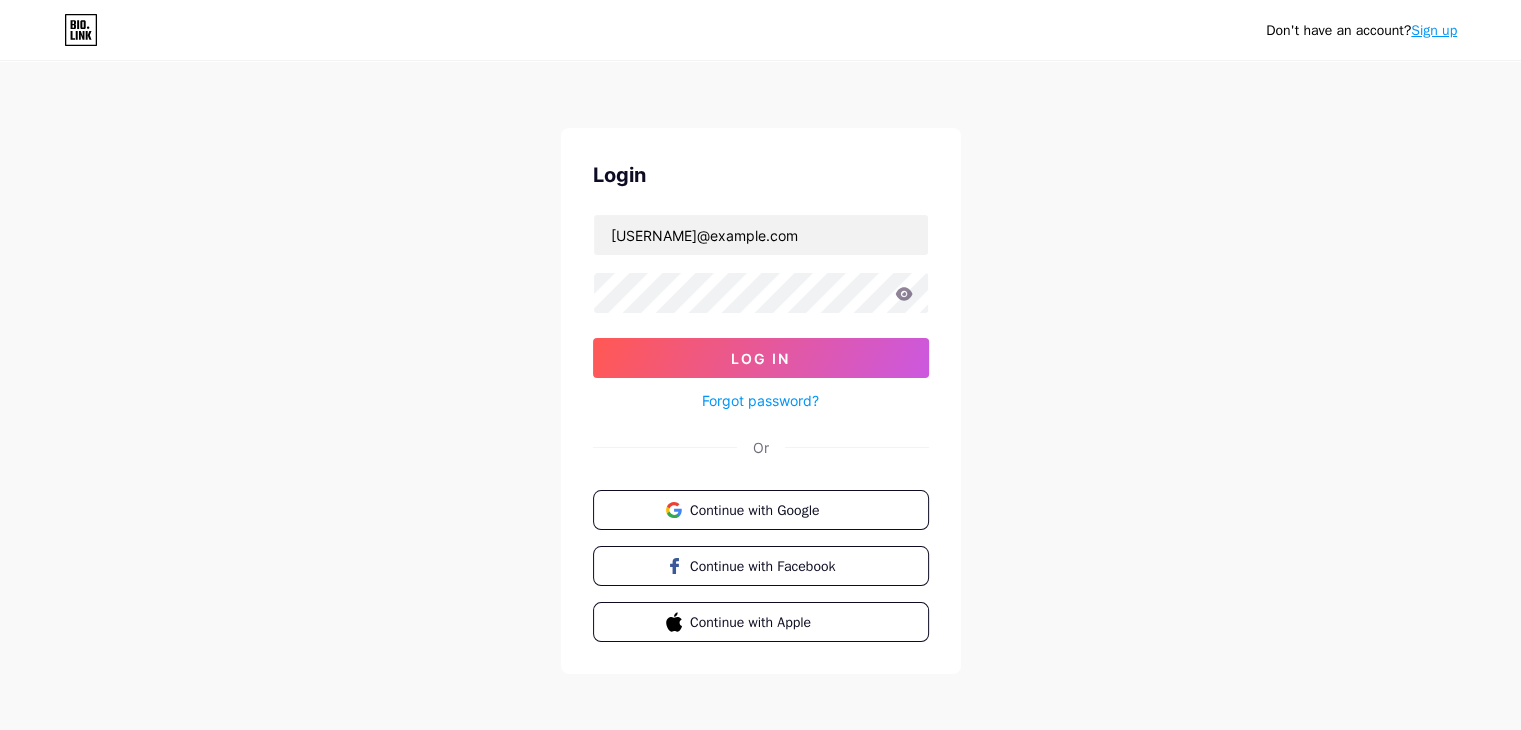 click on "Sign up" at bounding box center (1434, 30) 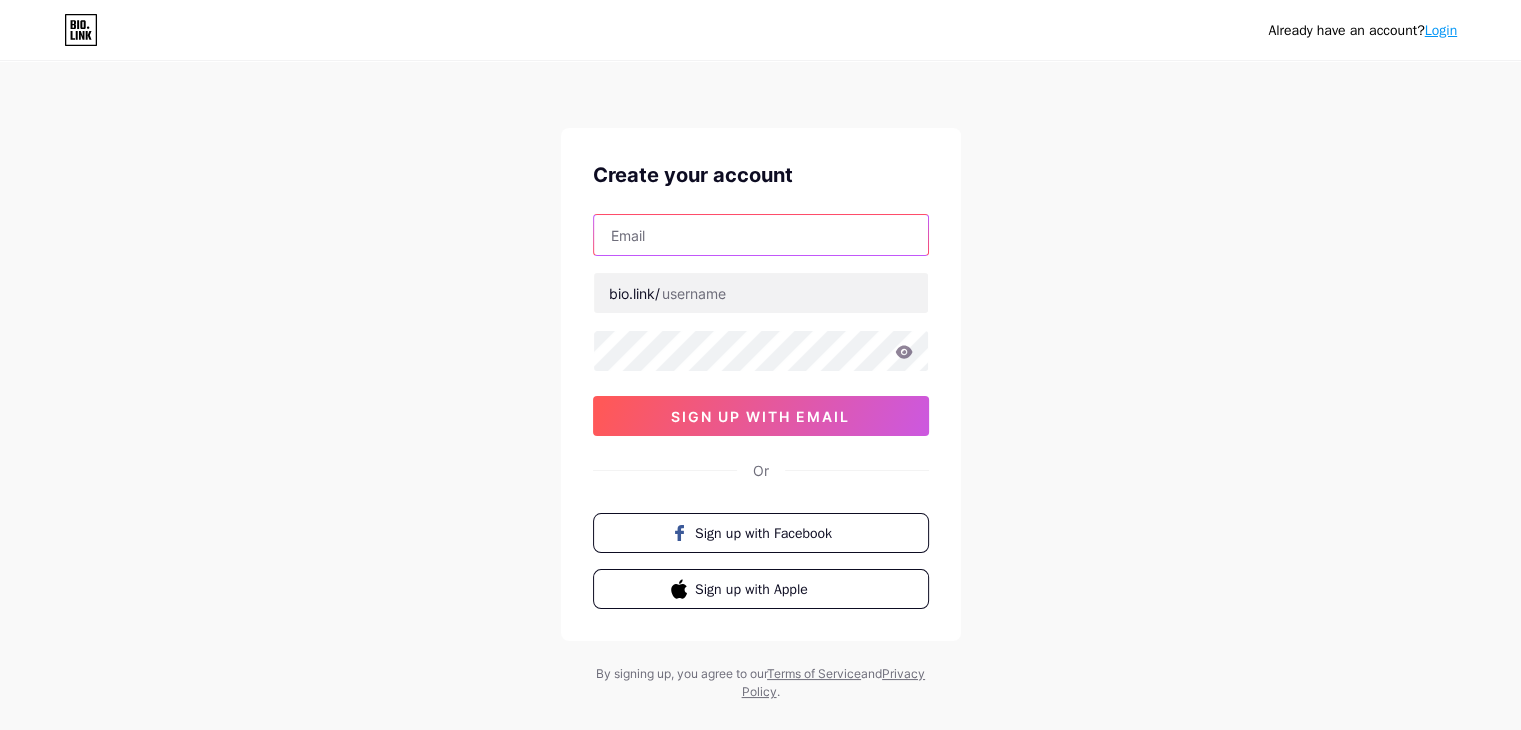 click at bounding box center (761, 235) 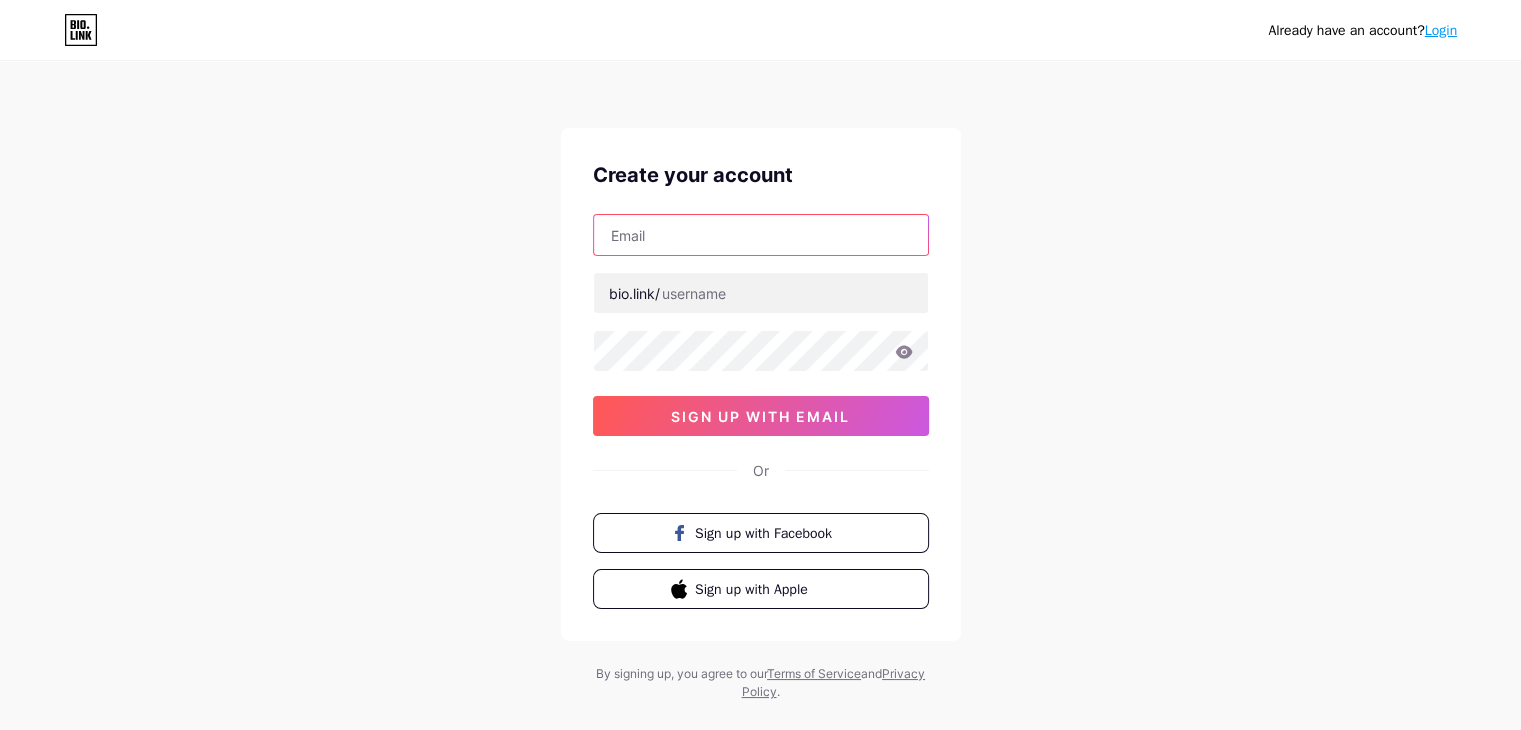 paste on "[EMAIL]" 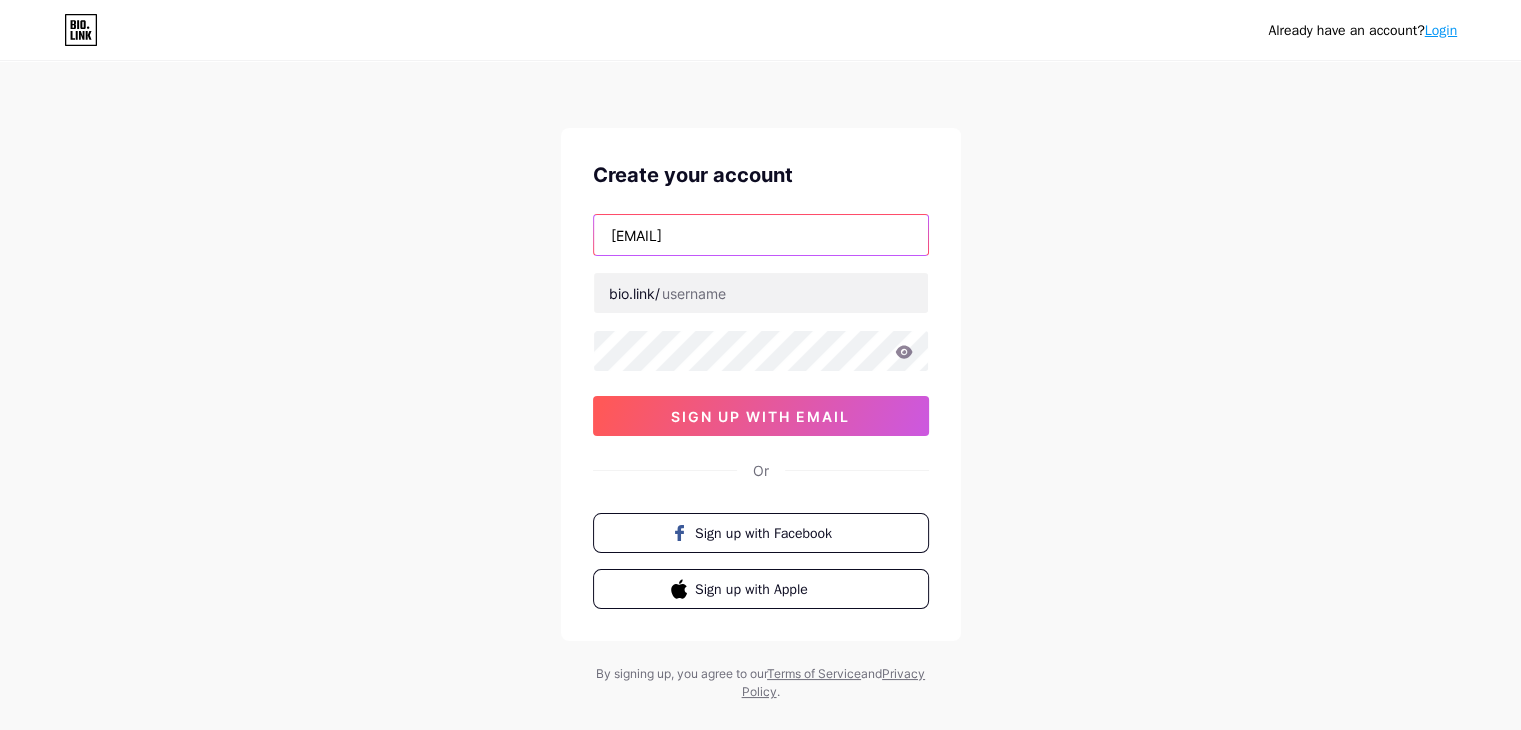 click on "[EMAIL]" at bounding box center (761, 235) 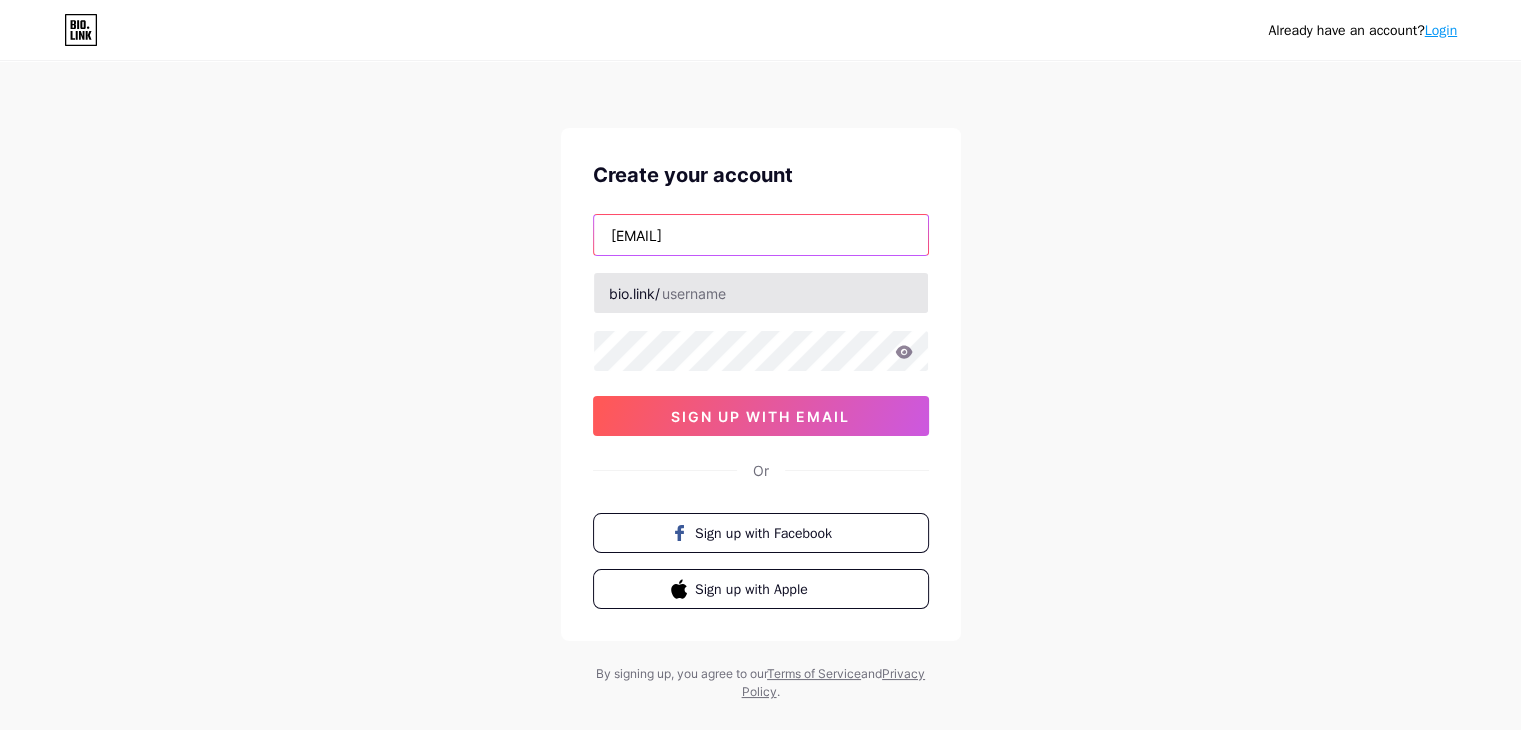 type on "[EMAIL]" 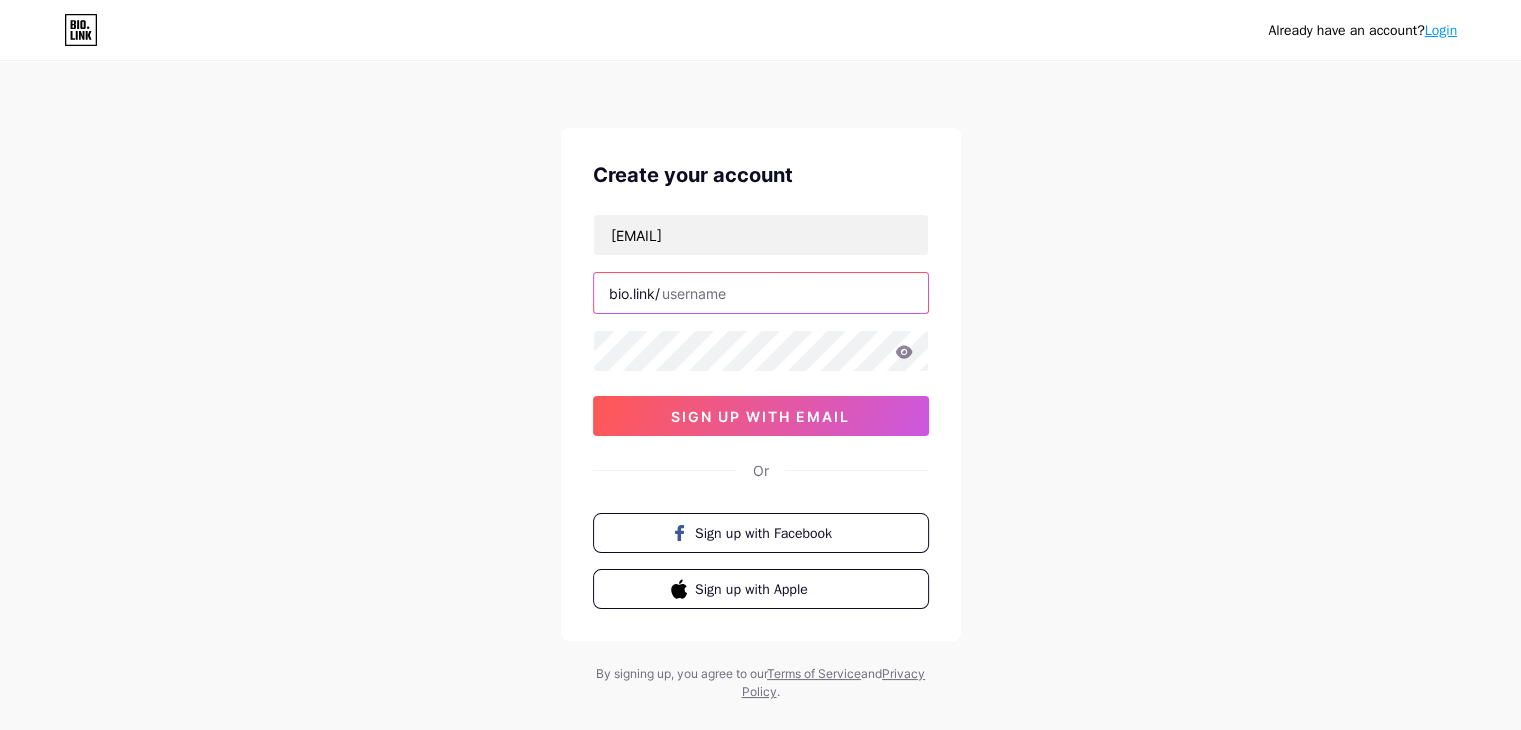 click at bounding box center (761, 293) 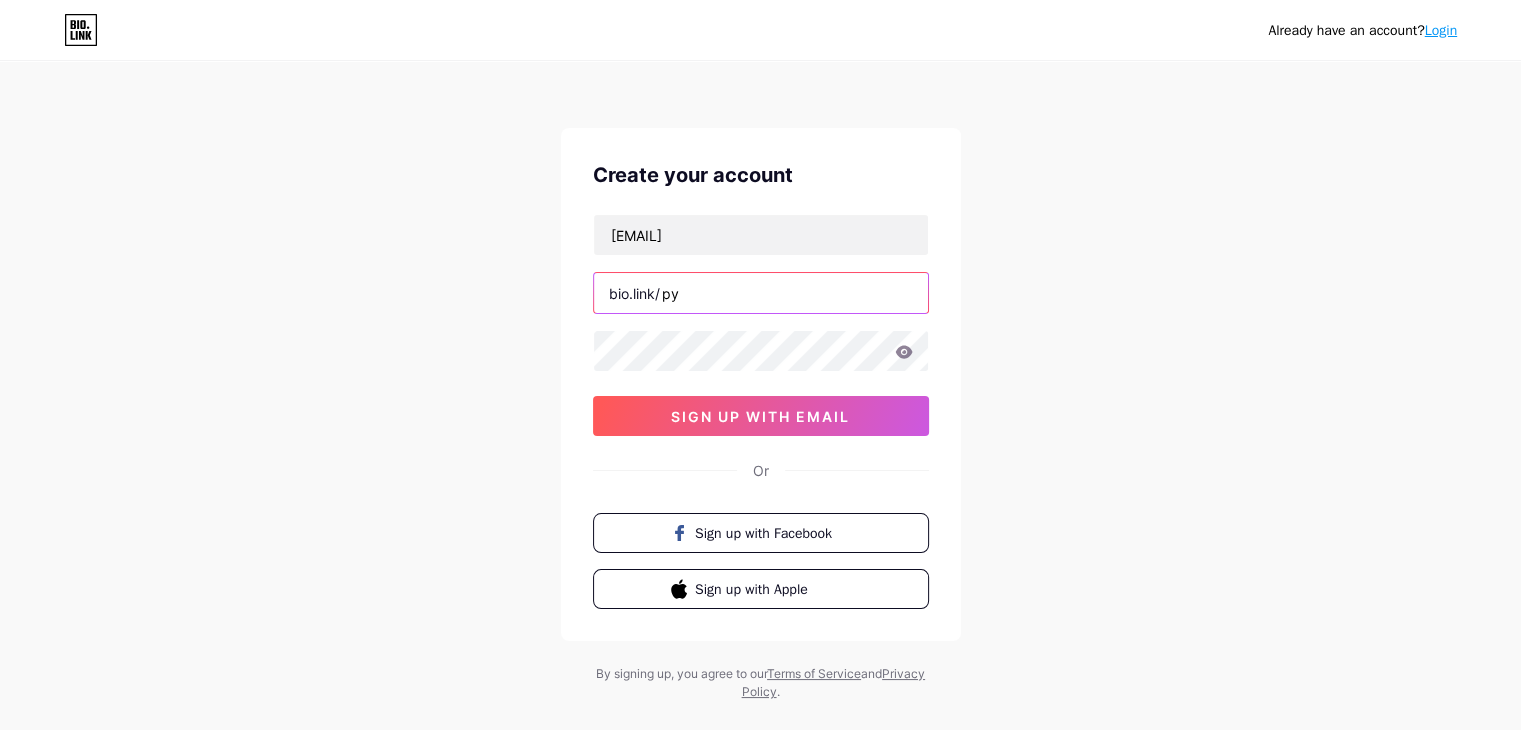 type on "p" 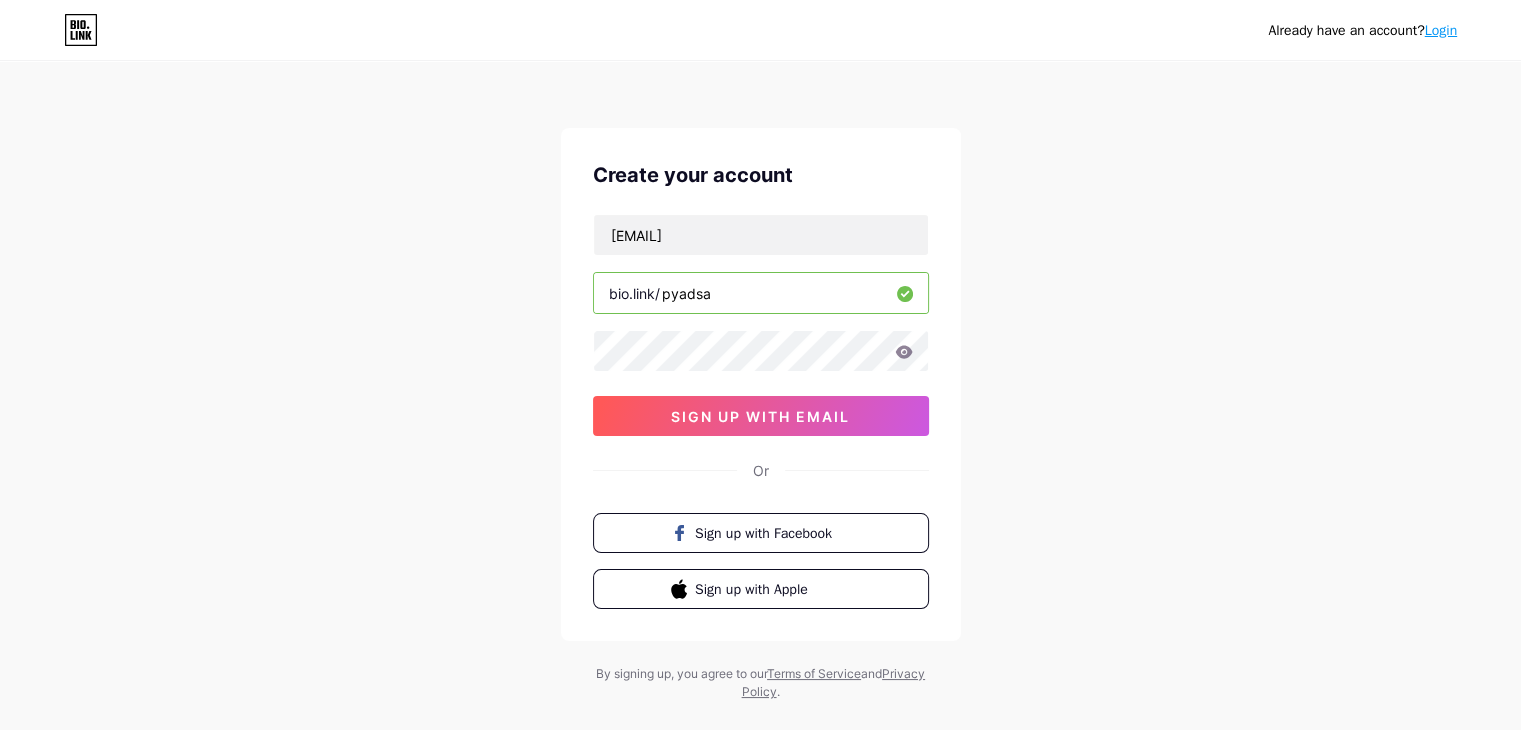type on "pyadsa" 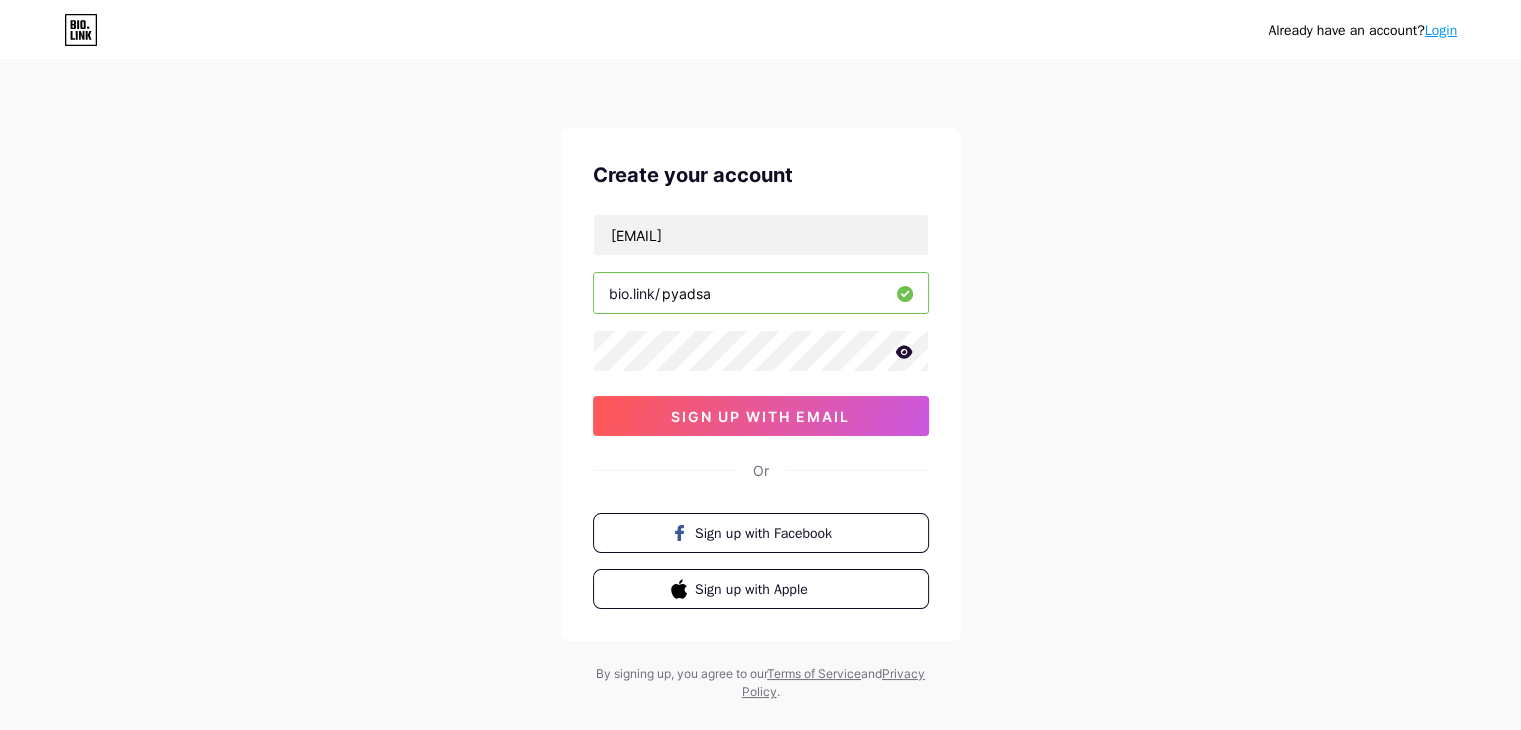 click 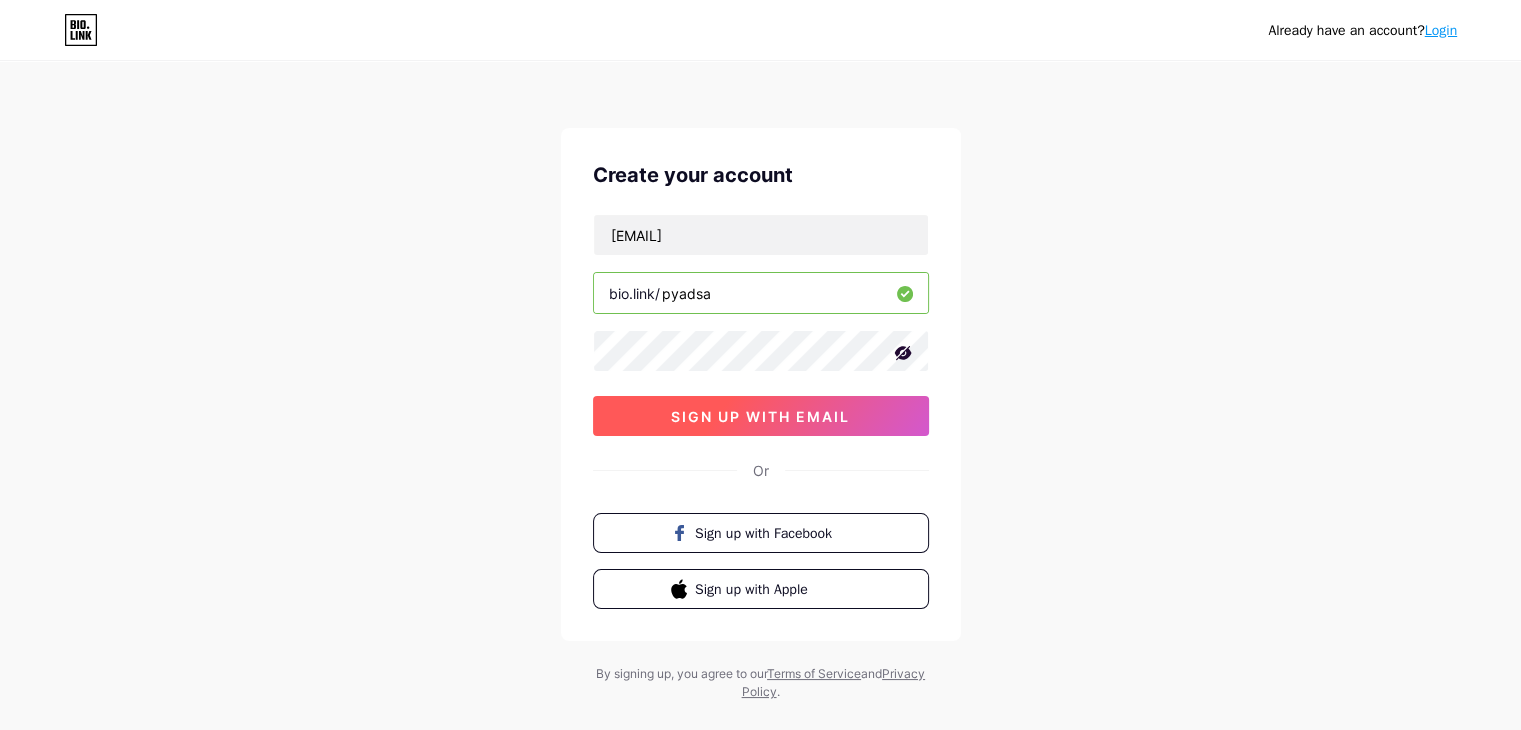 click on "sign up with email" at bounding box center [760, 416] 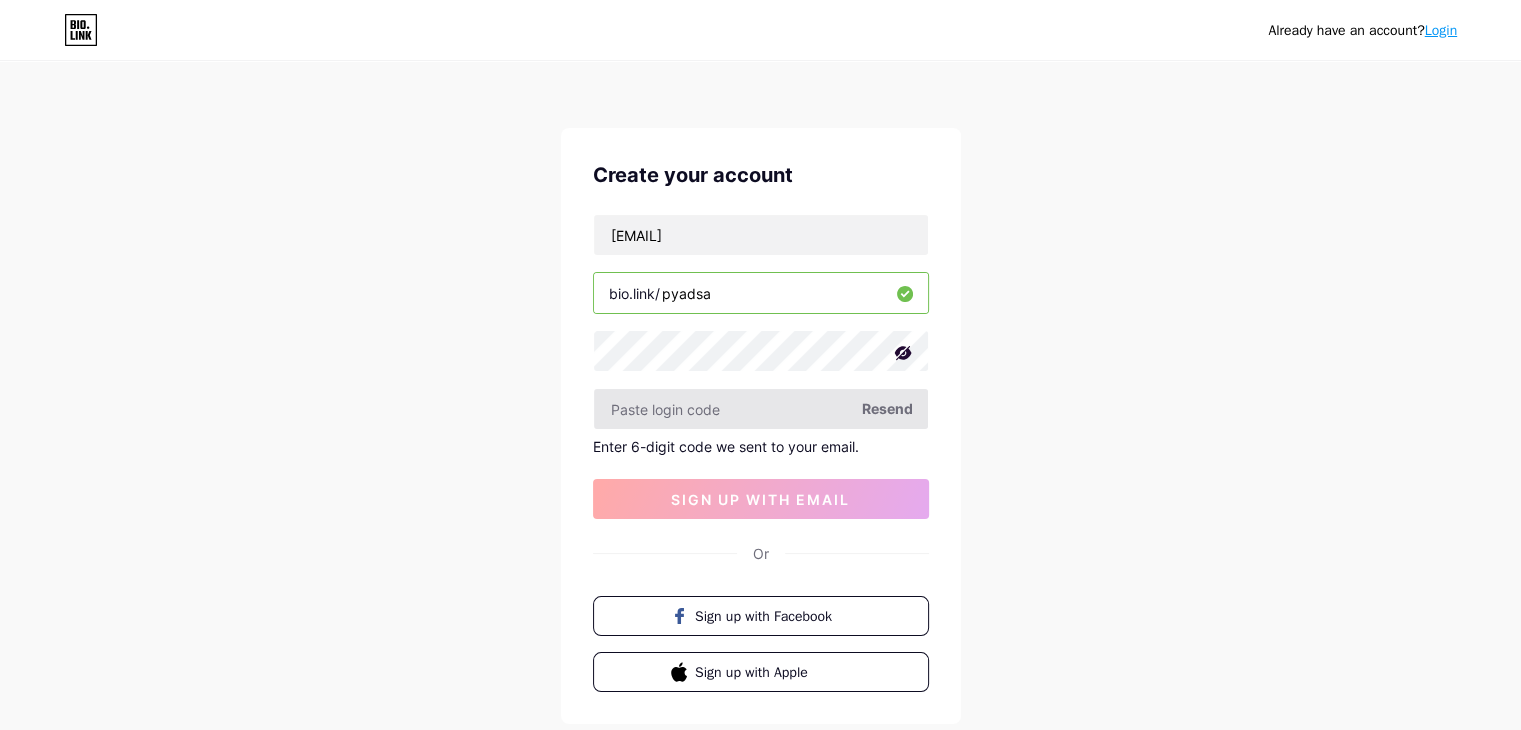 click at bounding box center [761, 409] 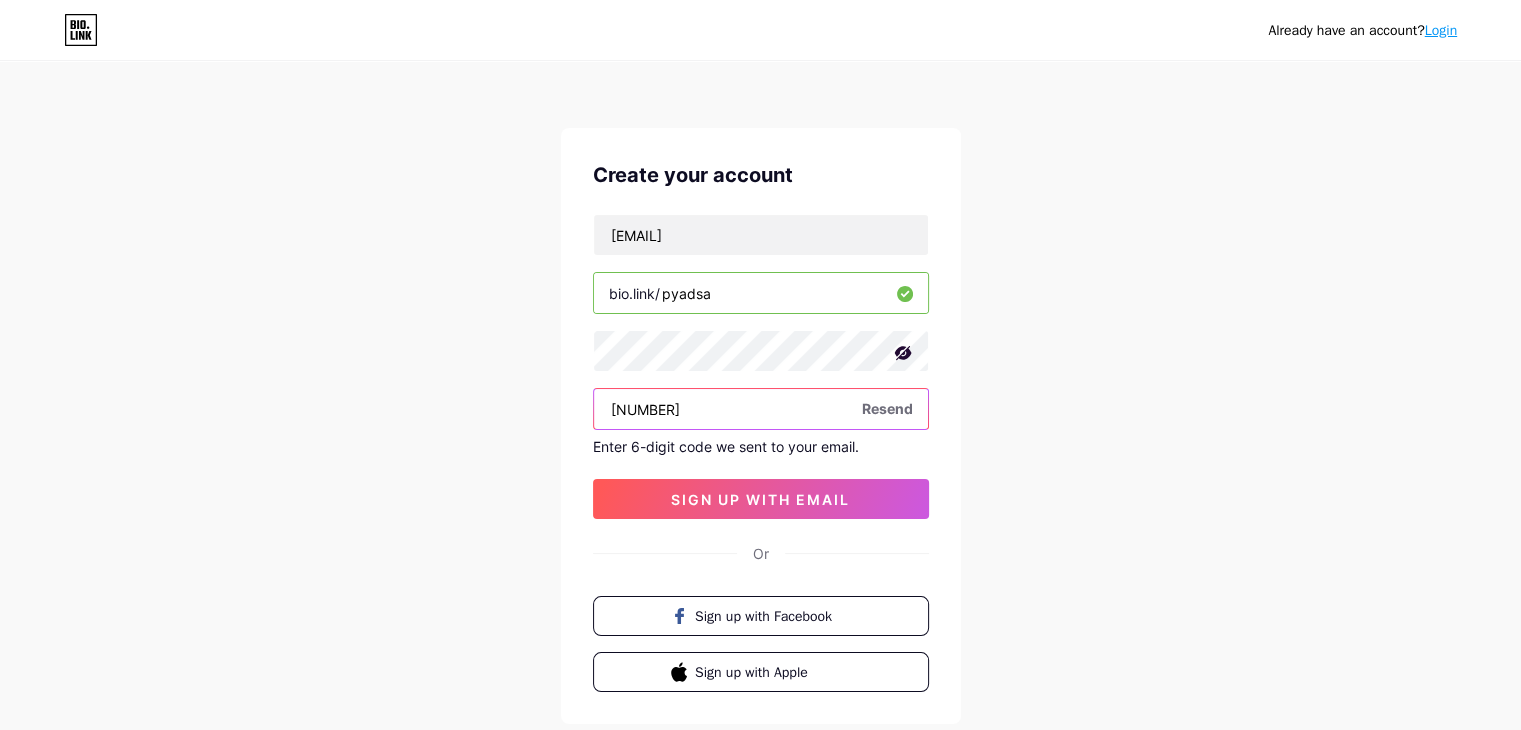 click on "[NUMBER]" at bounding box center (761, 409) 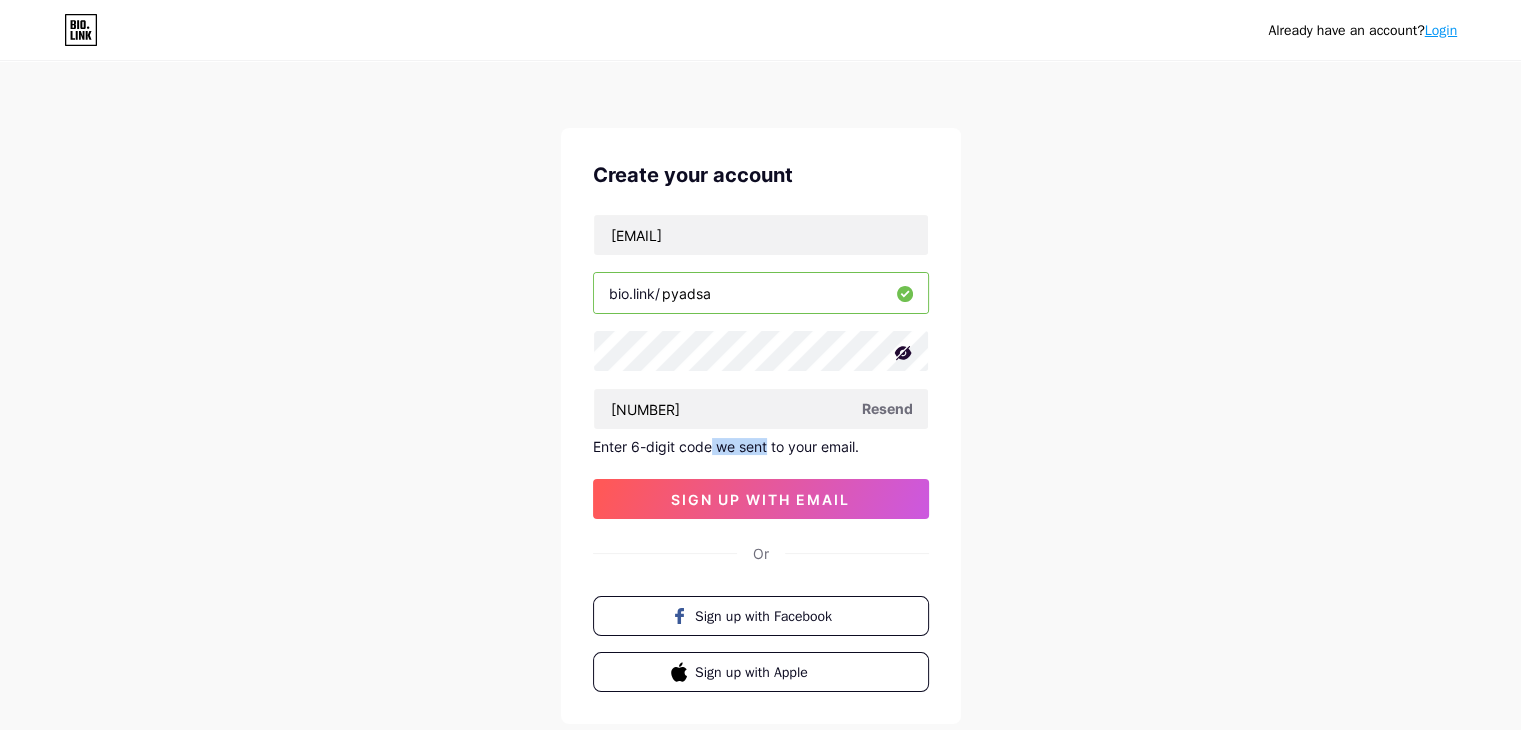 drag, startPoint x: 733, startPoint y: 441, endPoint x: 771, endPoint y: 441, distance: 38 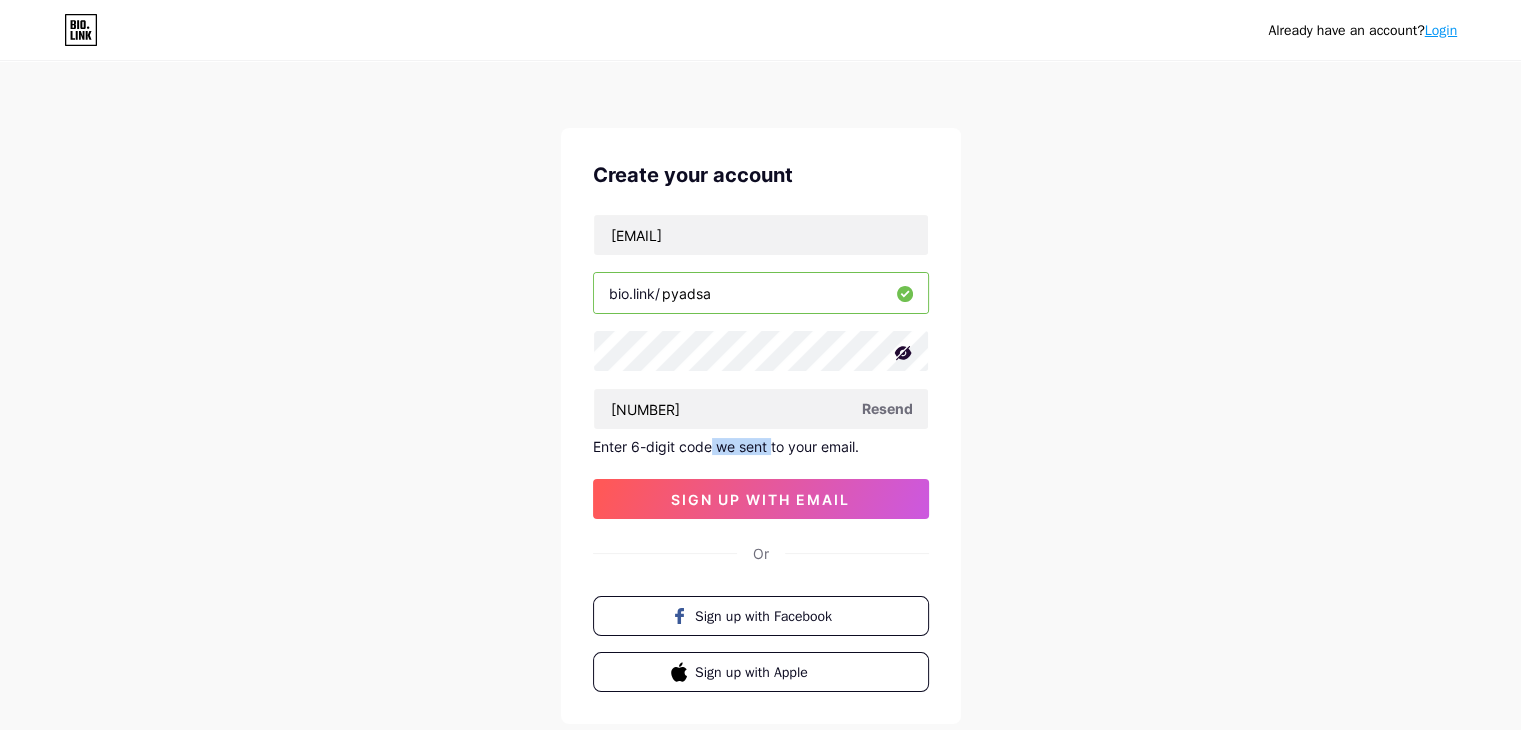 click on "Enter 6-digit code we sent to your email." at bounding box center (761, 446) 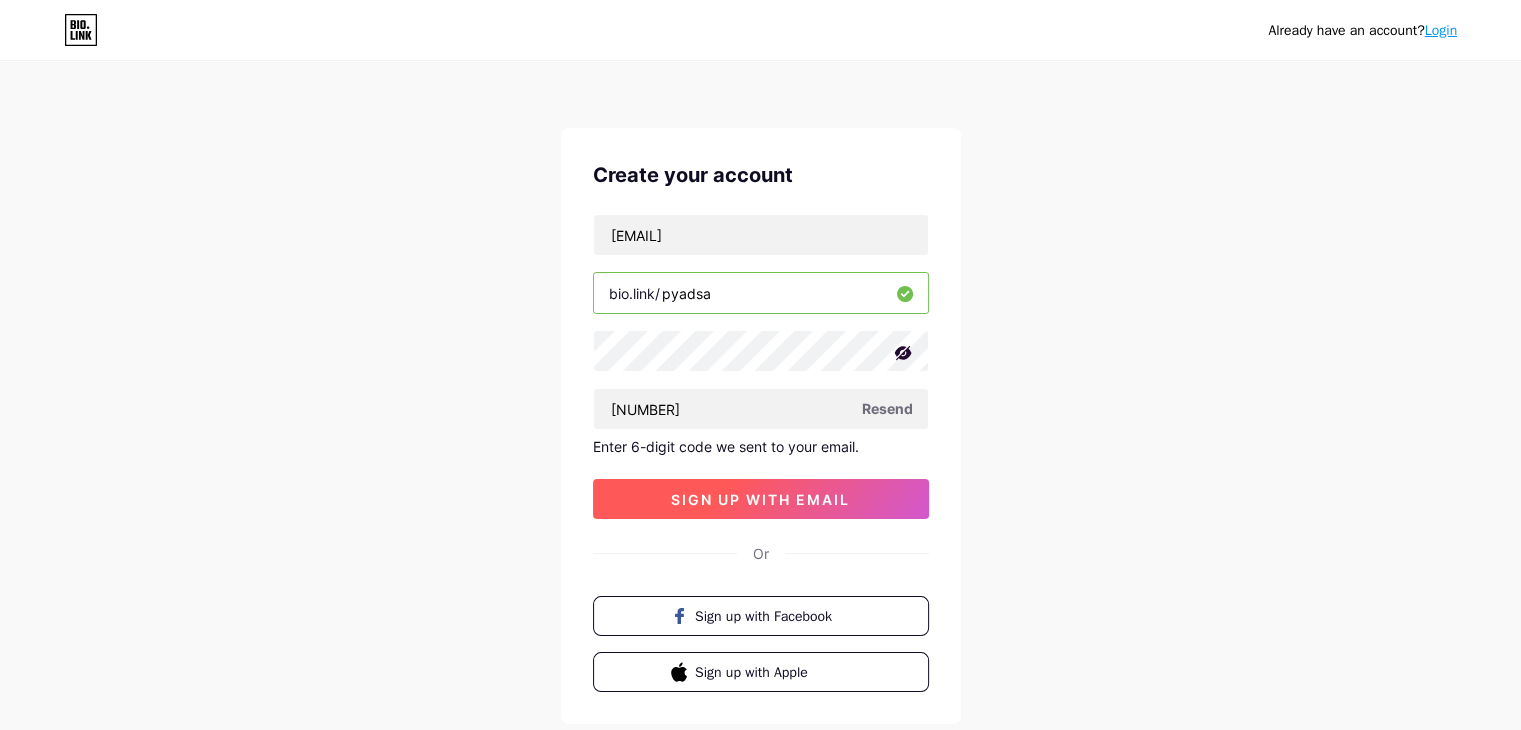 click on "sign up with email" at bounding box center [761, 499] 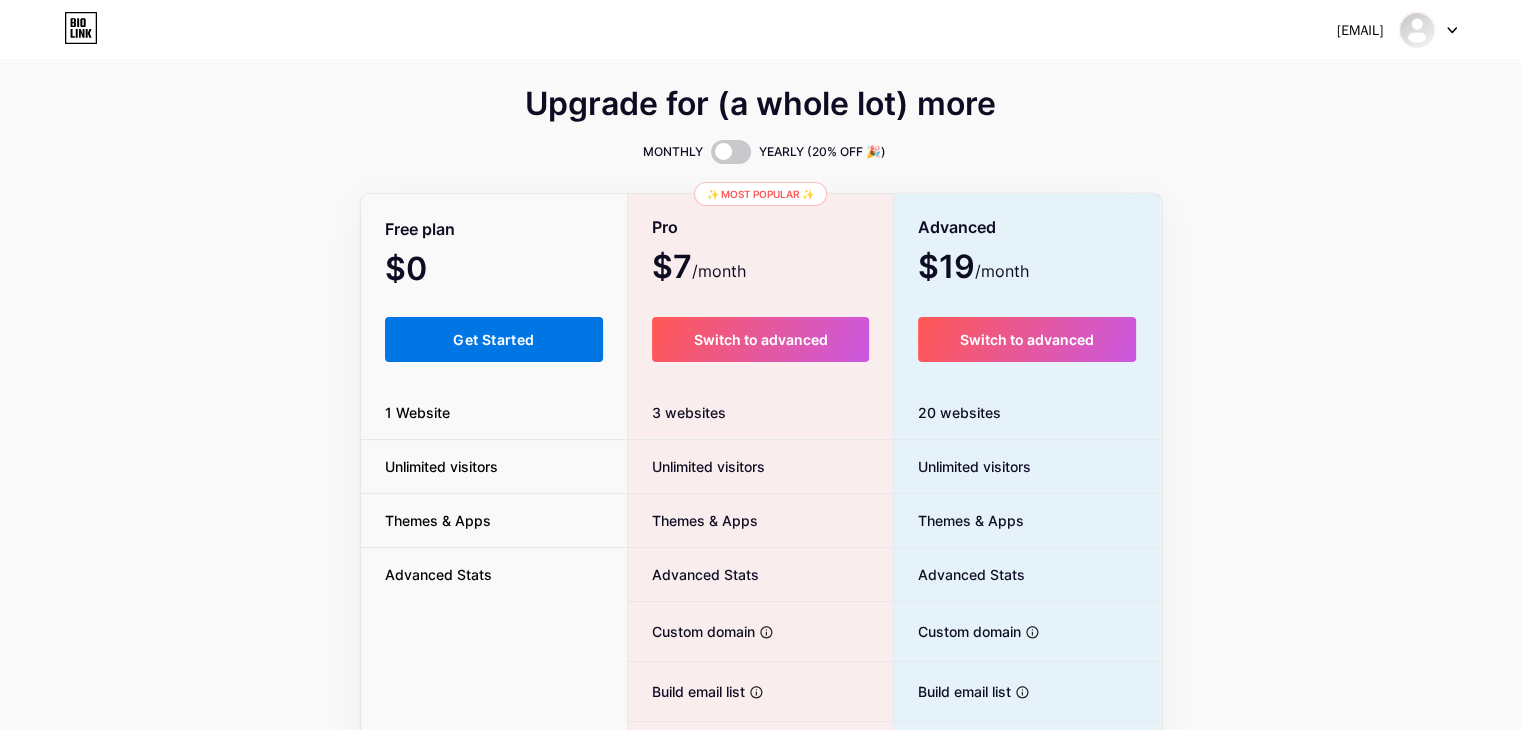 click on "Get Started" at bounding box center [493, 339] 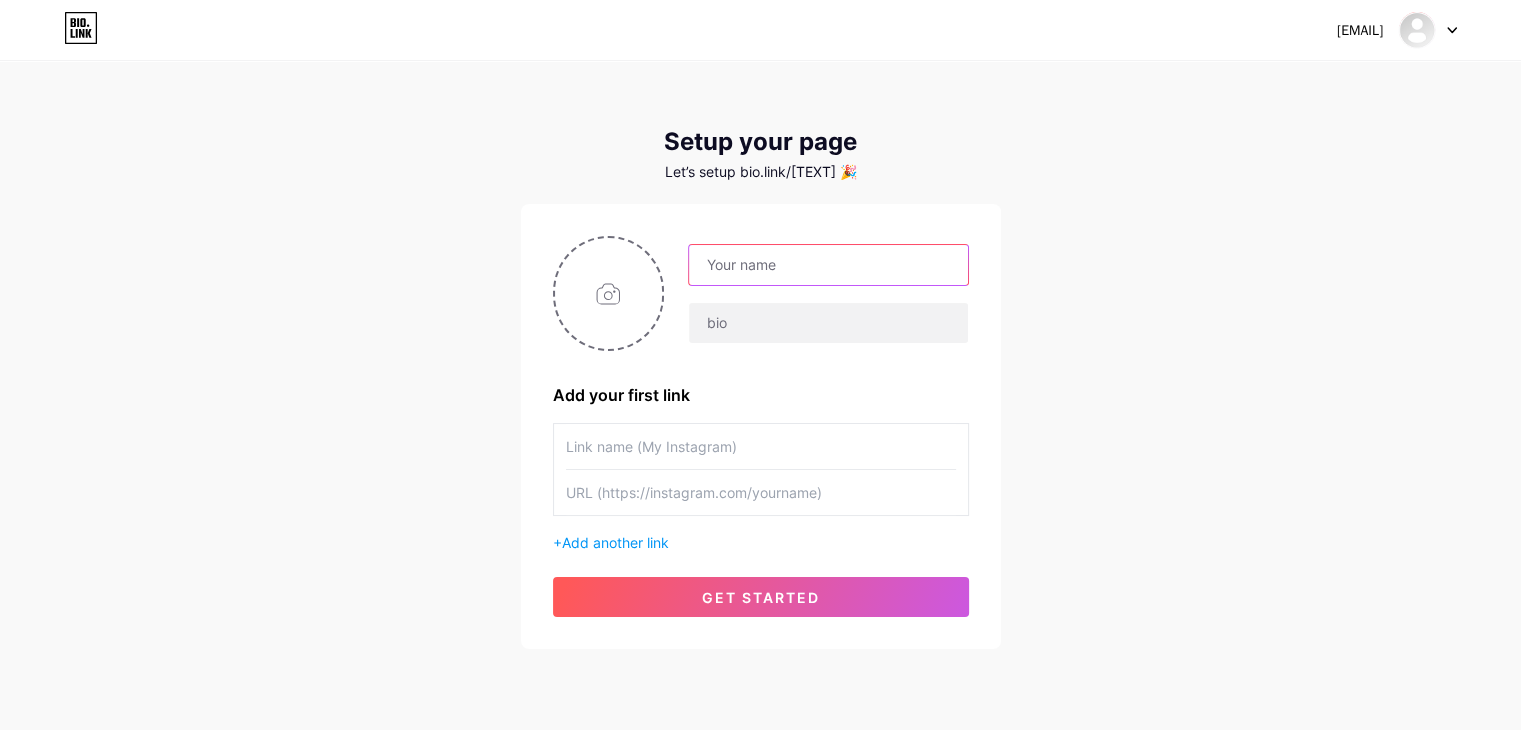 click at bounding box center [828, 265] 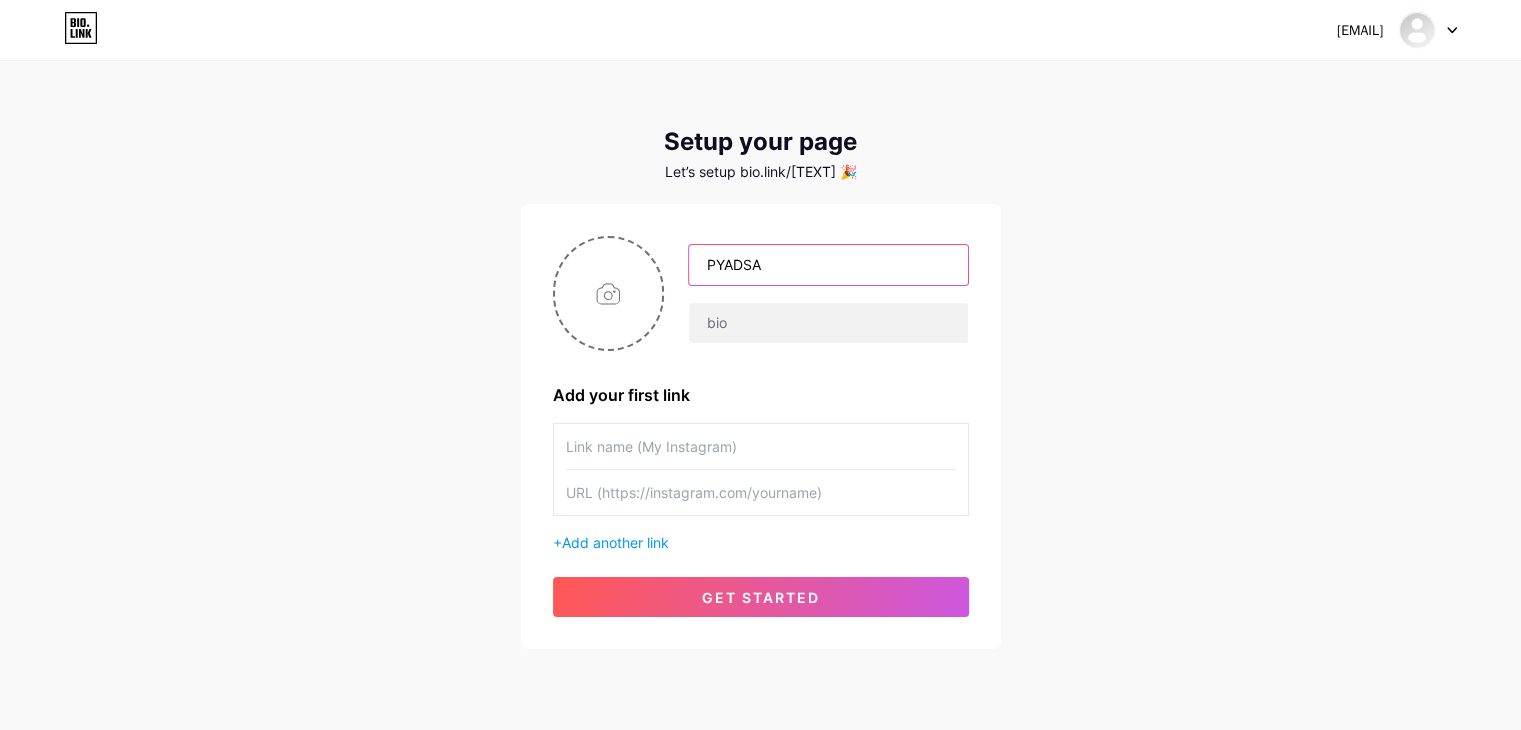 type on "PYADSA" 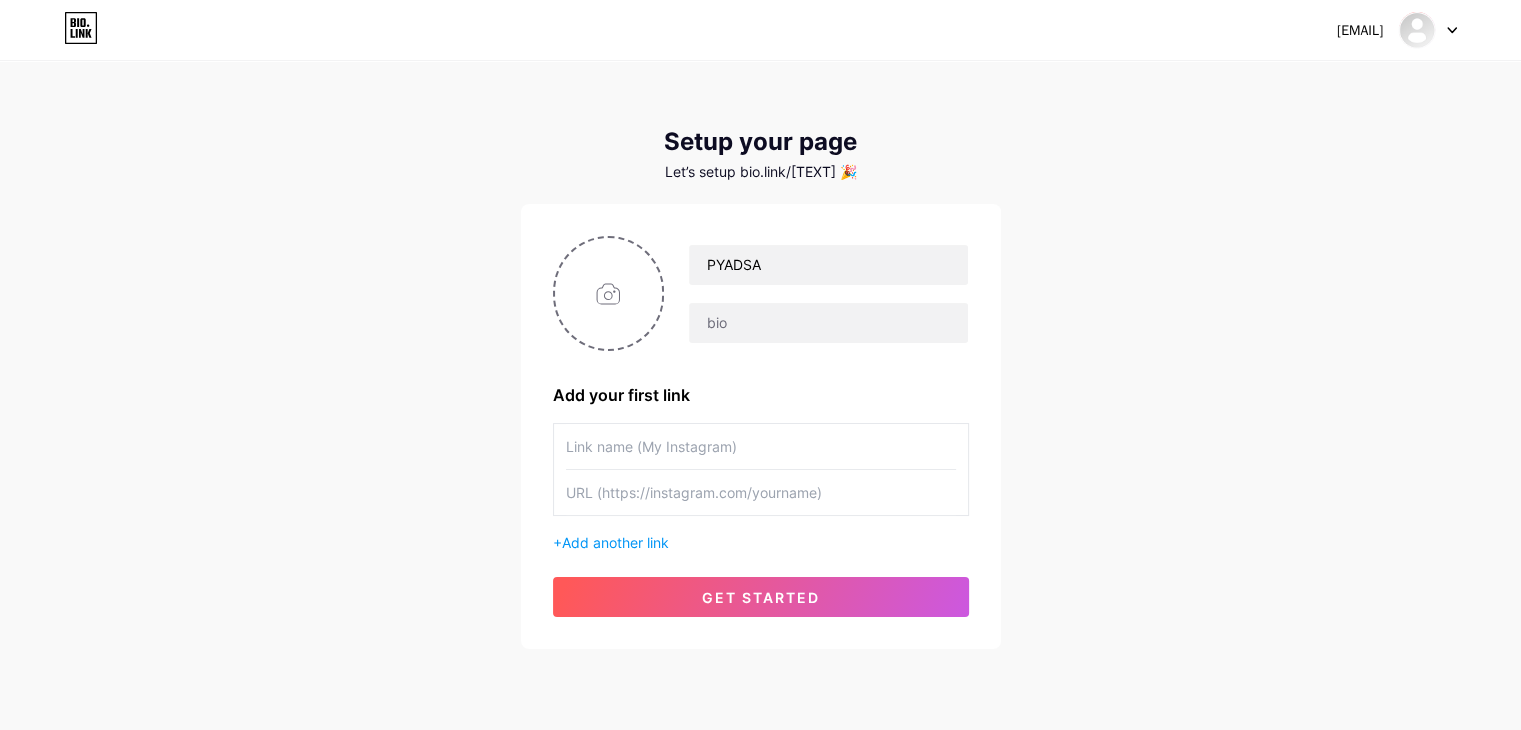 click on "PYADSA Add your first link + Add another link get started" at bounding box center (761, 426) 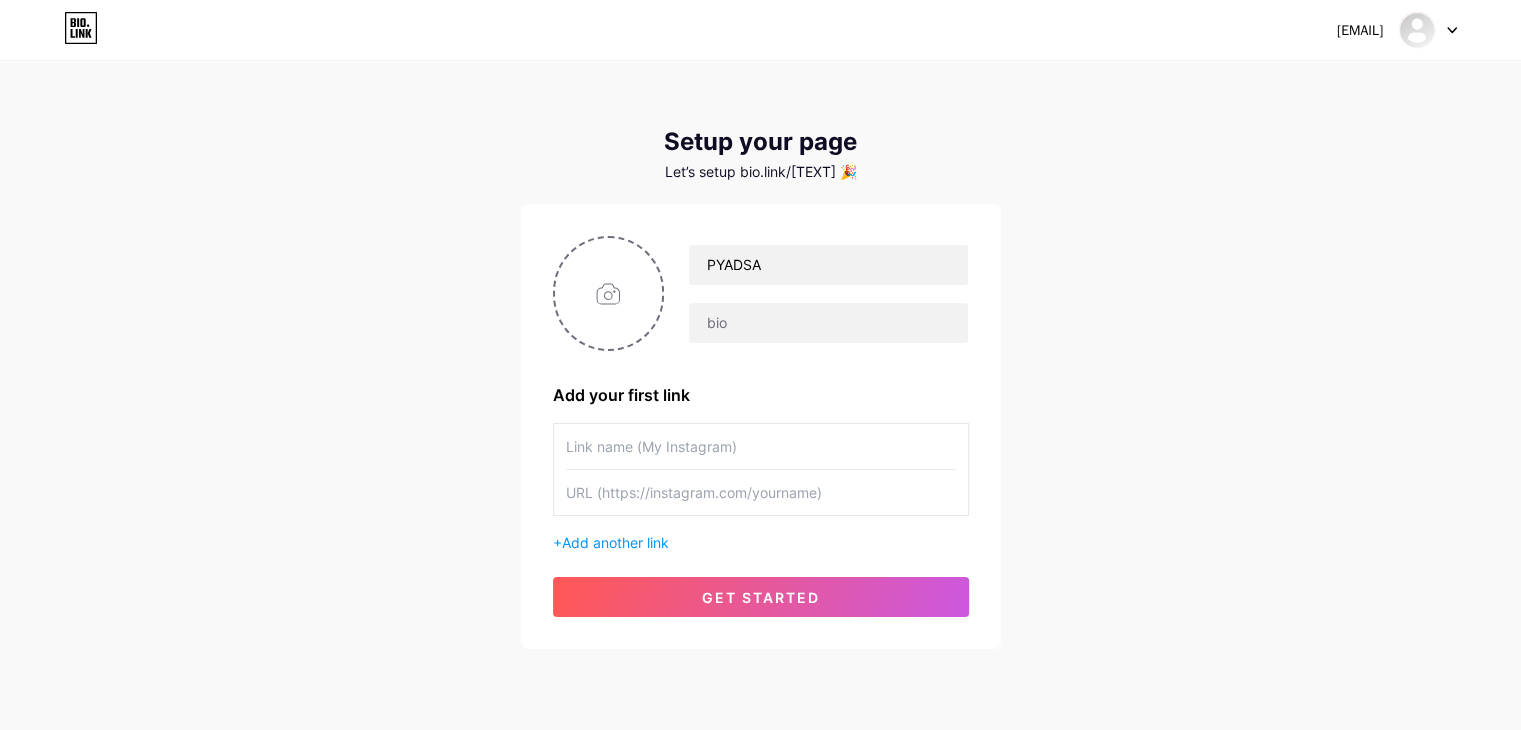 click on "PYADSA Add your first link + Add another link get started" at bounding box center [761, 426] 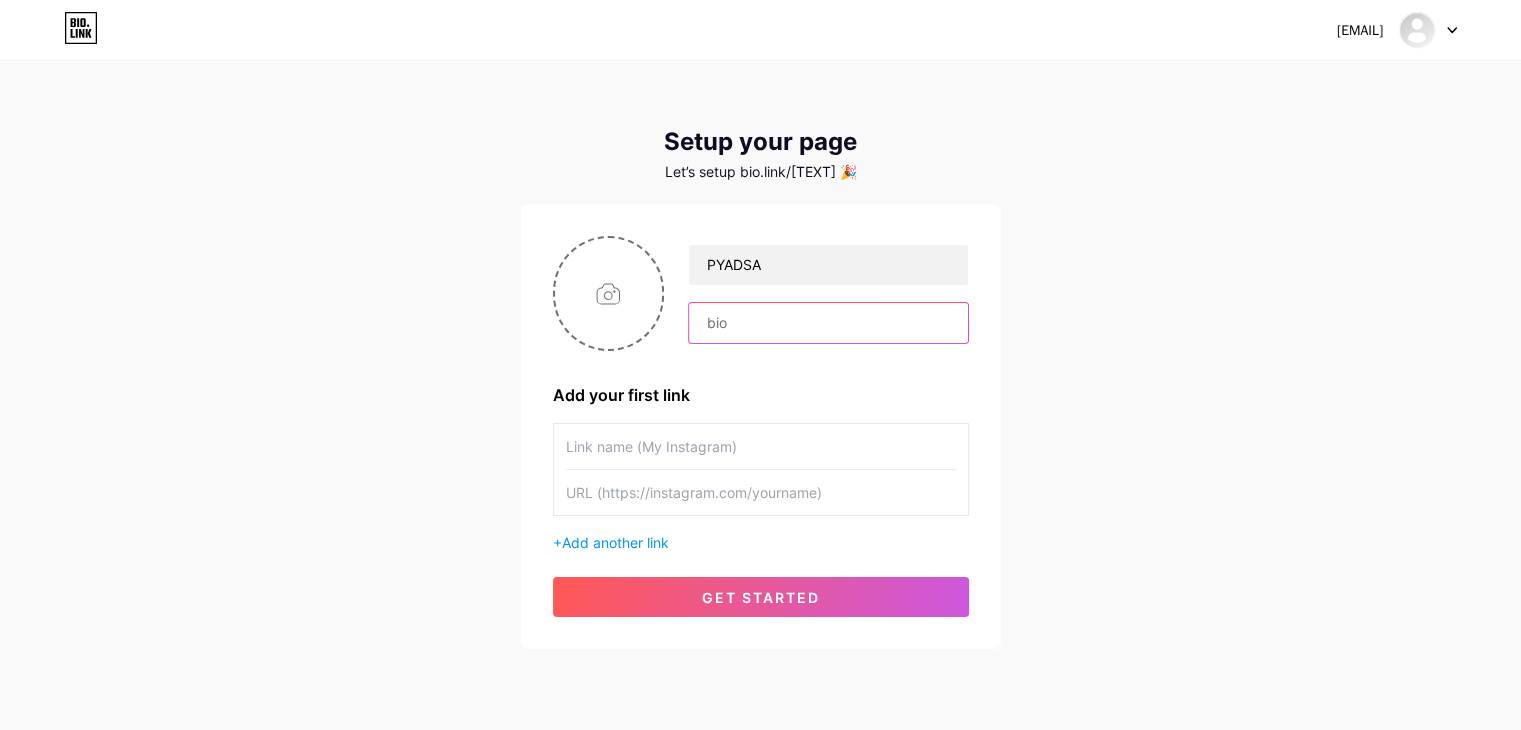 click at bounding box center (828, 323) 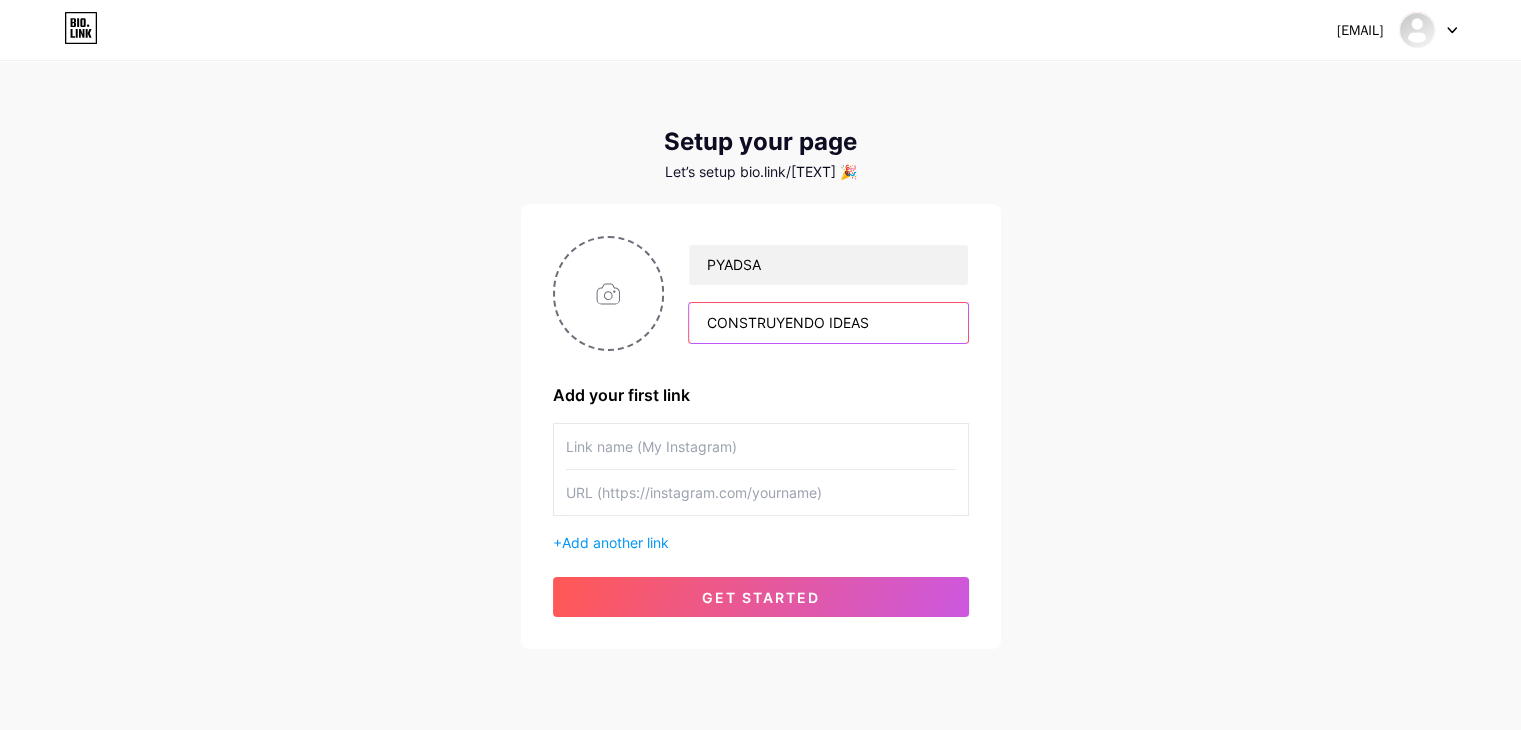 type on "CONSTRUYENDO IDEAS" 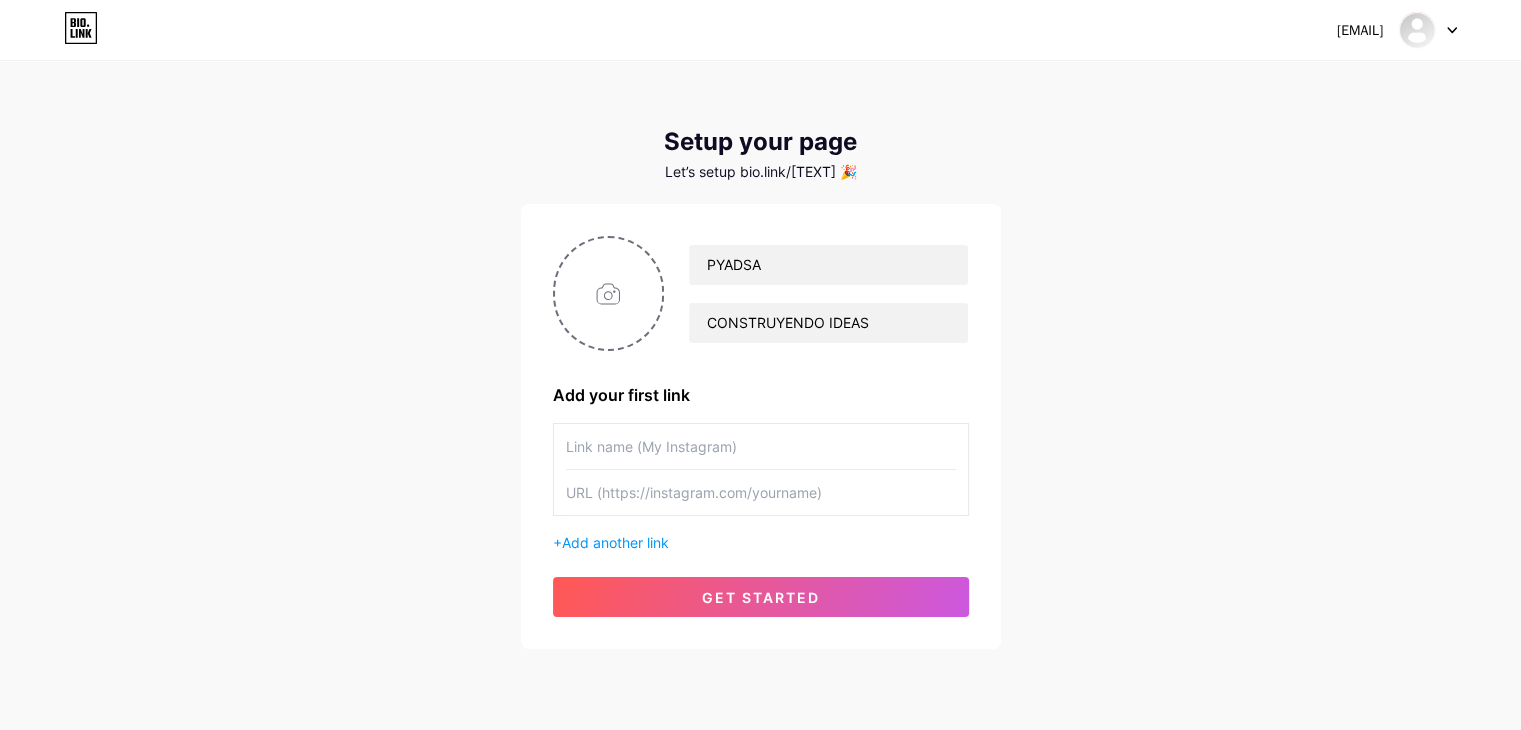 click on "[EMAIL]     Dashboard     Logout   Setup your page   Let’s setup bio.link/[TEXT] 🎉               PYADSA     CONSTRUYENDO IDEAS     Add your first link
+  Add another link     get started" at bounding box center [760, 356] 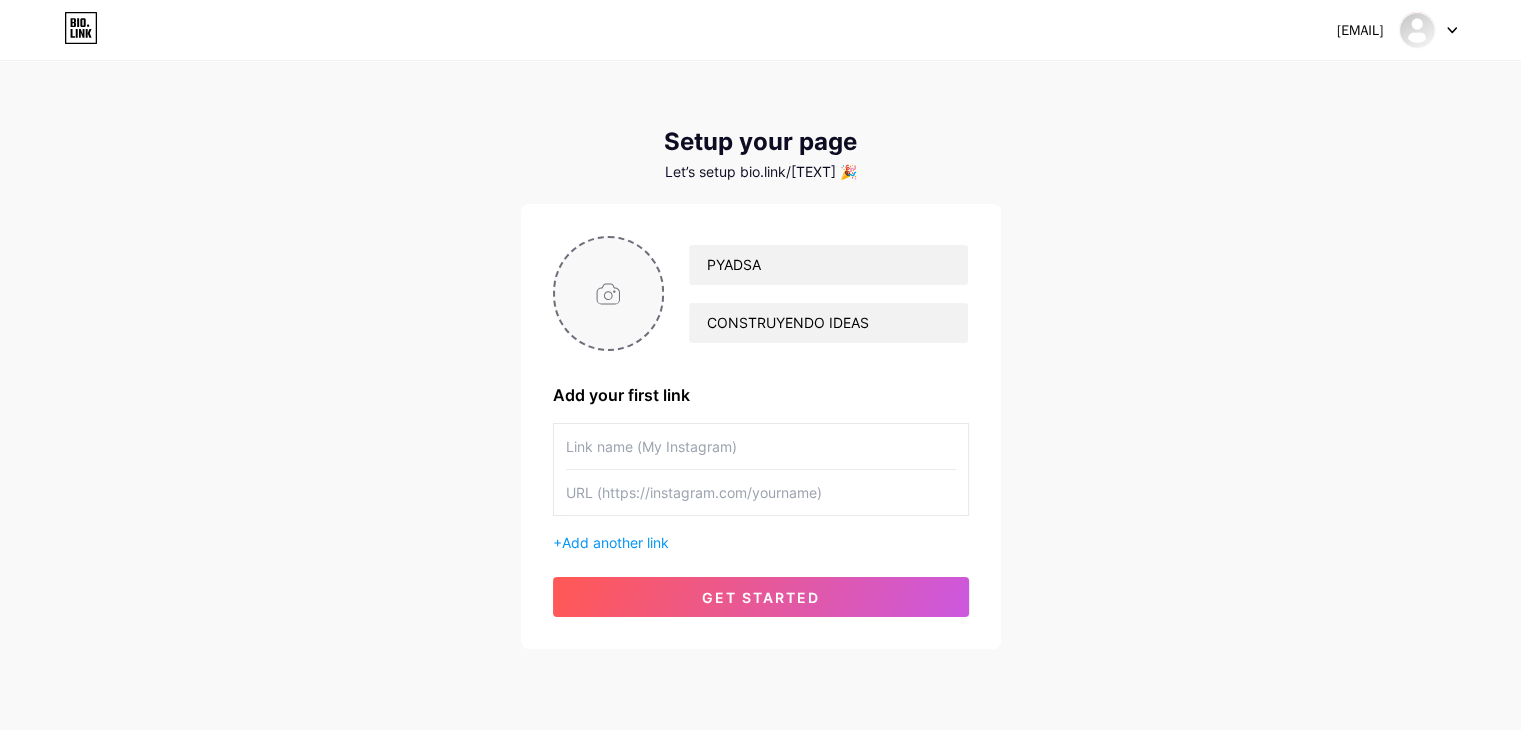 click at bounding box center [609, 293] 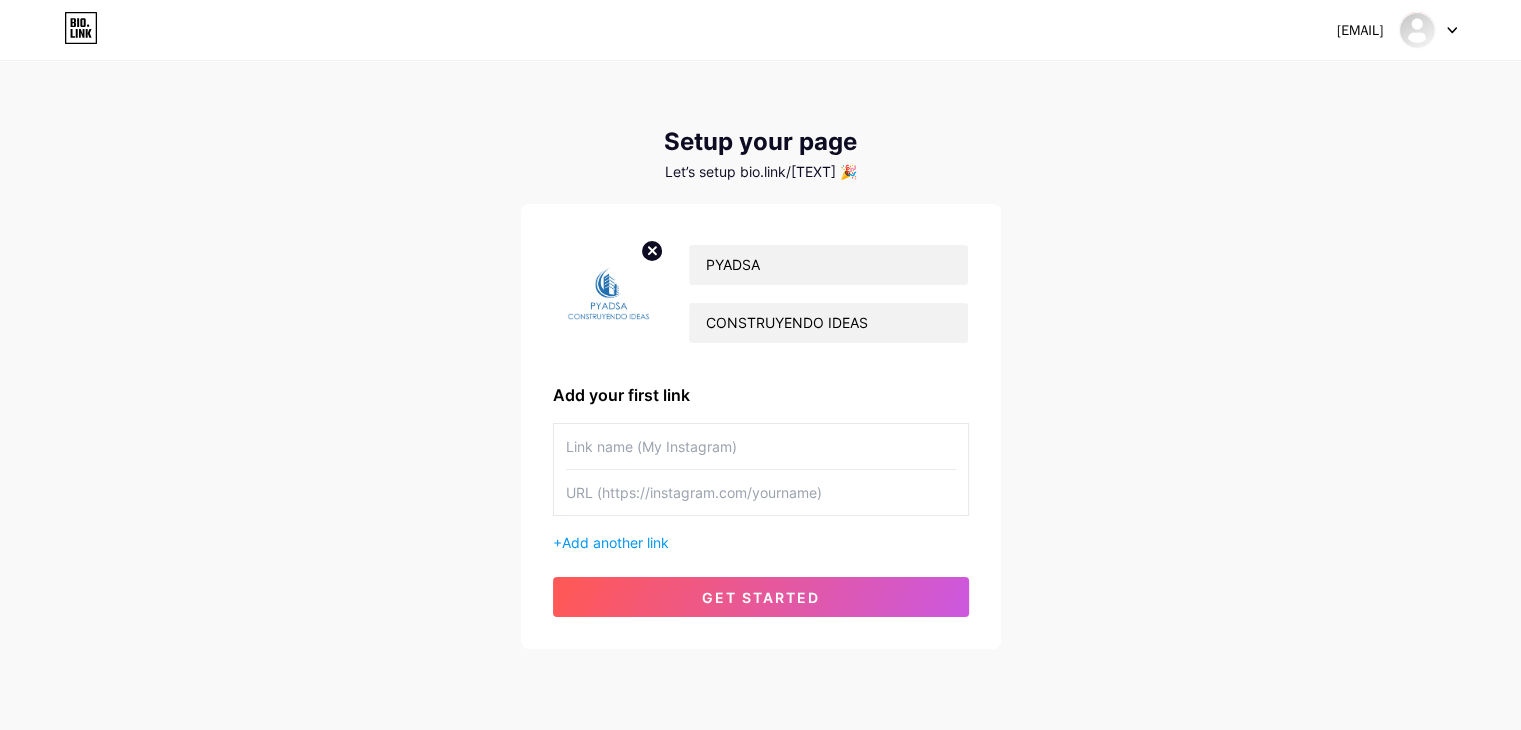 click 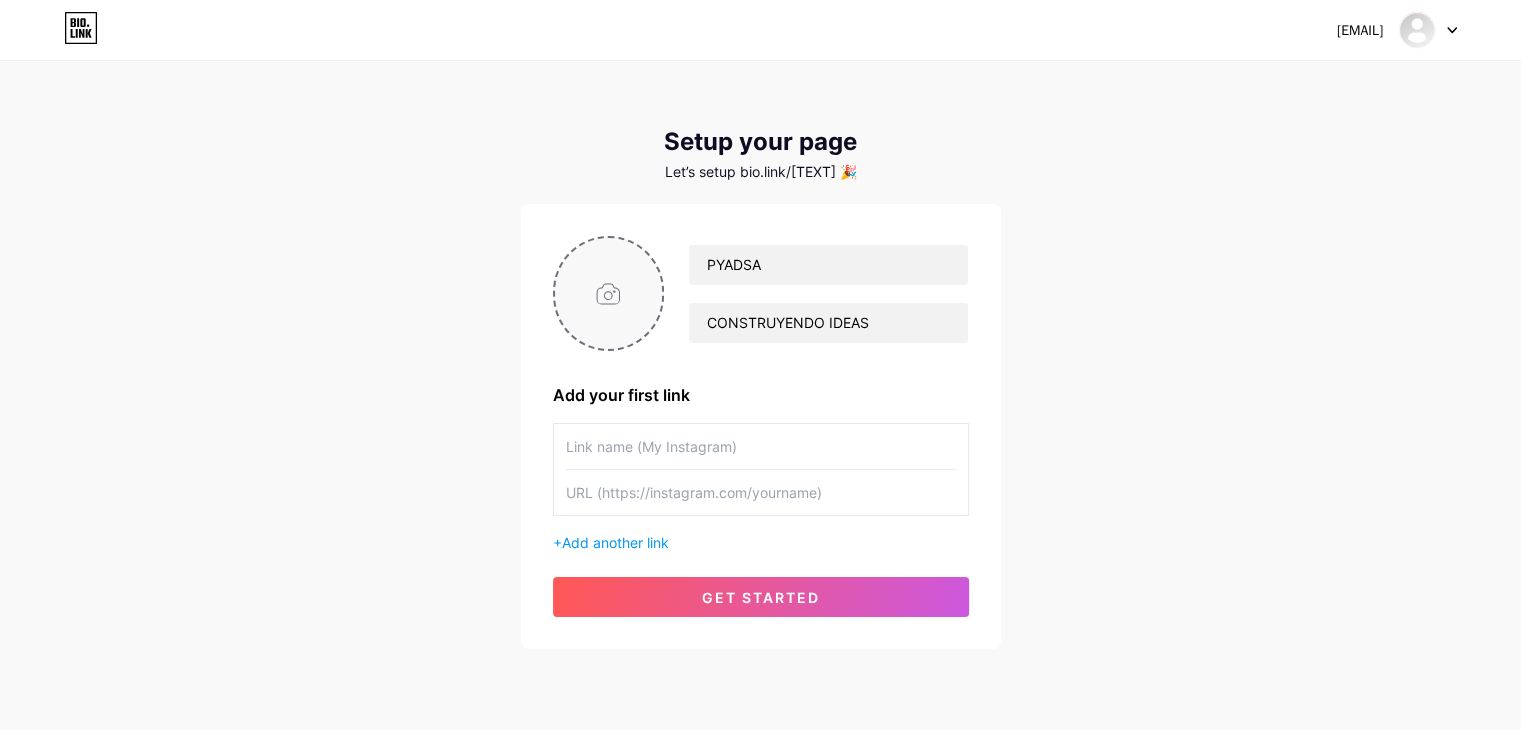 click at bounding box center [609, 293] 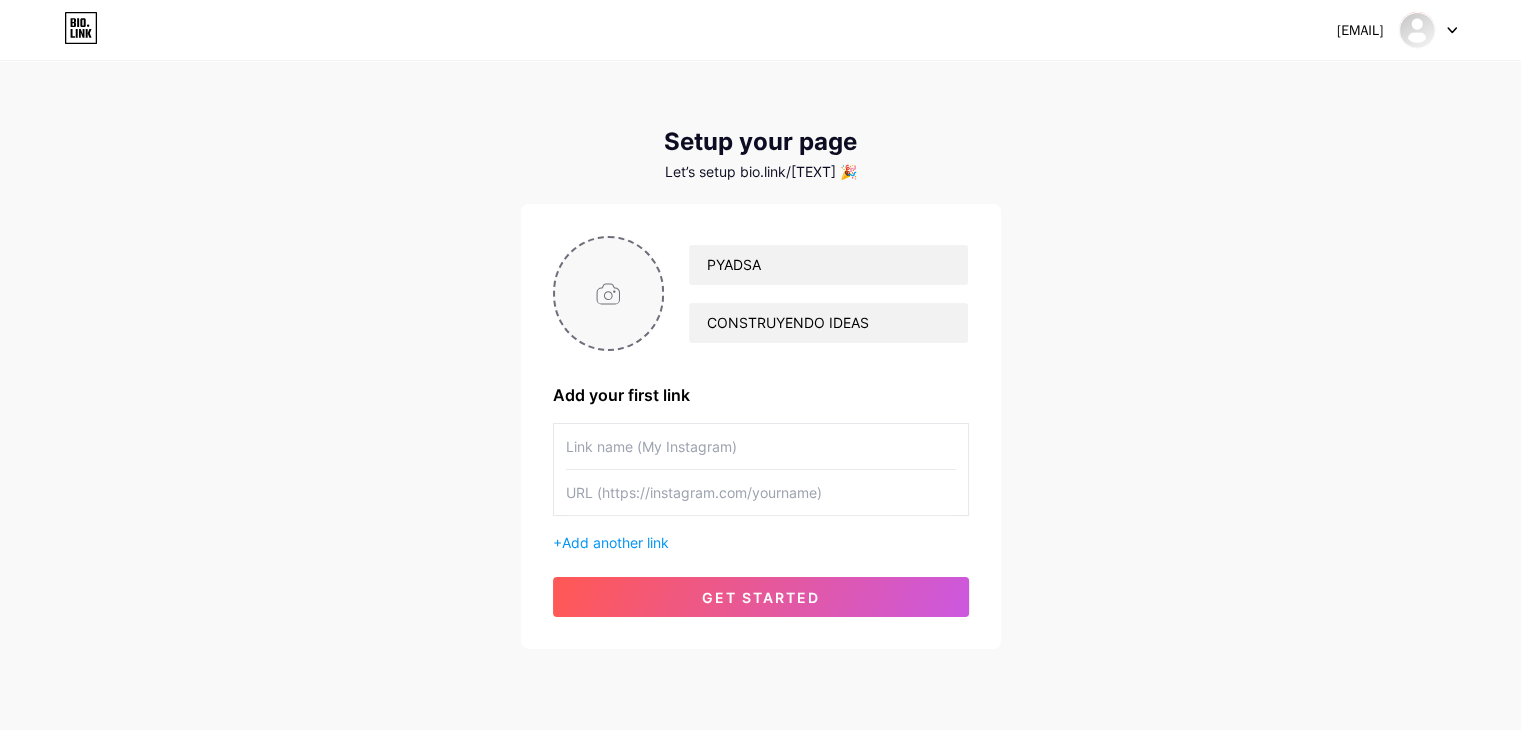 type on "C:\fakepath\[FILENAME]" 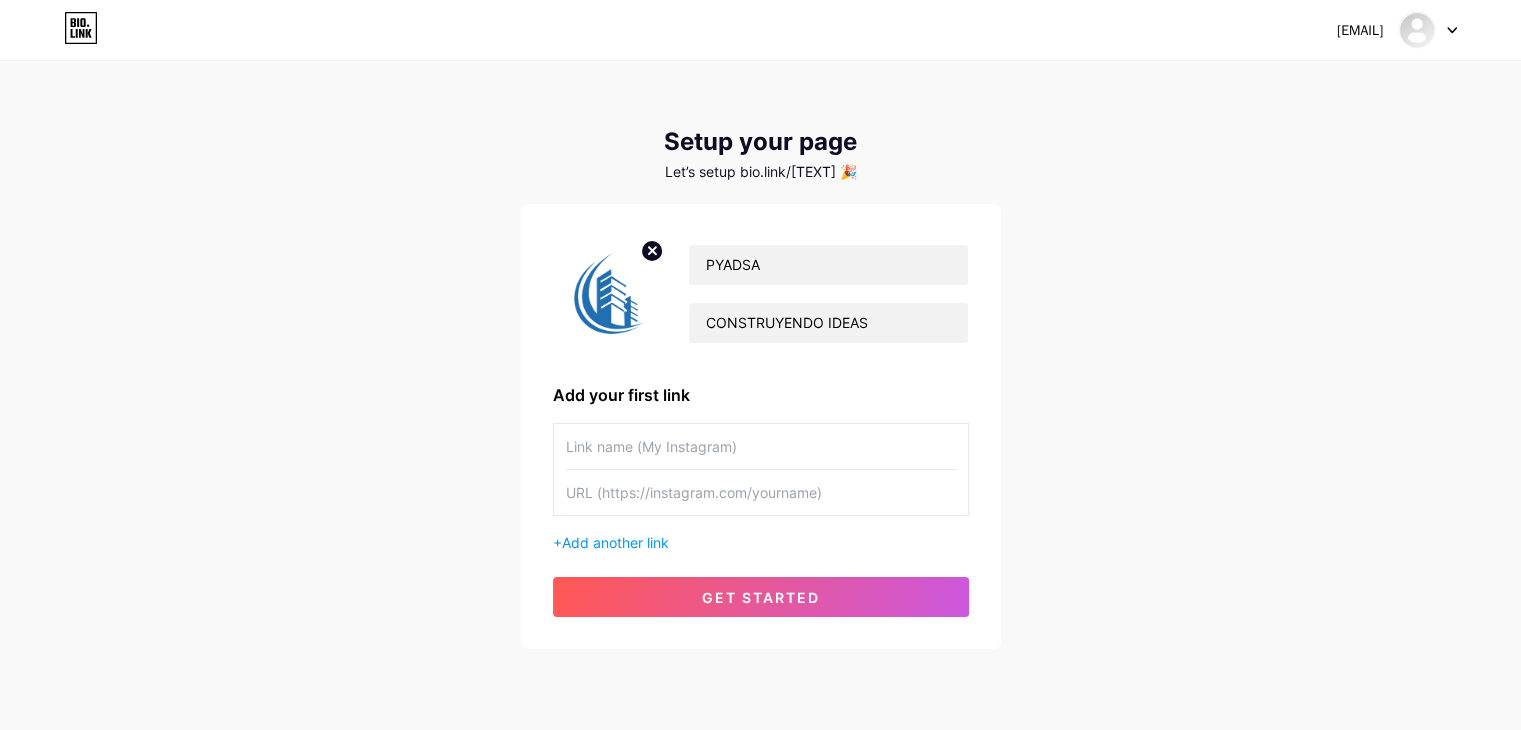 click on "Add your first link" at bounding box center (761, 395) 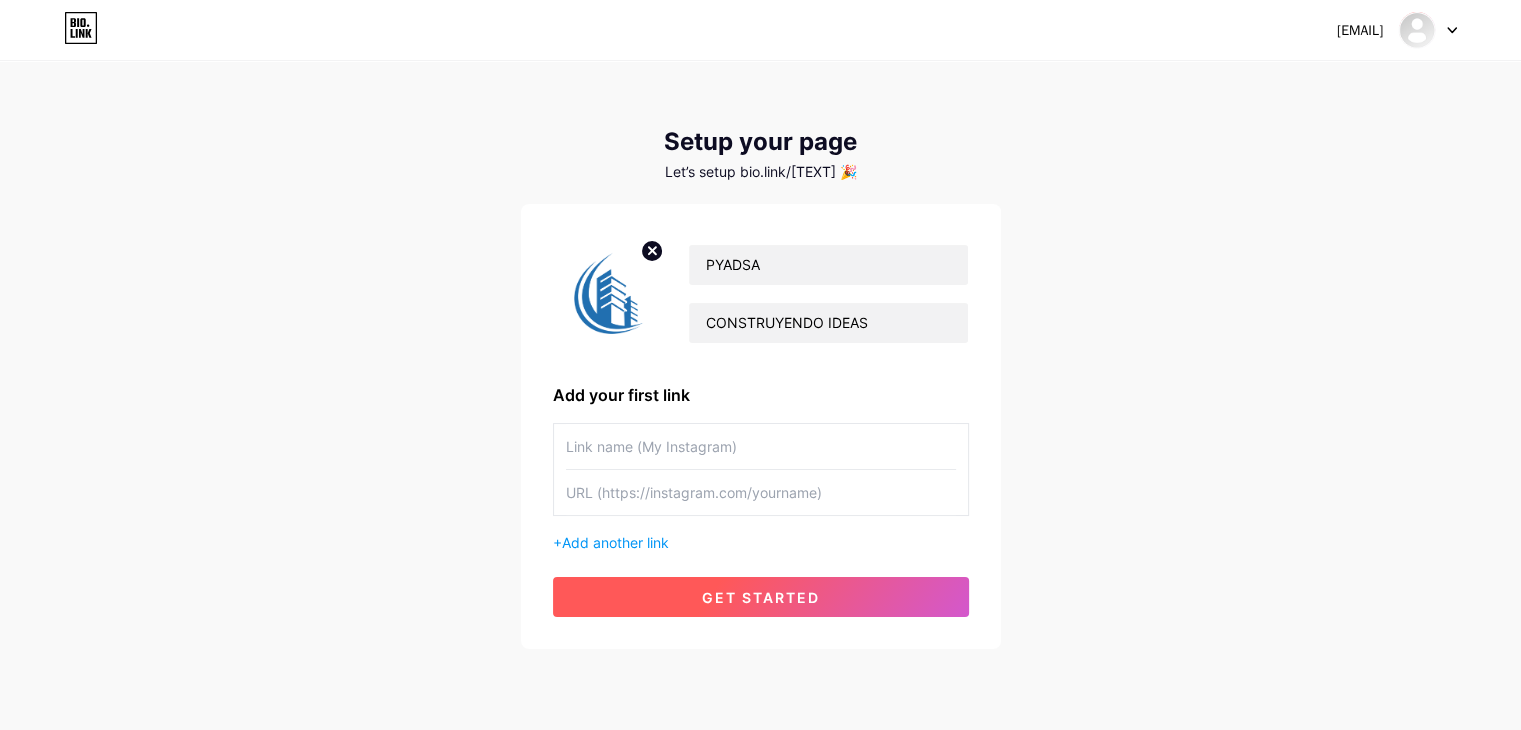 click on "get started" at bounding box center (761, 597) 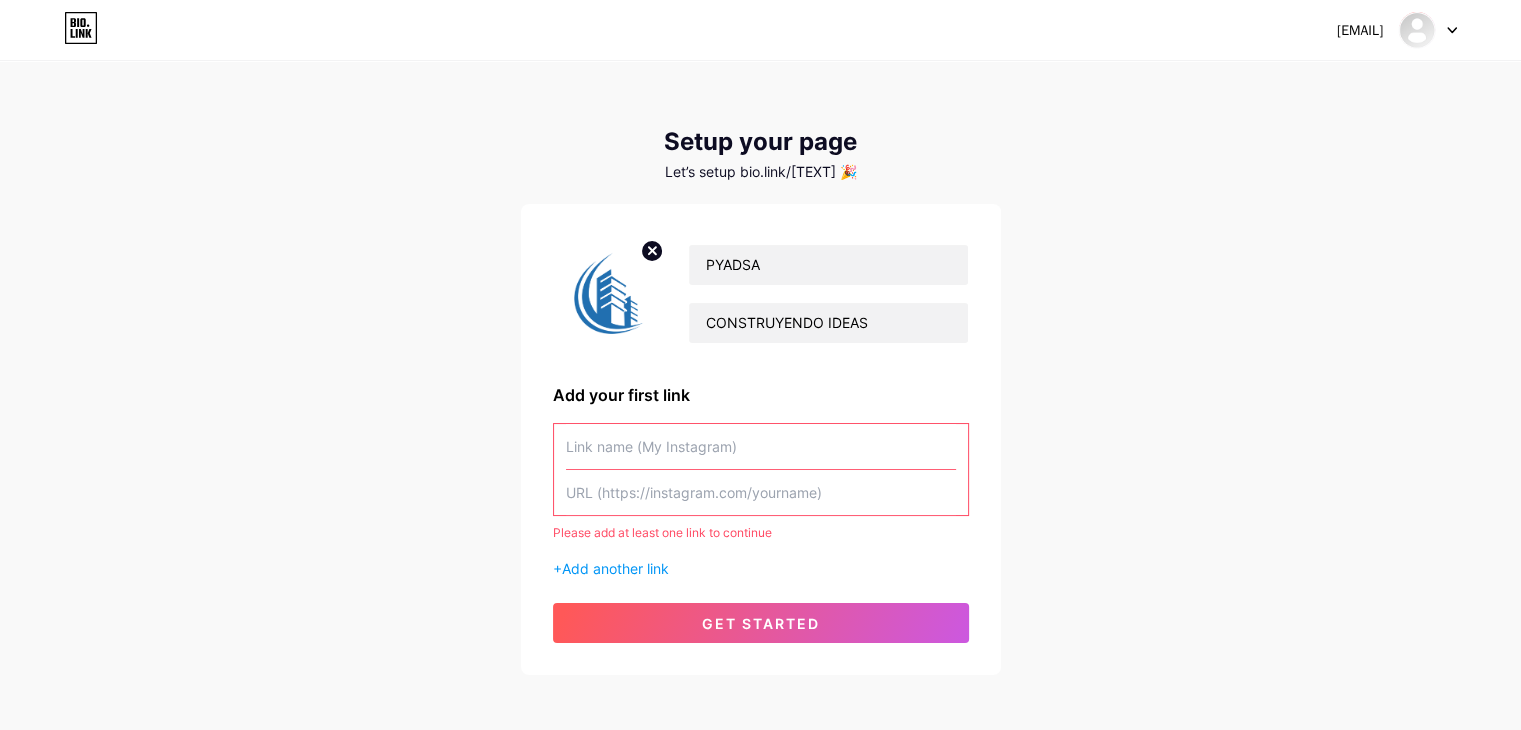 click at bounding box center [761, 446] 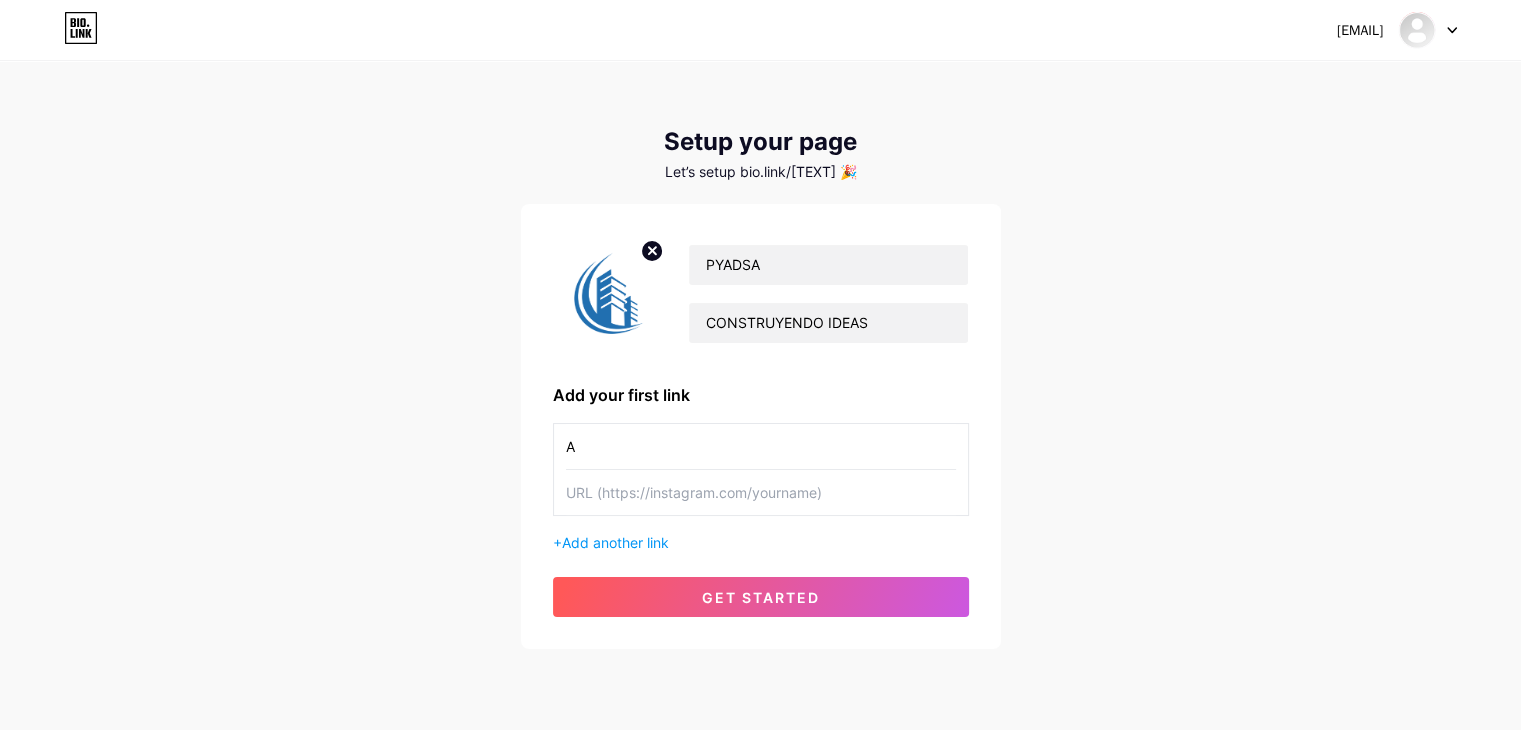 type on "A" 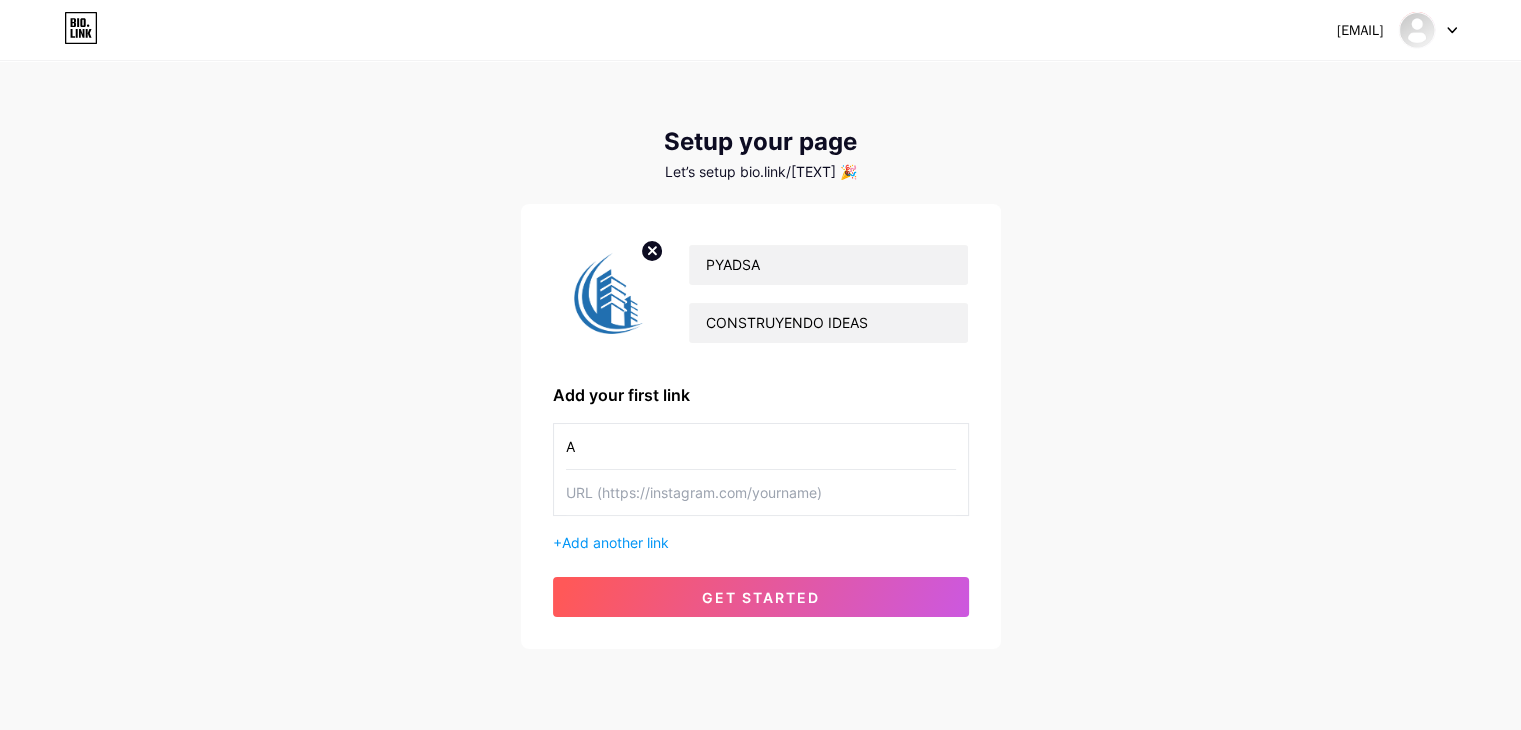 click at bounding box center [761, 492] 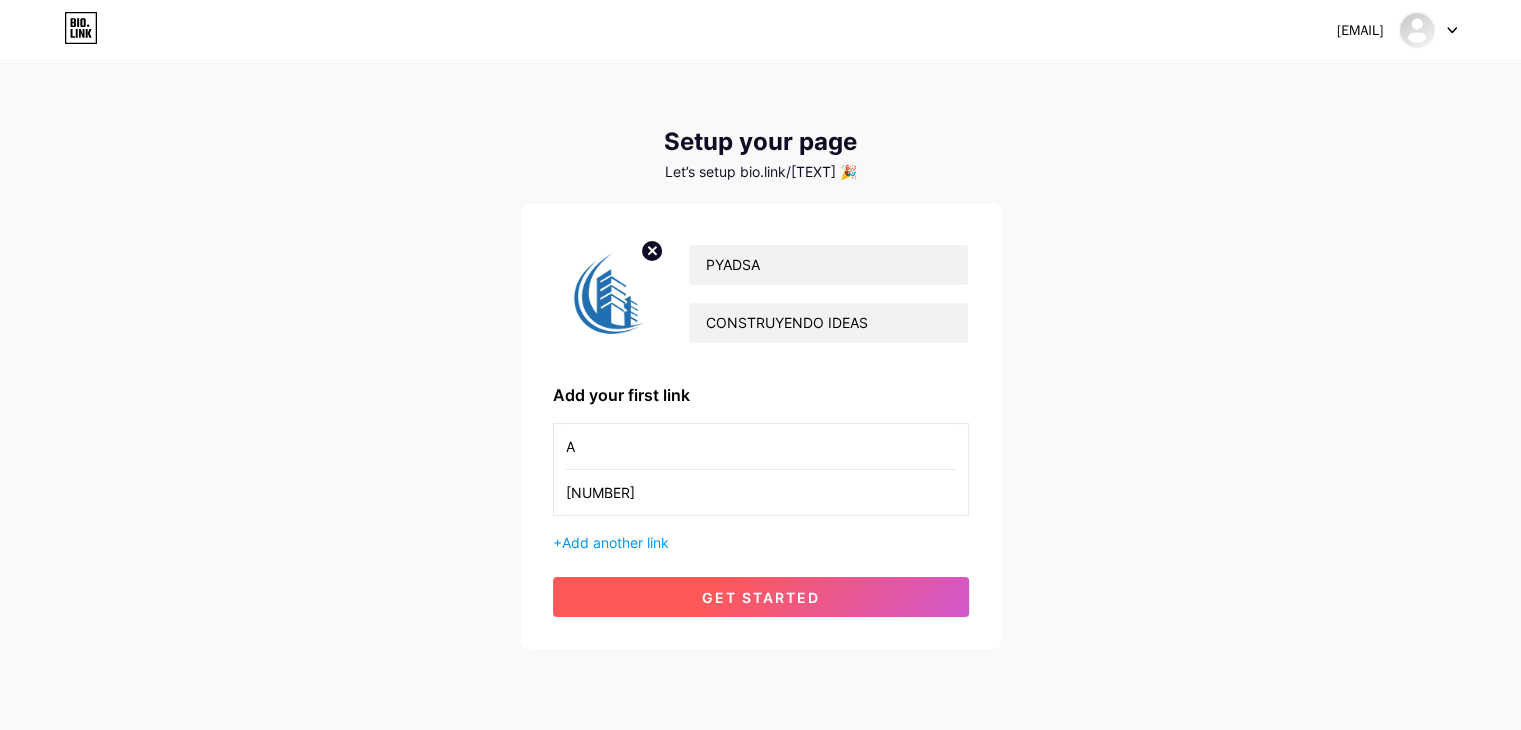 click on "get started" at bounding box center (761, 597) 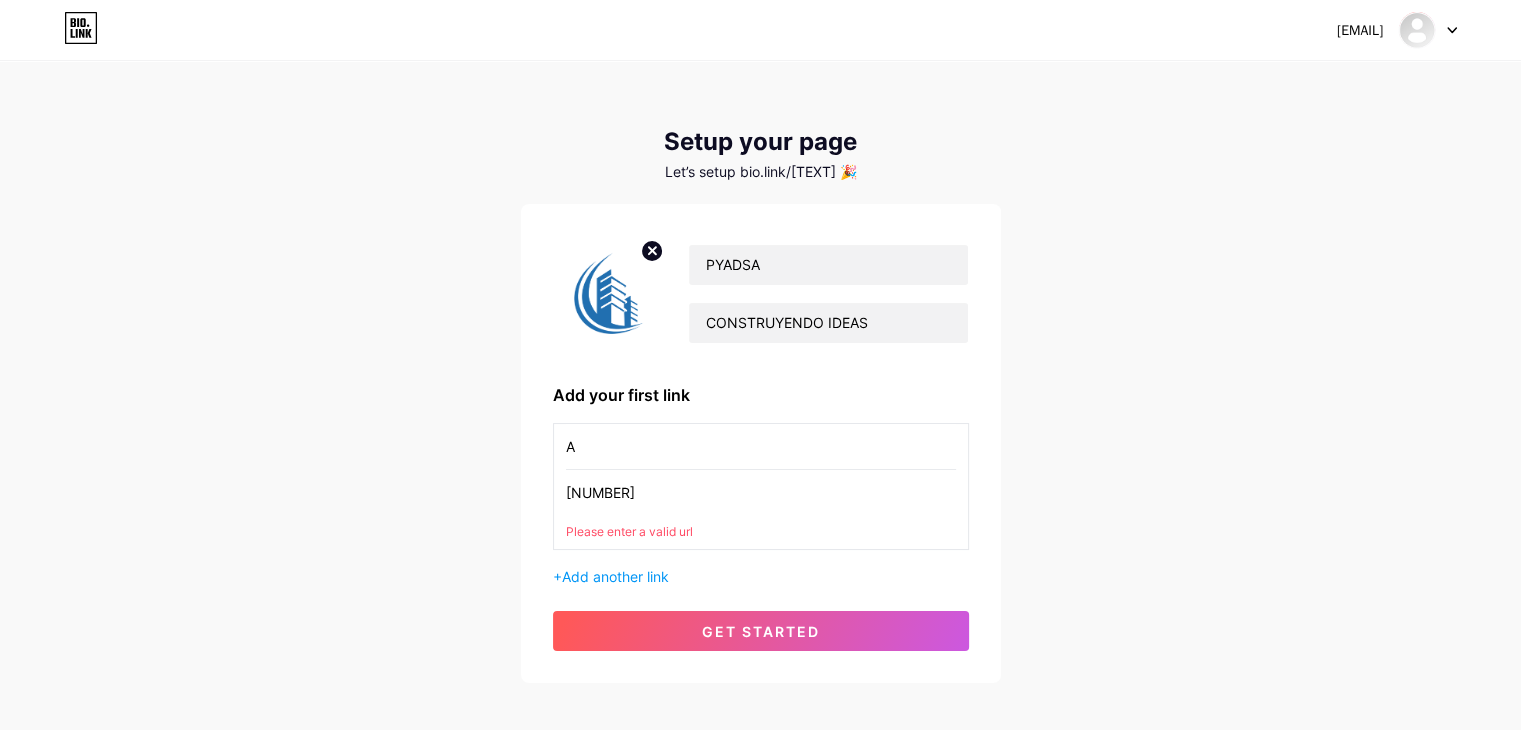 click on "[NUMBER]" at bounding box center (761, 492) 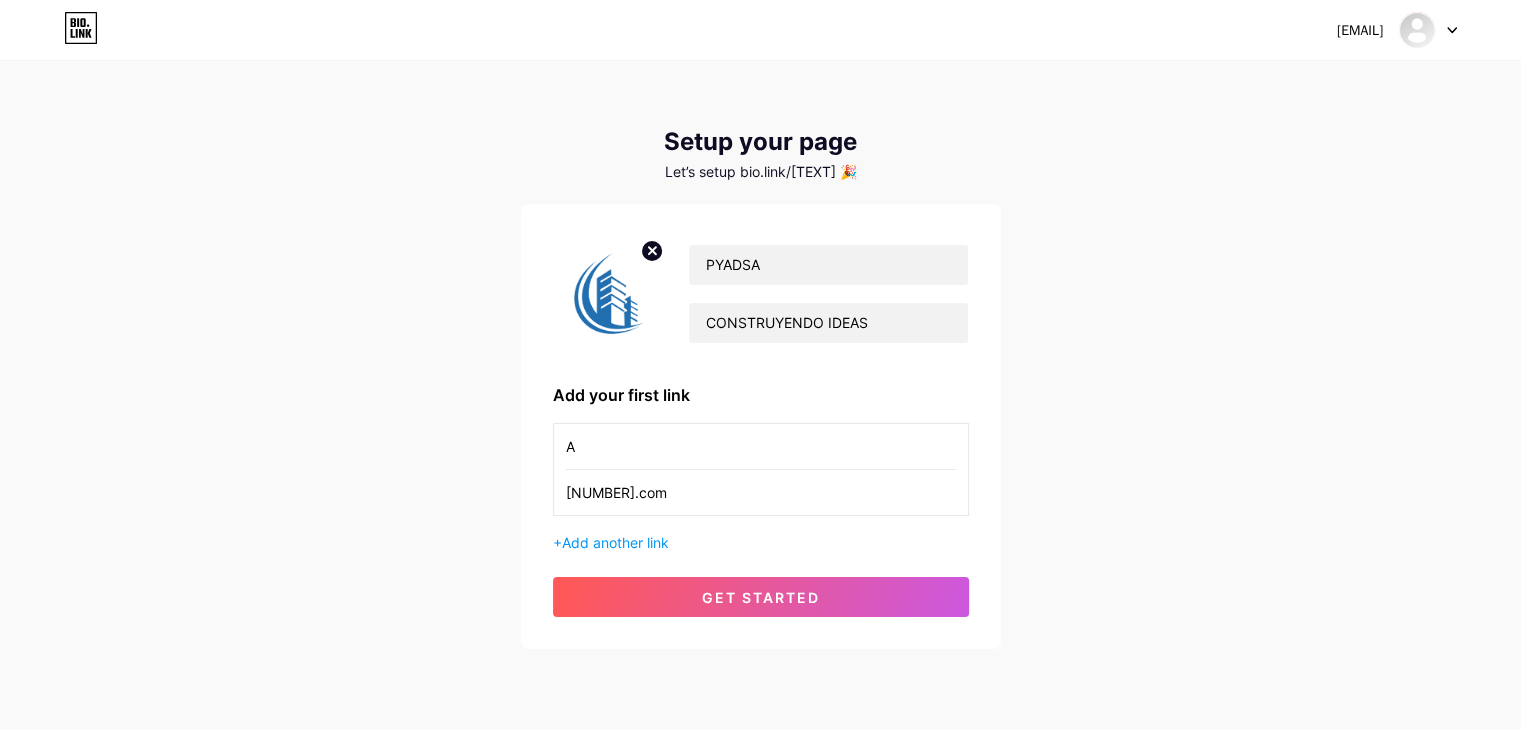 type on "[NUMBER].com" 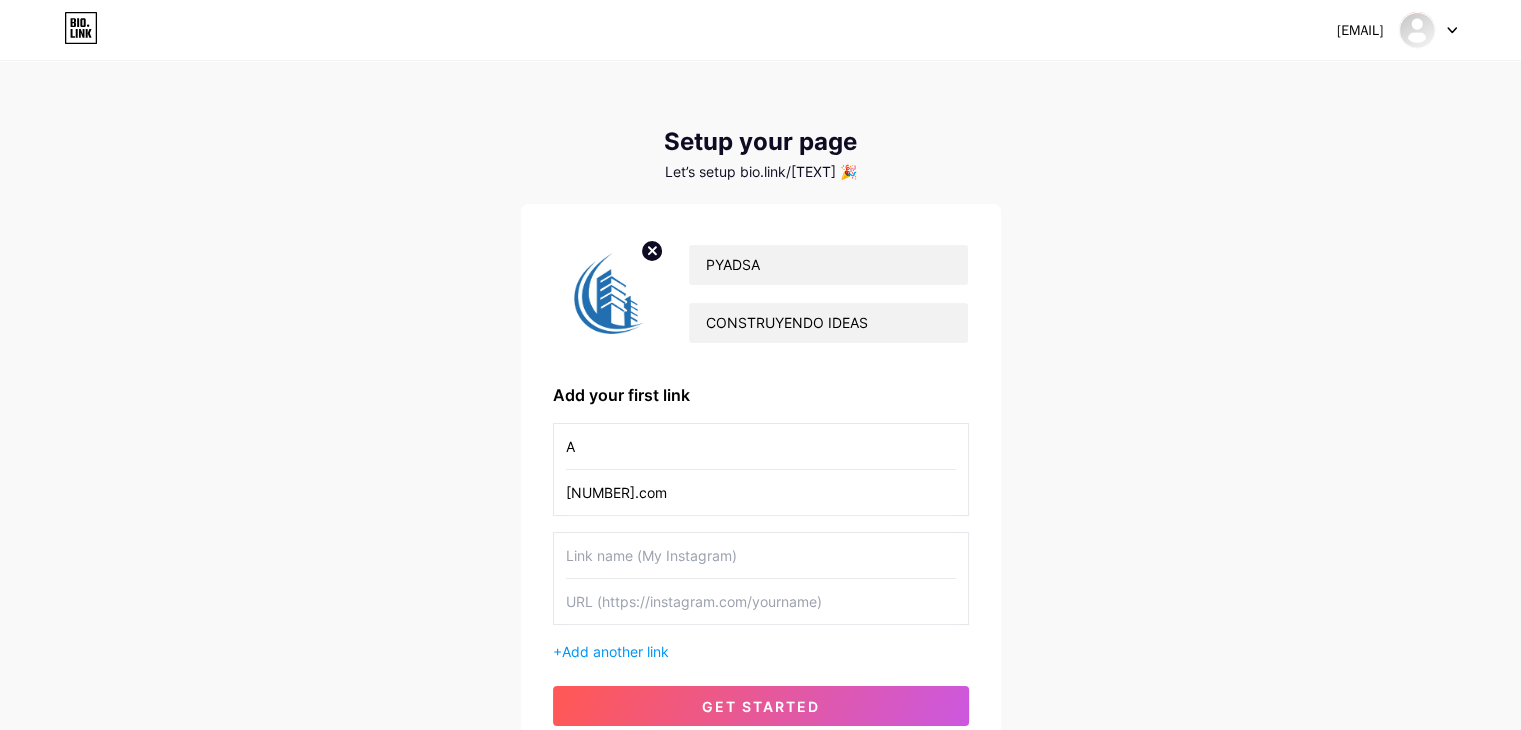 click on "get started" at bounding box center (761, 706) 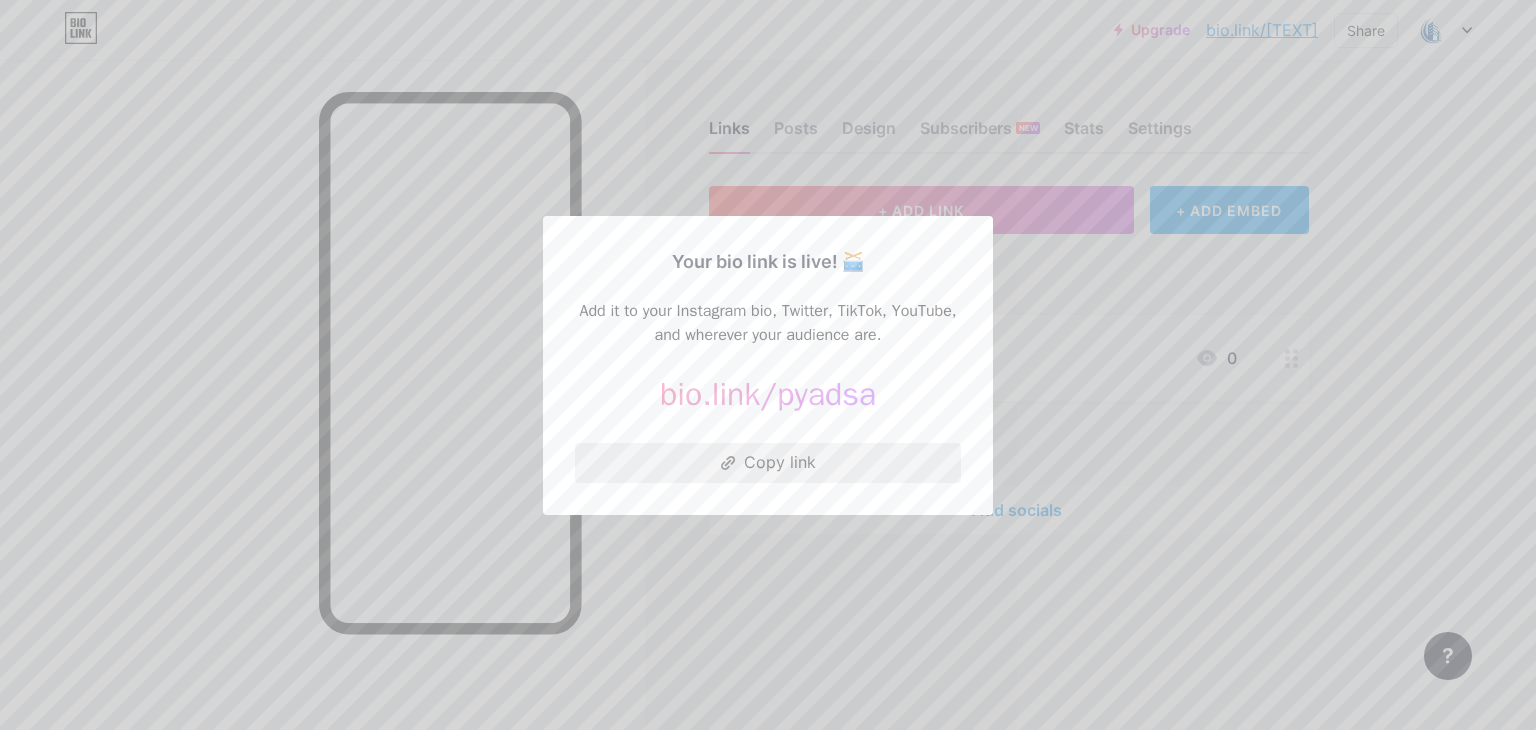 click on "Copy link" at bounding box center (768, 463) 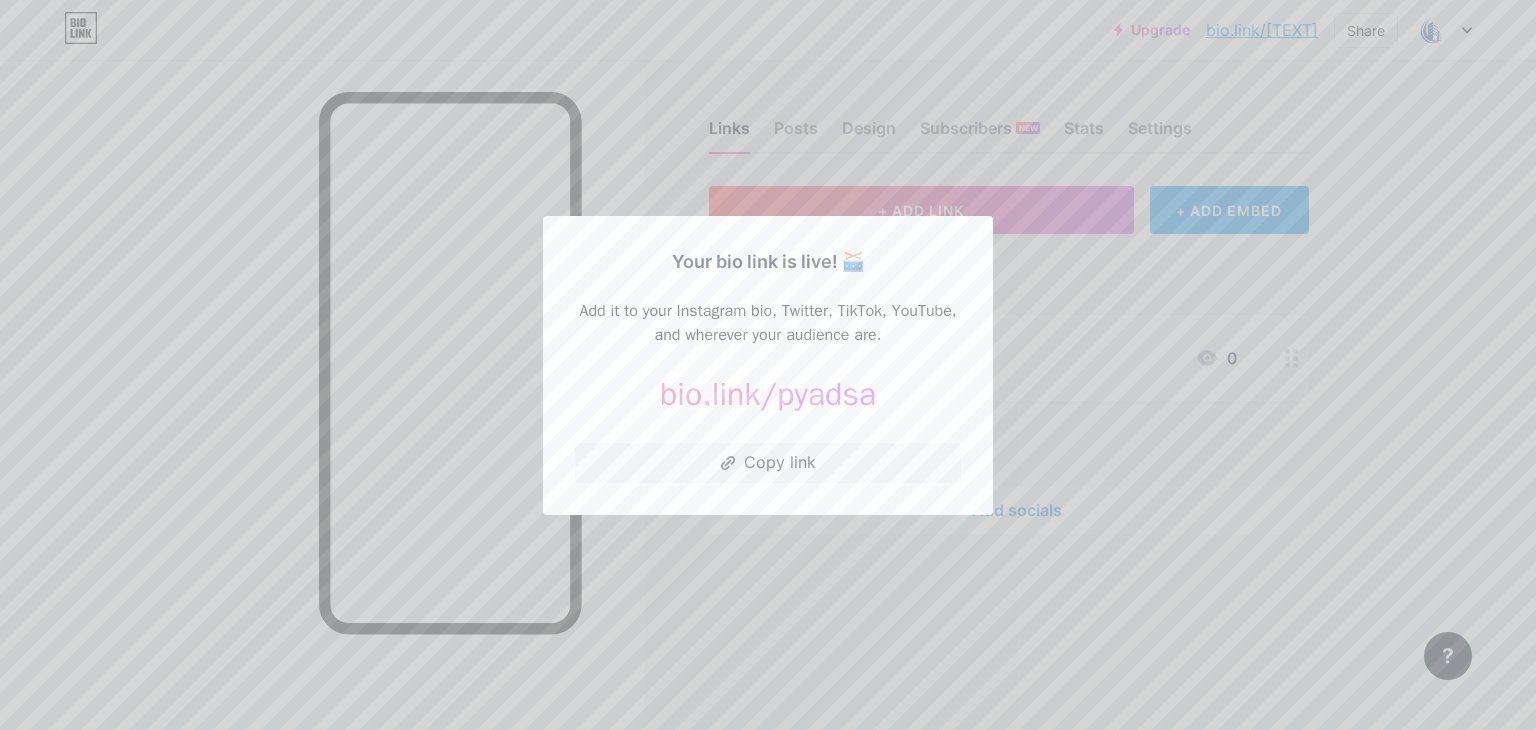 click at bounding box center (768, 365) 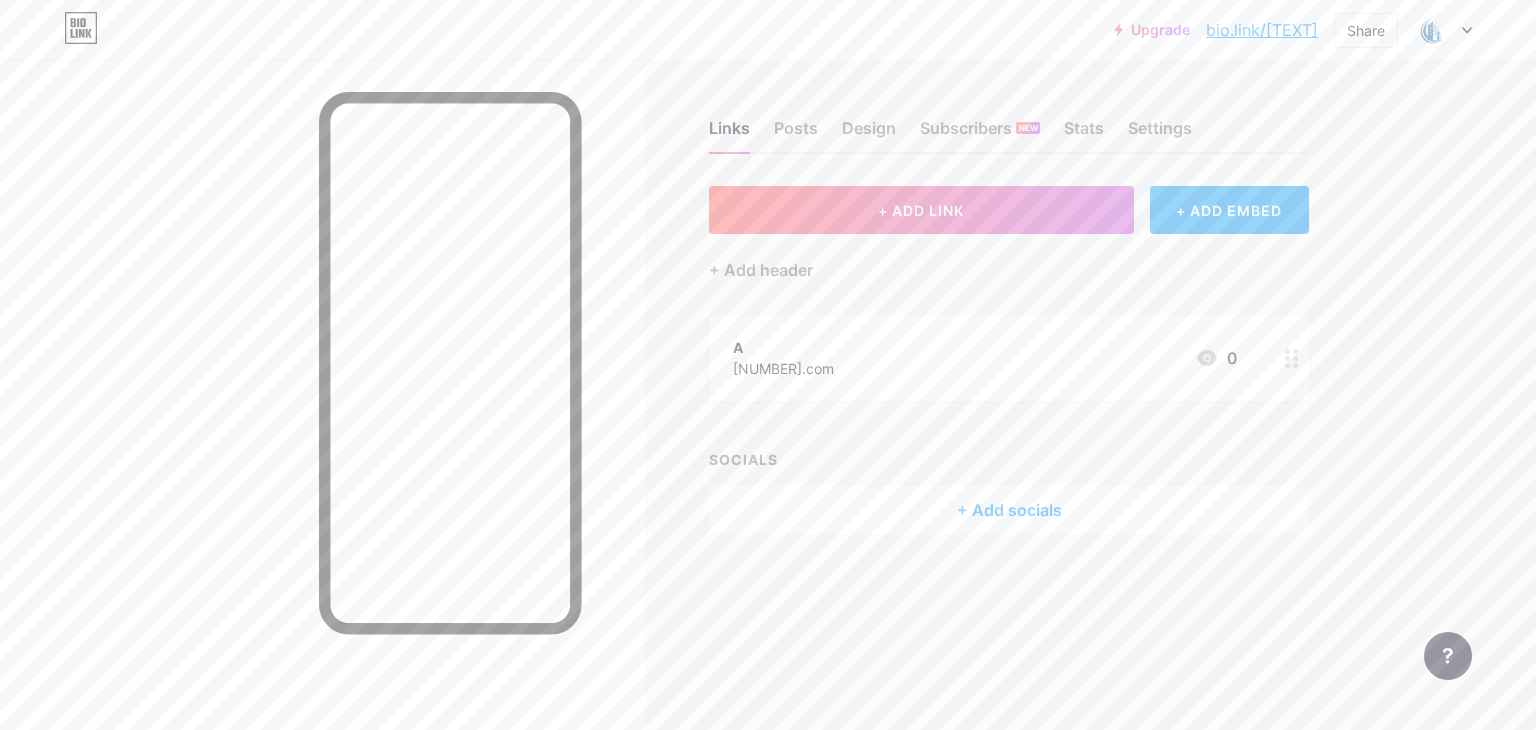 click 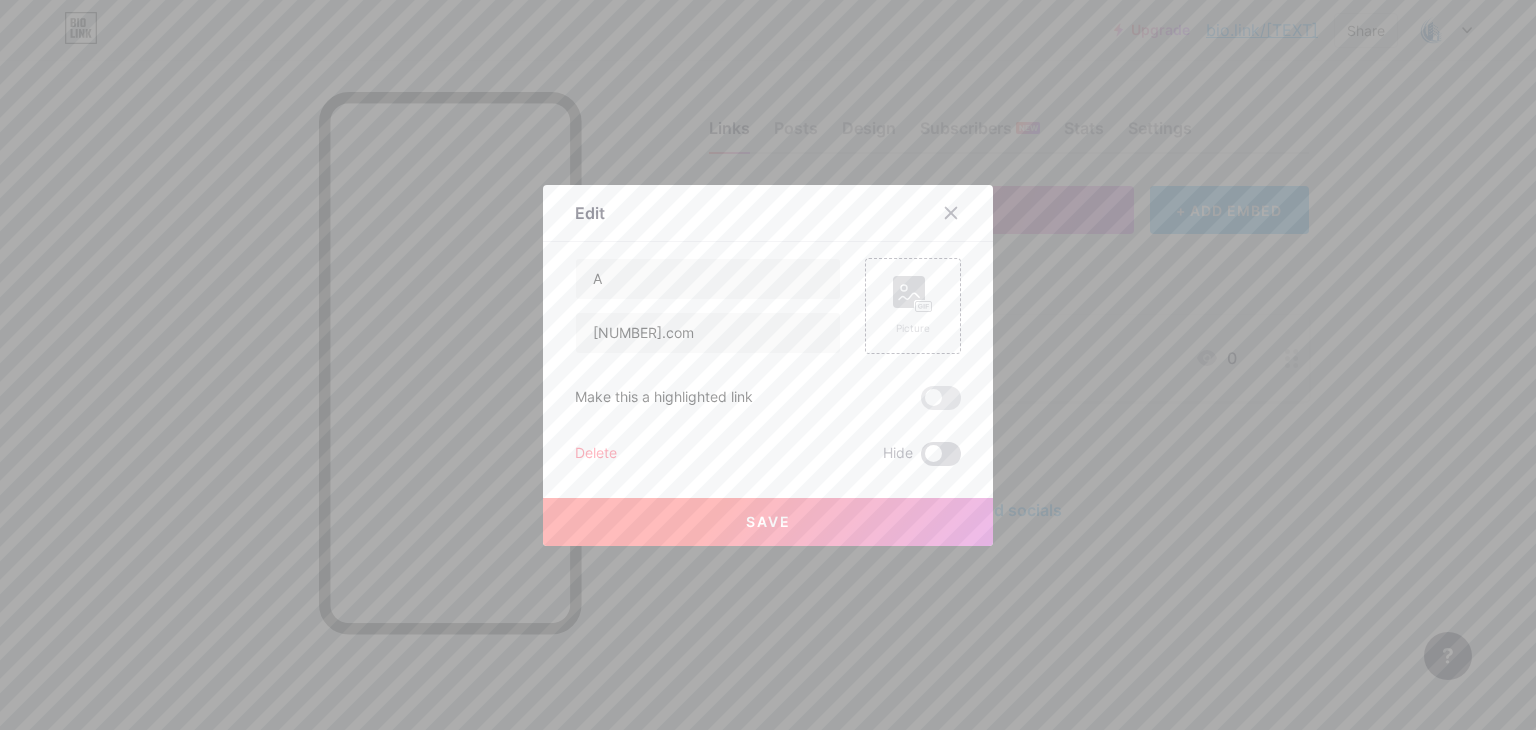 click at bounding box center [941, 454] 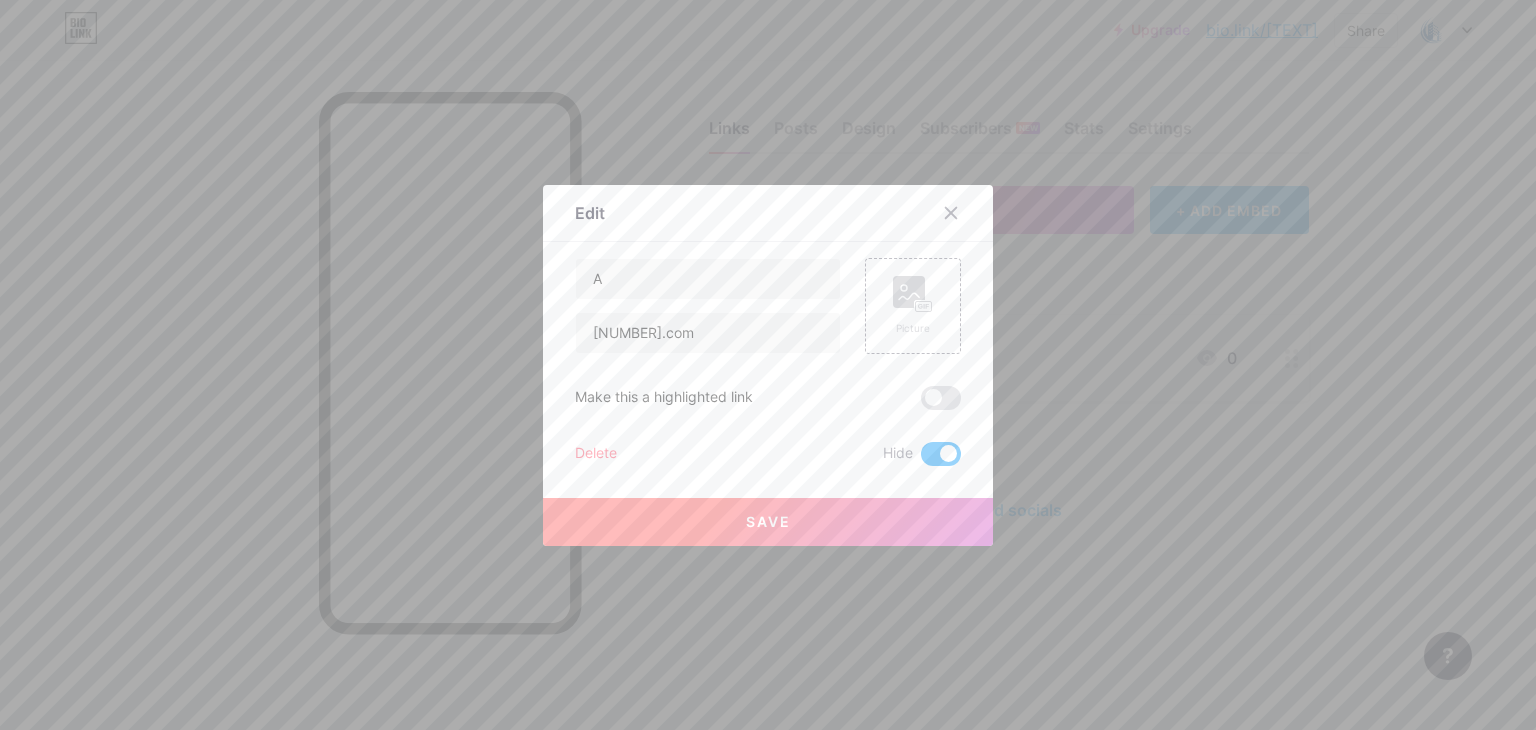 click on "Delete" at bounding box center (596, 454) 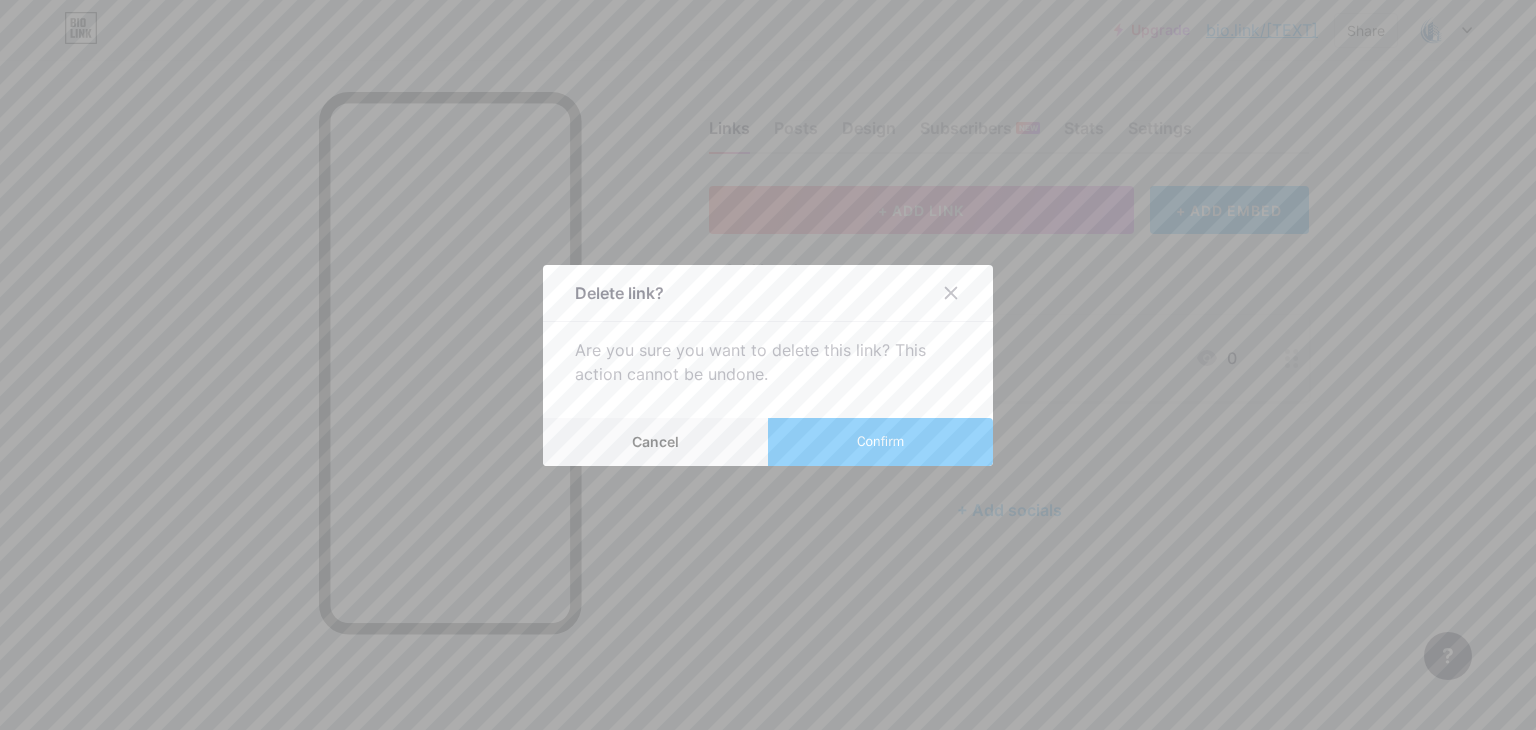 click on "Confirm" at bounding box center [880, 442] 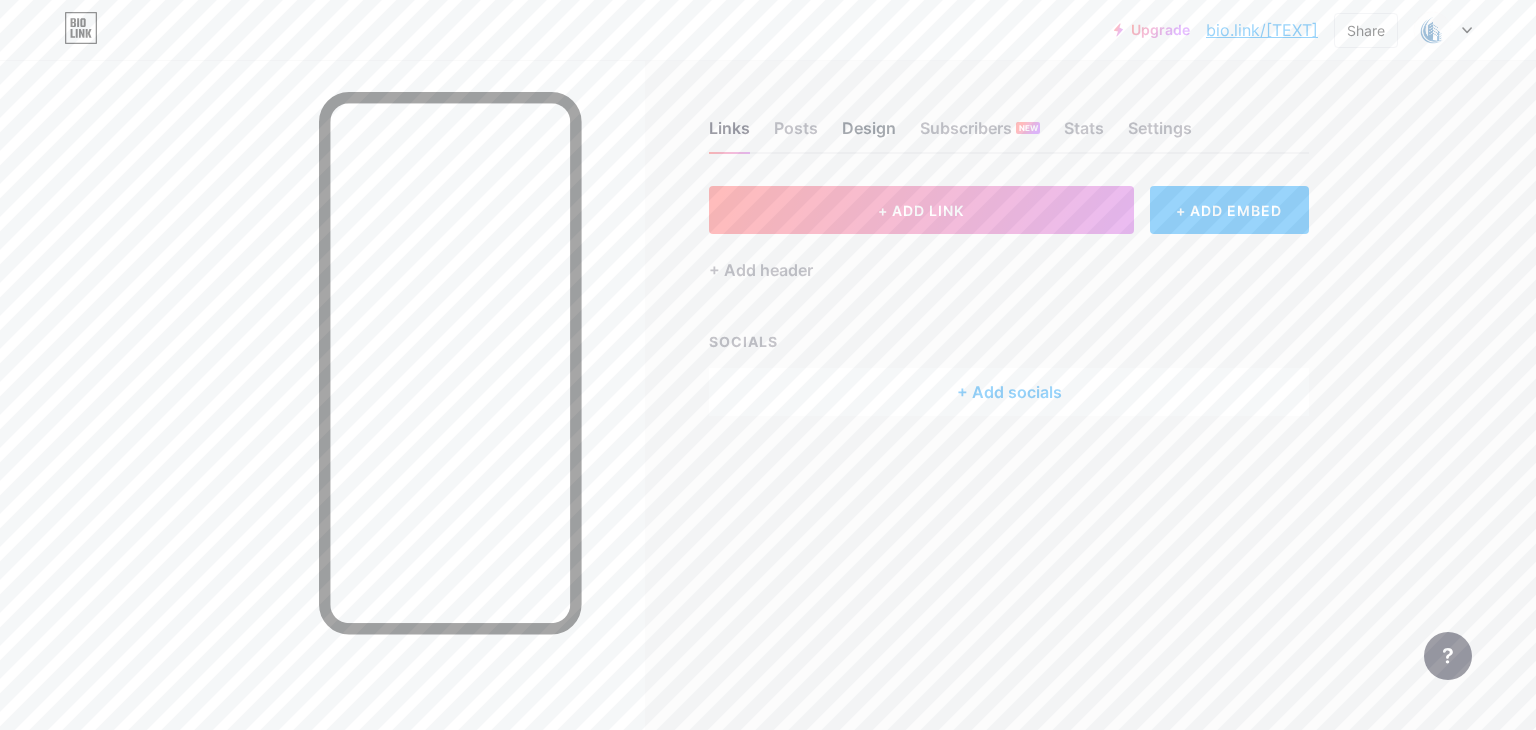 click on "Design" at bounding box center [869, 134] 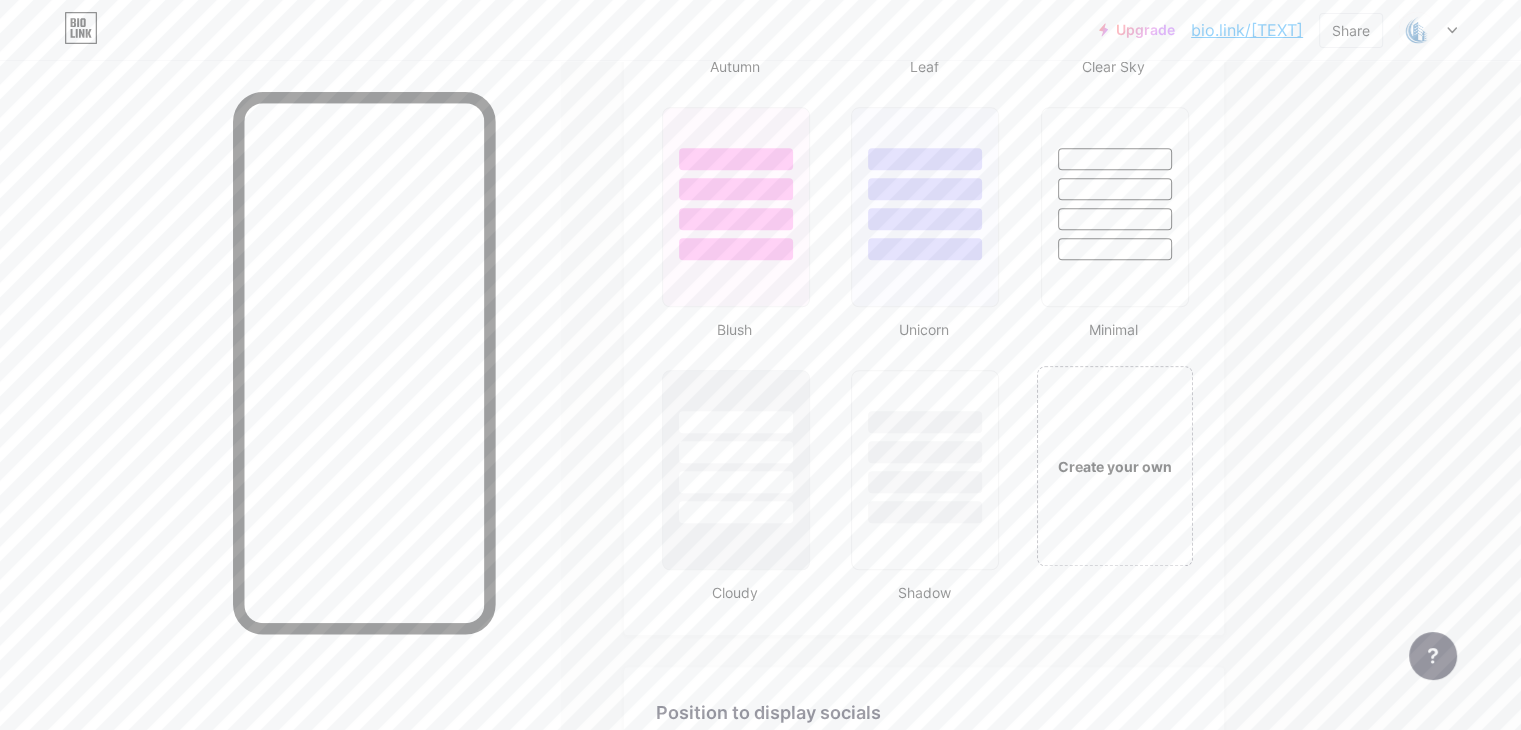 scroll, scrollTop: 2088, scrollLeft: 0, axis: vertical 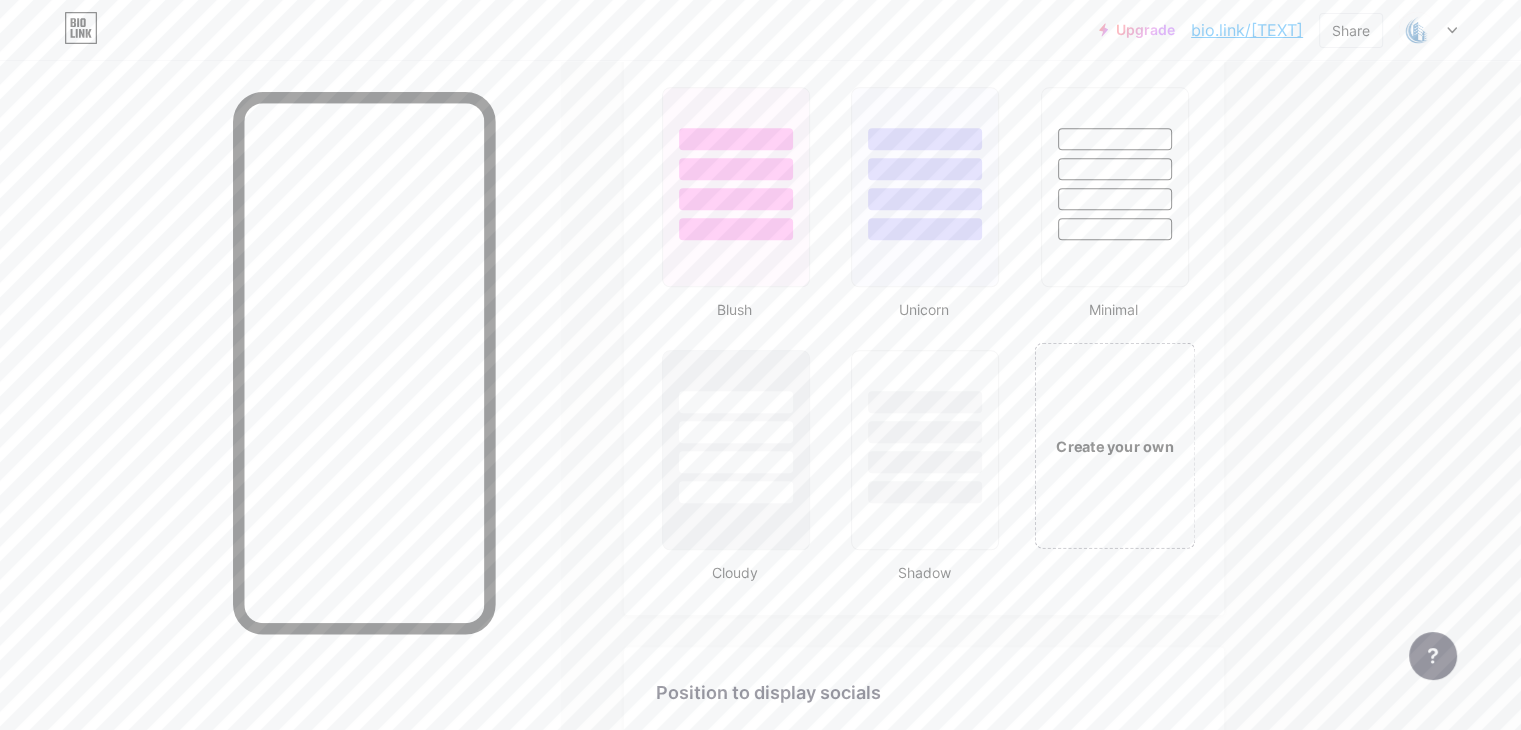 click on "Create your own" at bounding box center (1114, 445) 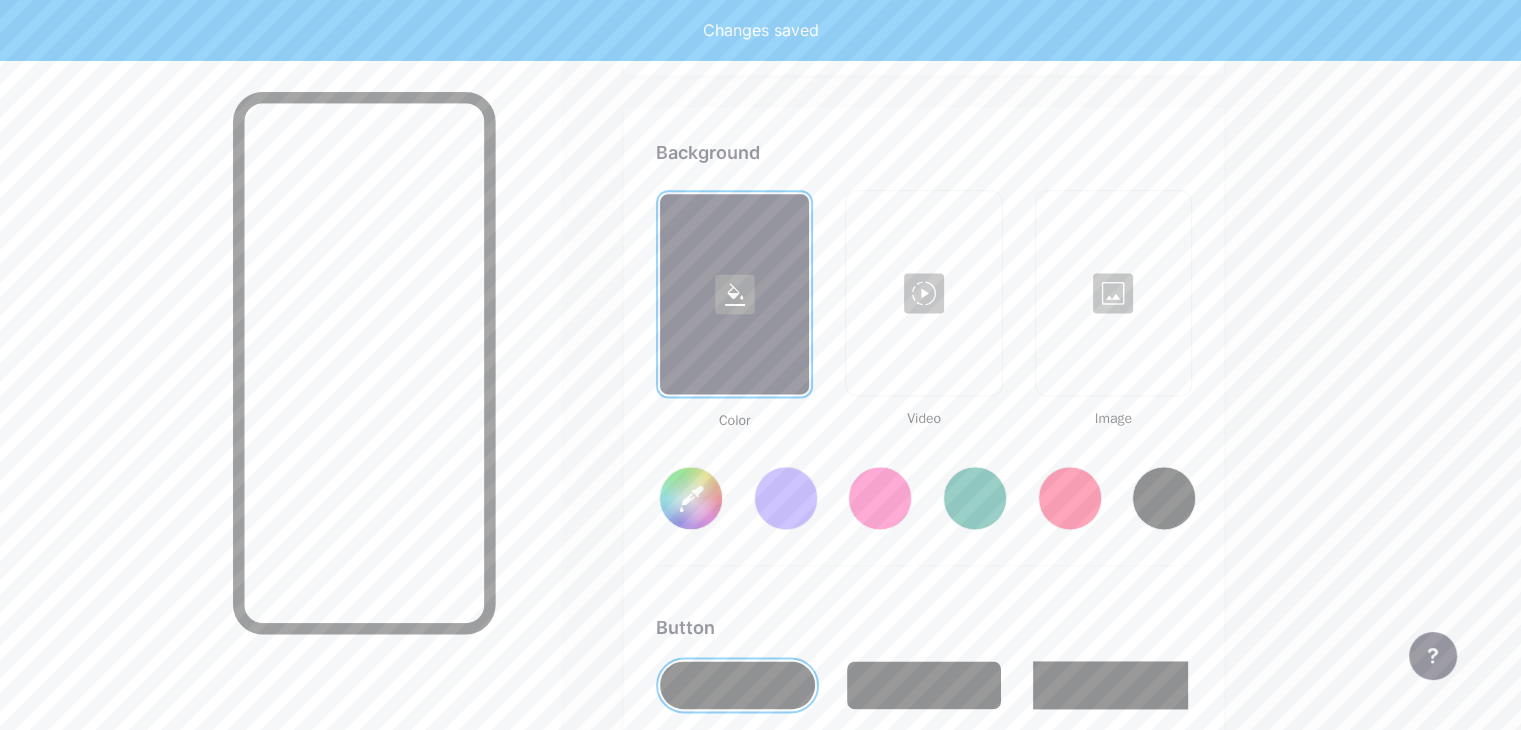 scroll, scrollTop: 2648, scrollLeft: 0, axis: vertical 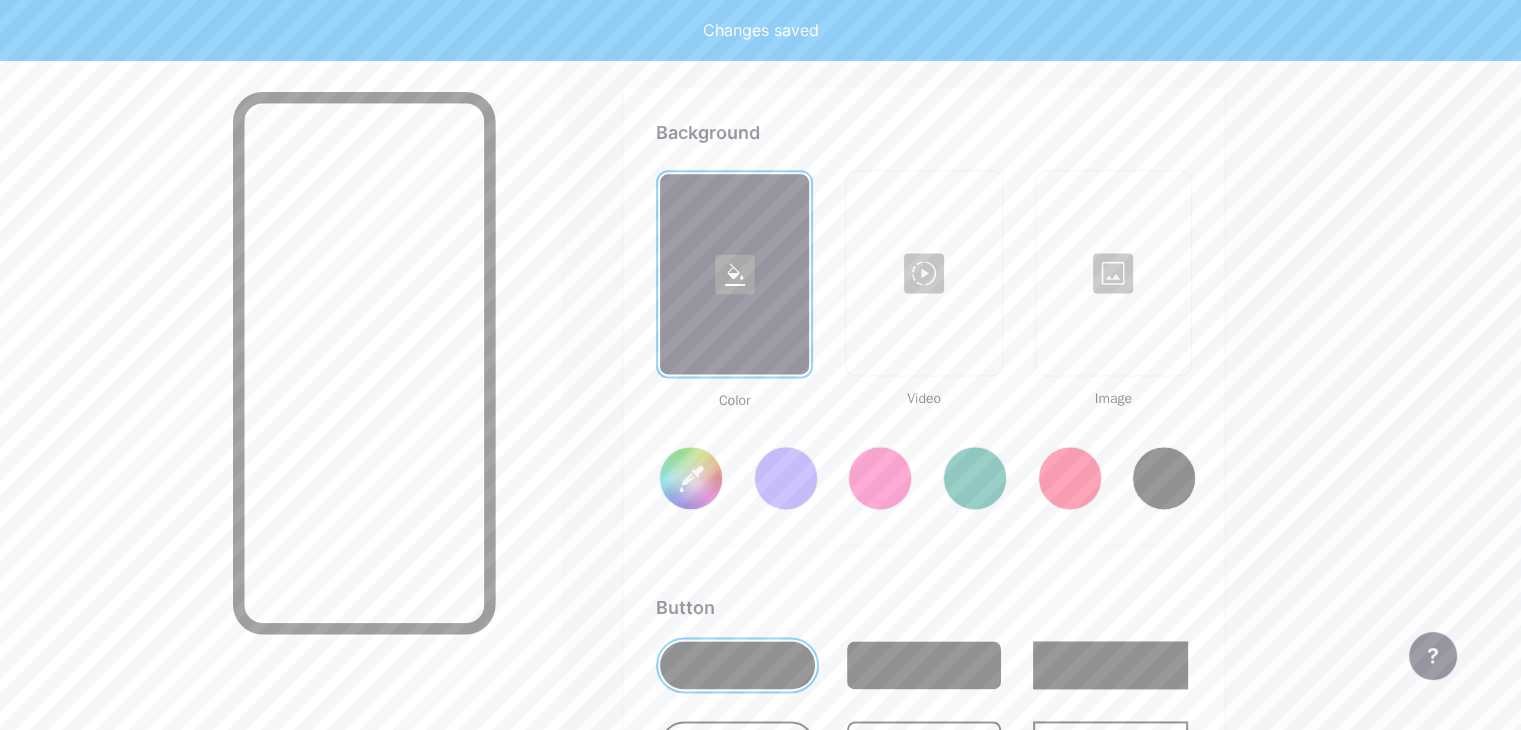 type on "#ffffff" 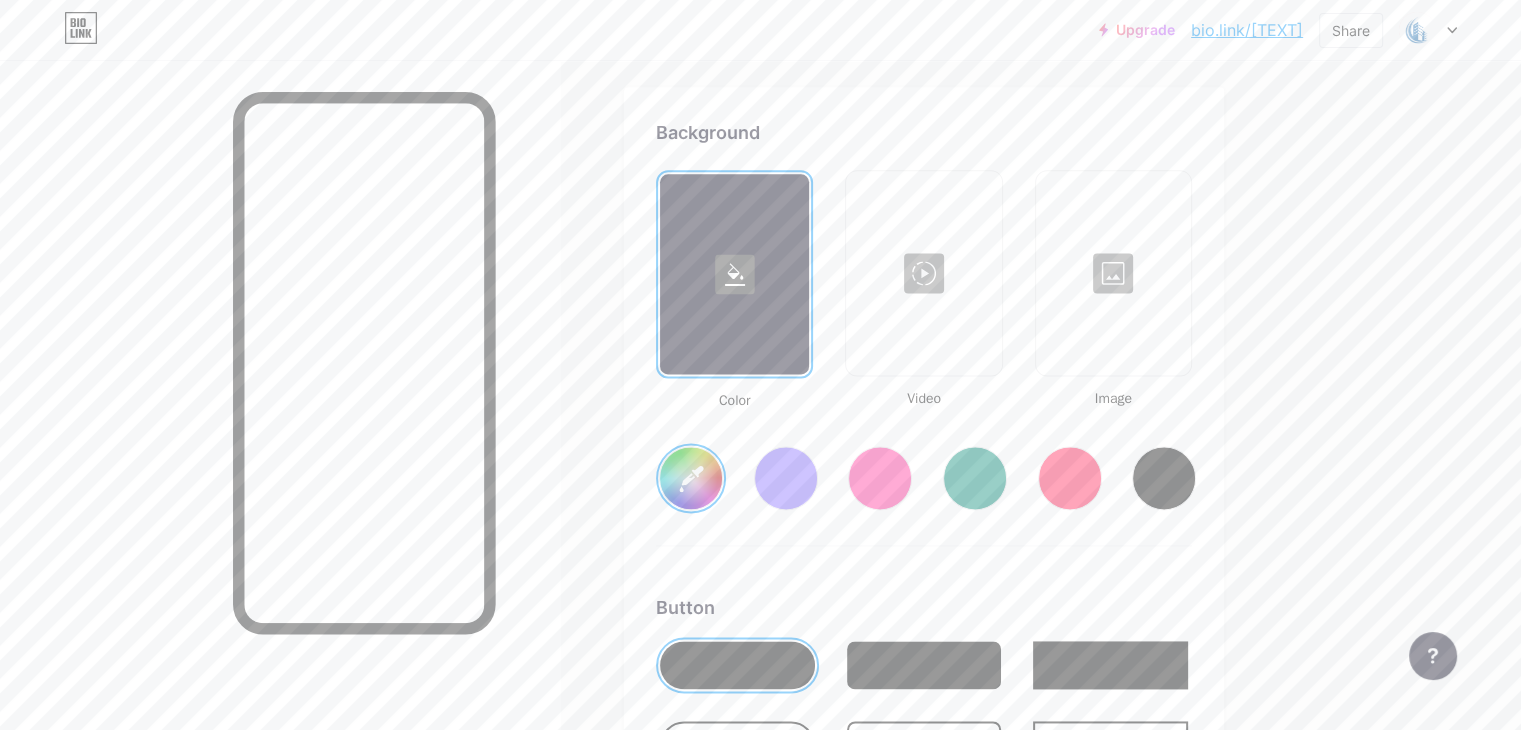click on "#ffffff" at bounding box center (691, 478) 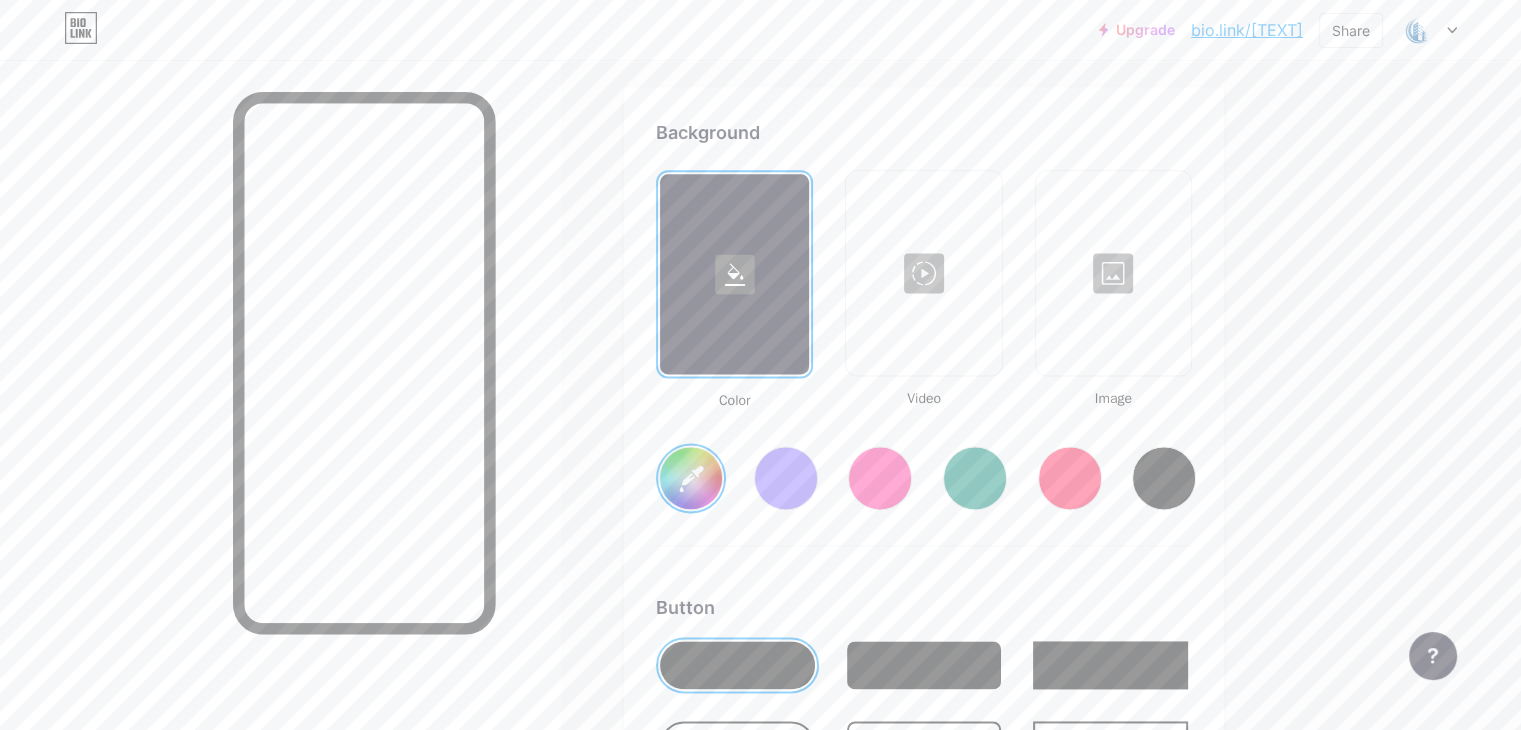 click on "#ffffff" at bounding box center (691, 478) 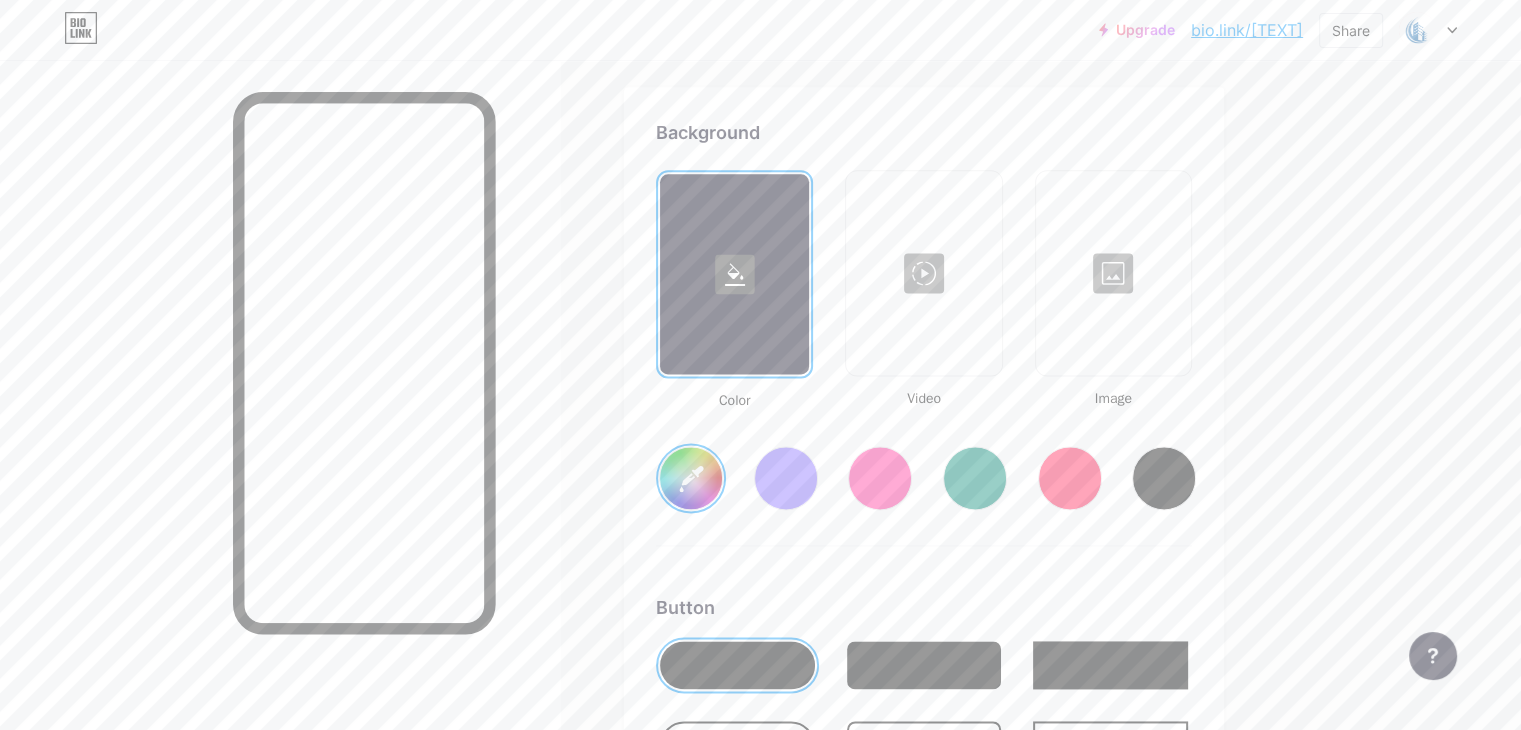 click on "#[HEX]" at bounding box center (924, 462) 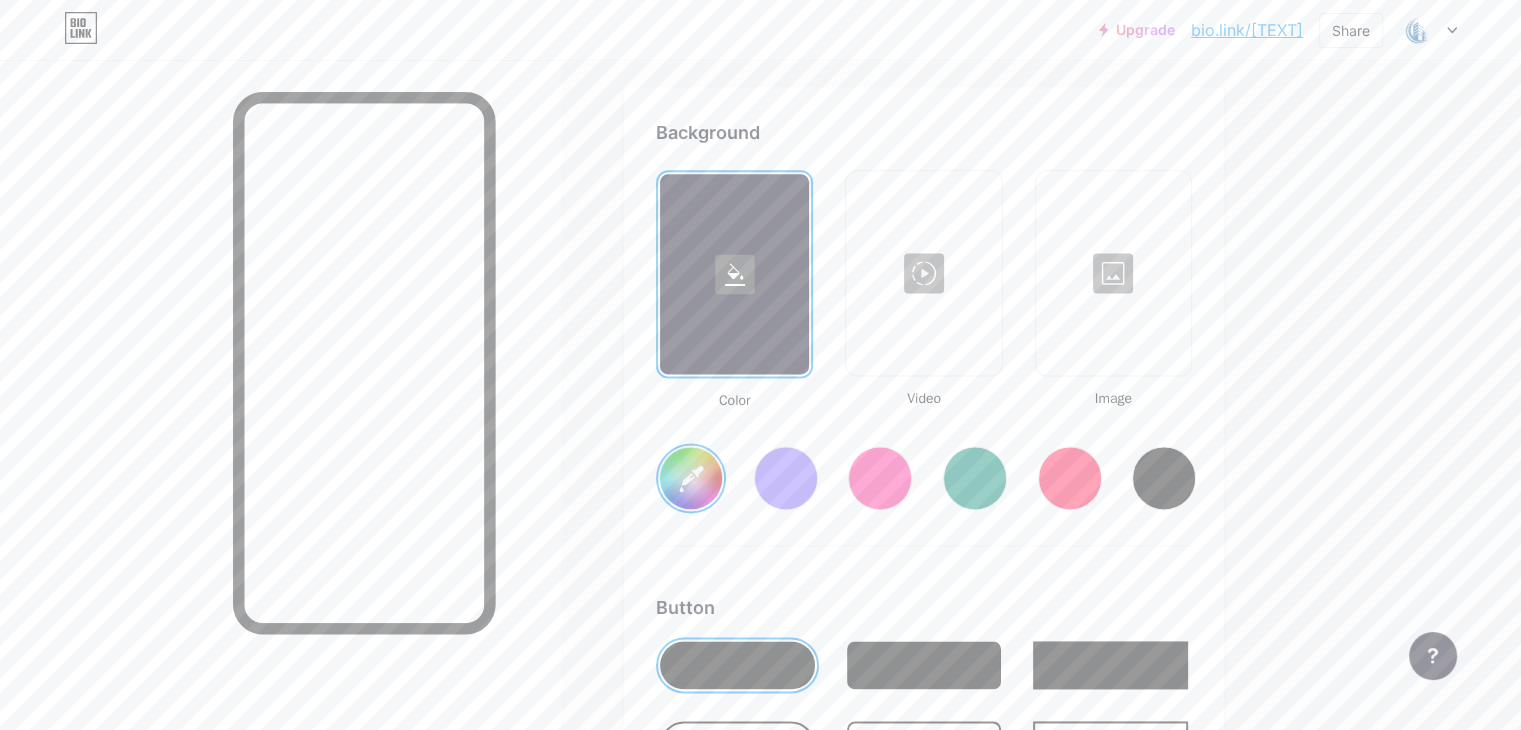 click on "#[HEX]" at bounding box center [691, 478] 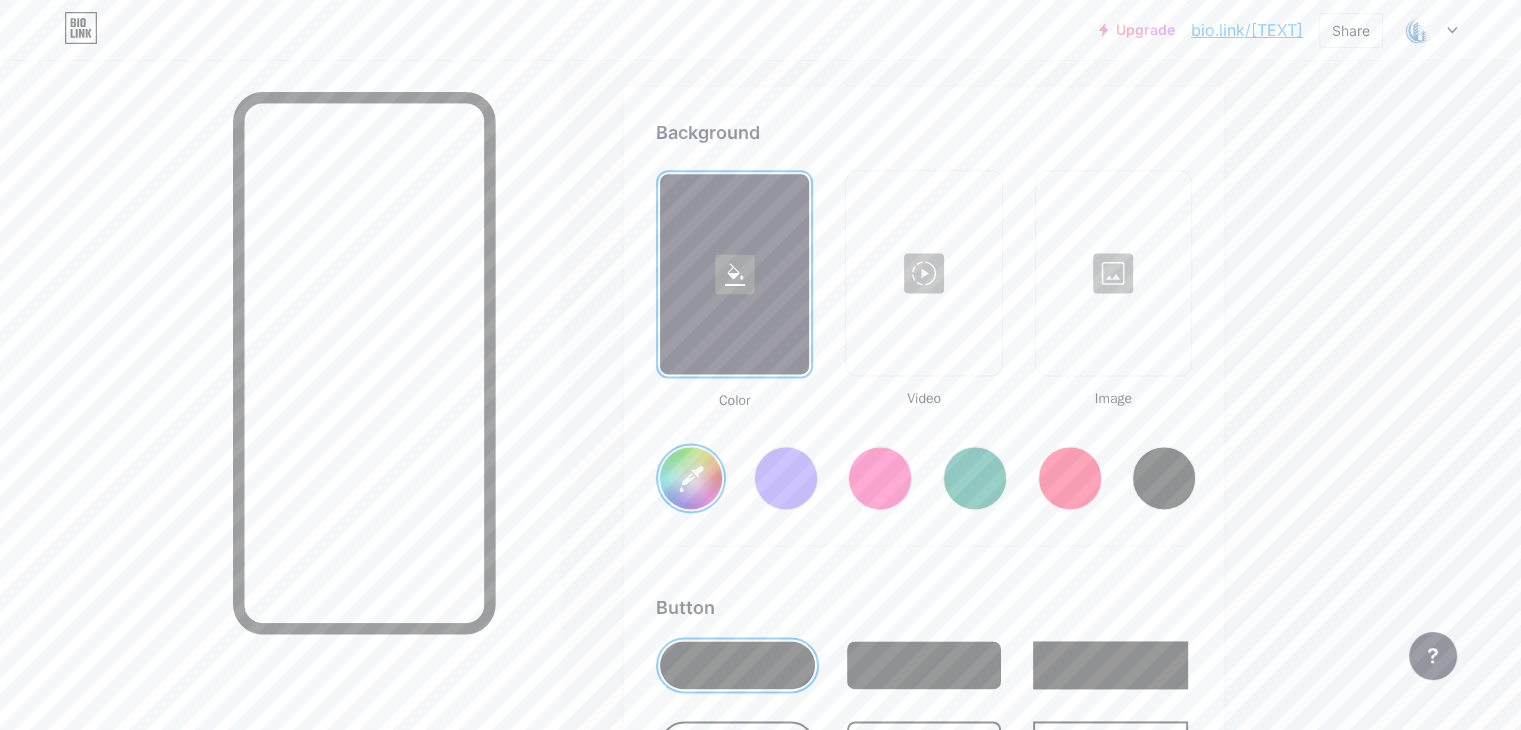 type on "#2752d3" 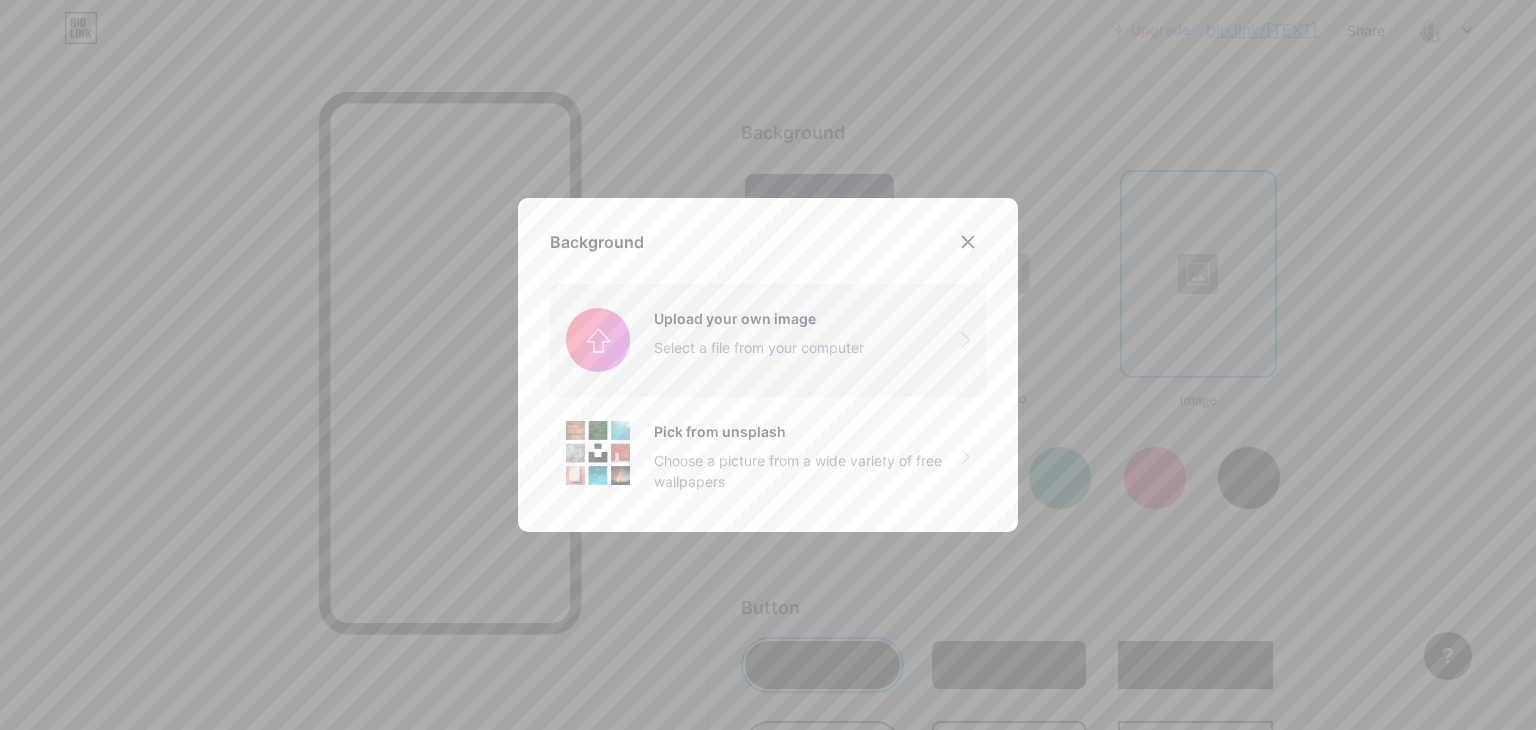 click at bounding box center [768, 340] 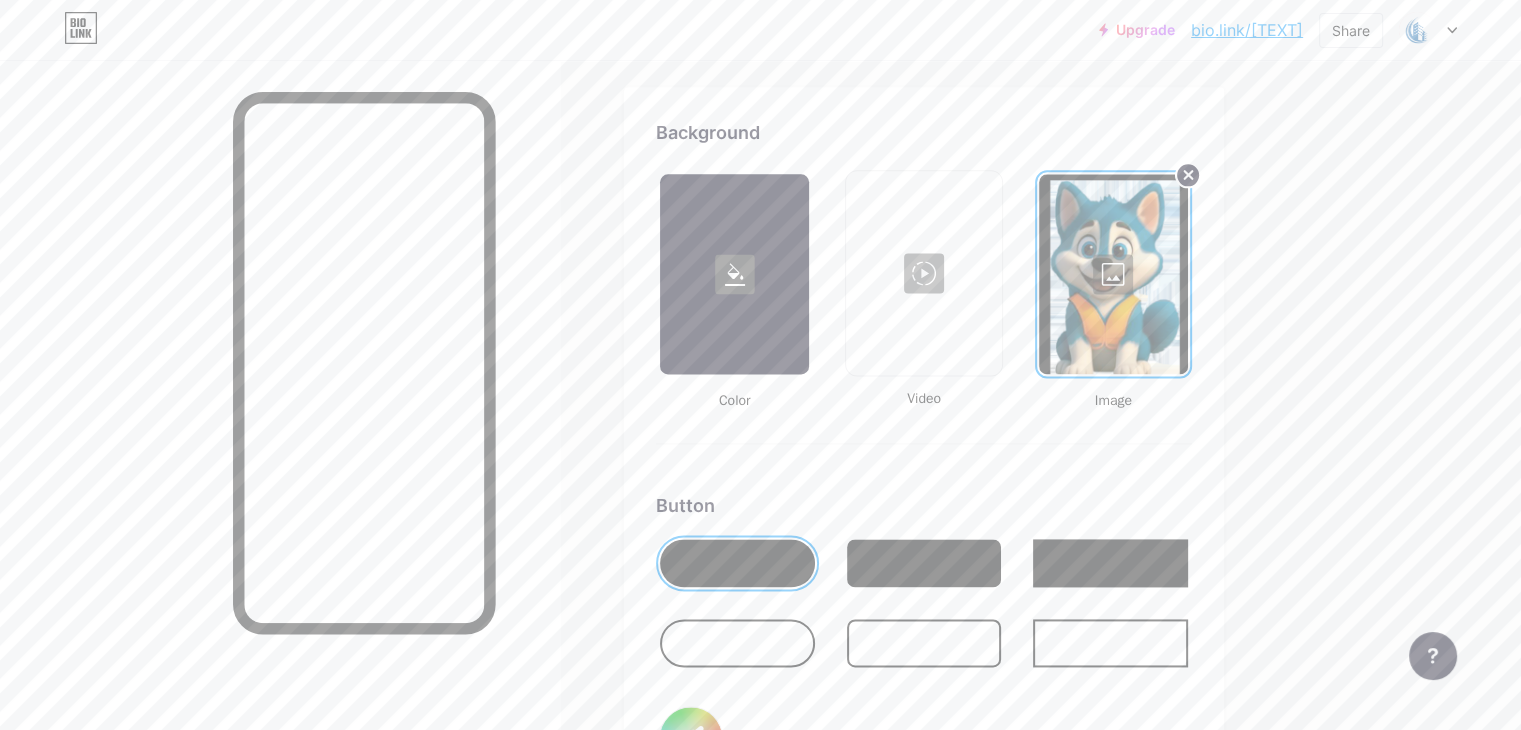 click 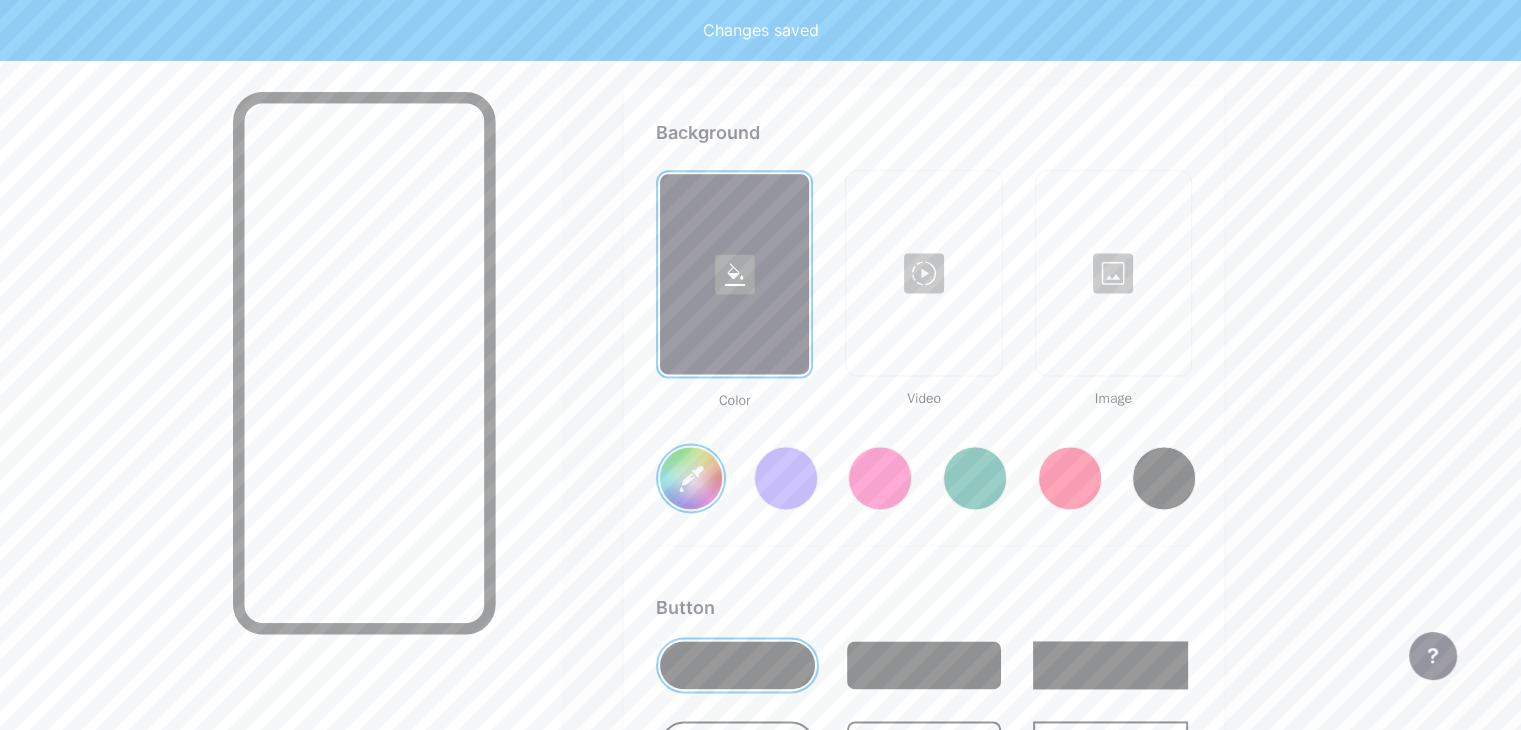 type on "#2752d3" 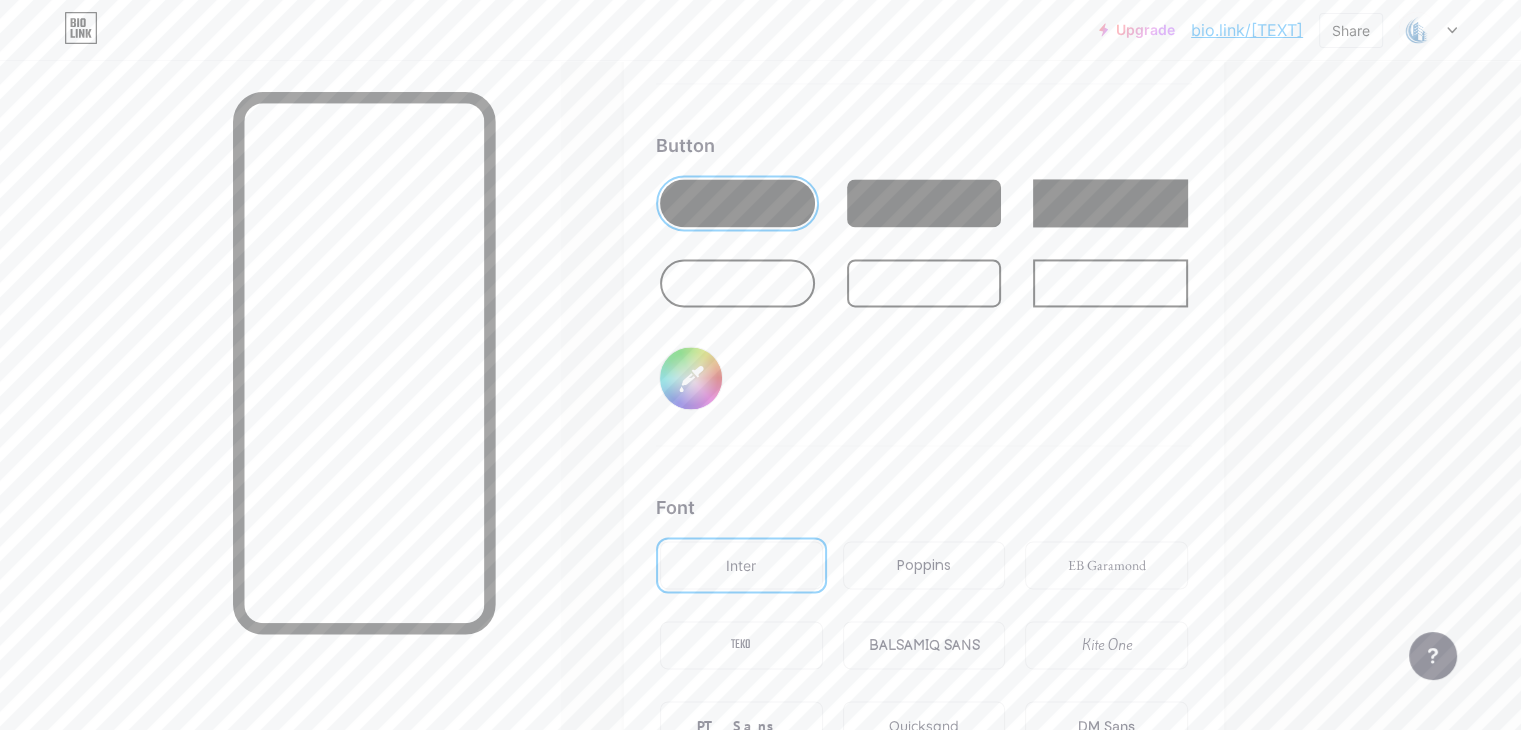 scroll, scrollTop: 3107, scrollLeft: 0, axis: vertical 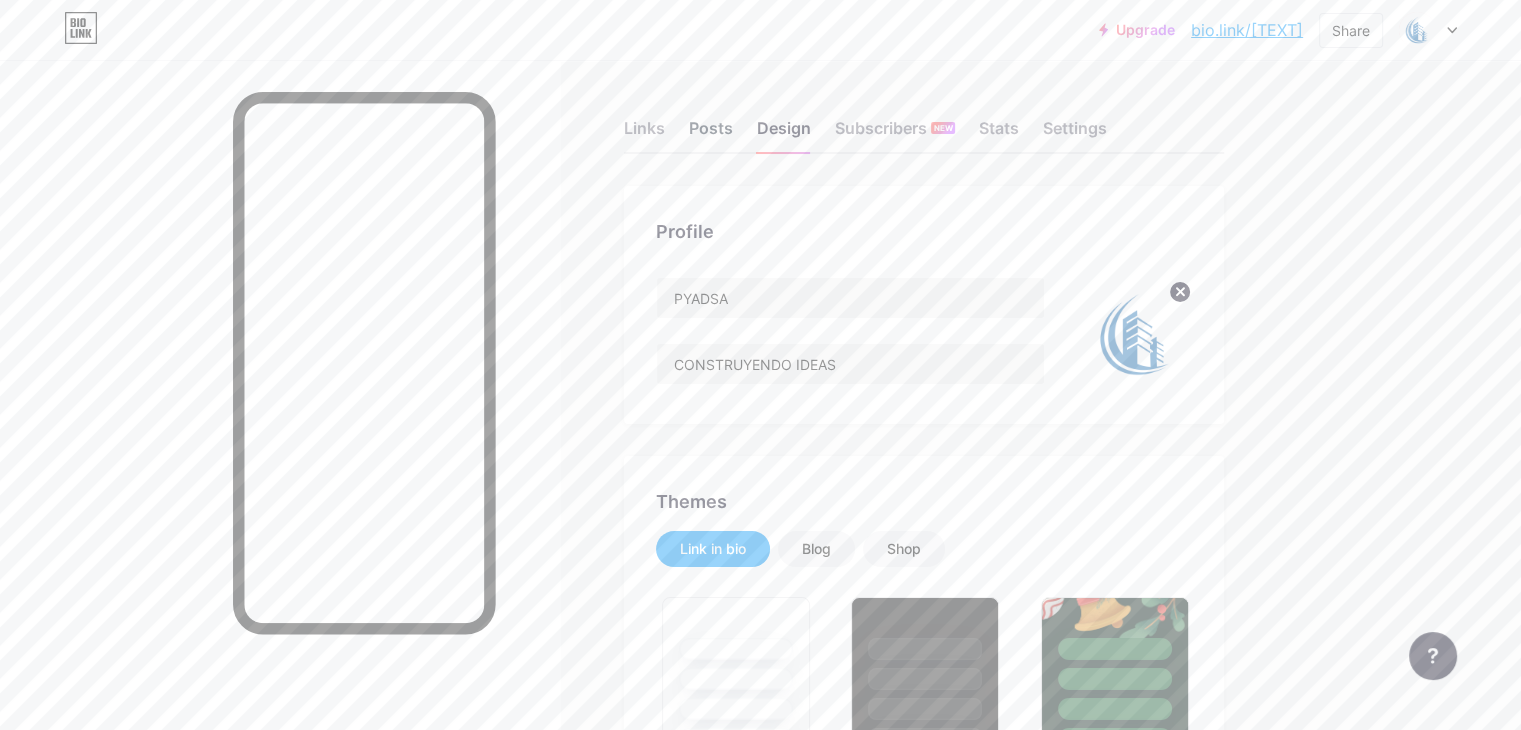 click on "Posts" at bounding box center [711, 134] 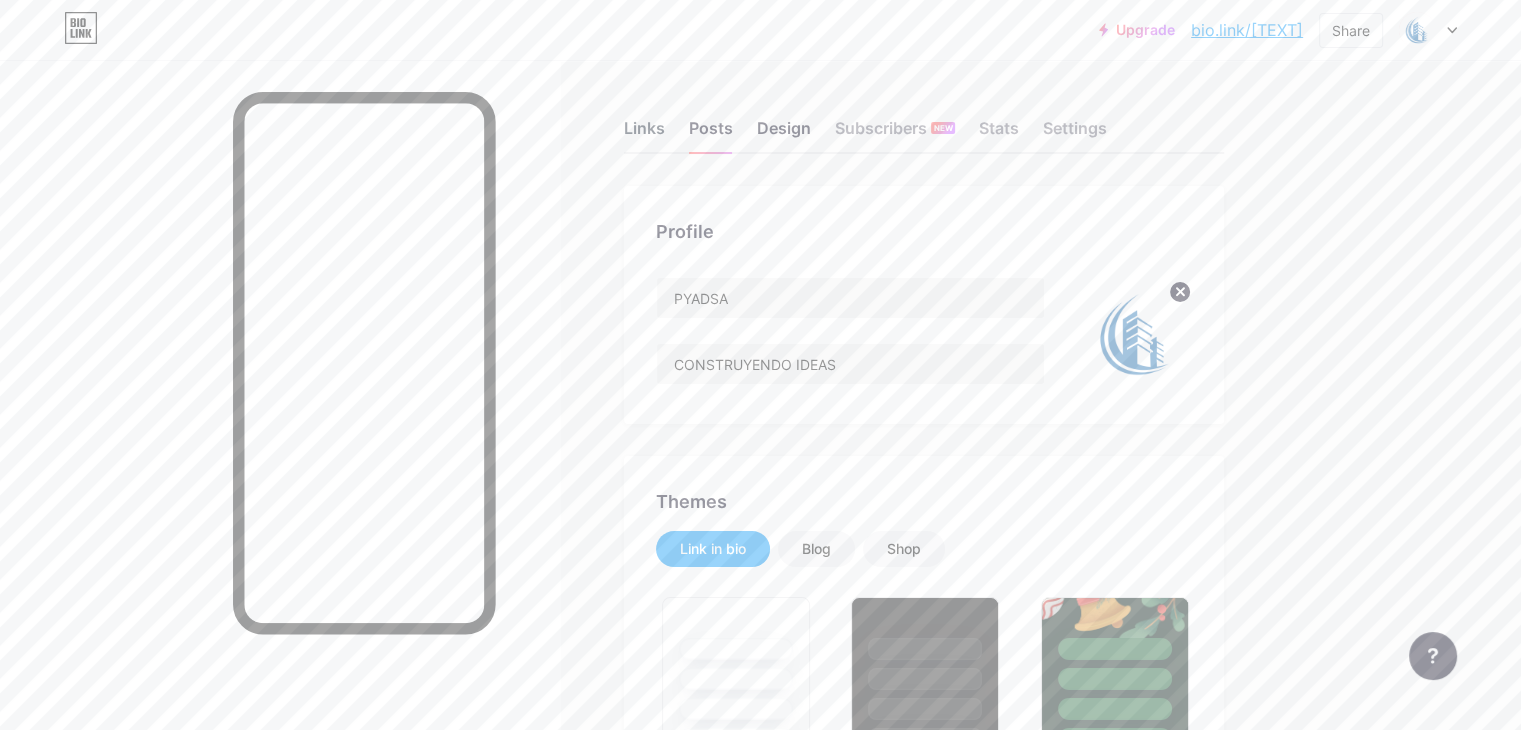 click on "Links" at bounding box center [644, 134] 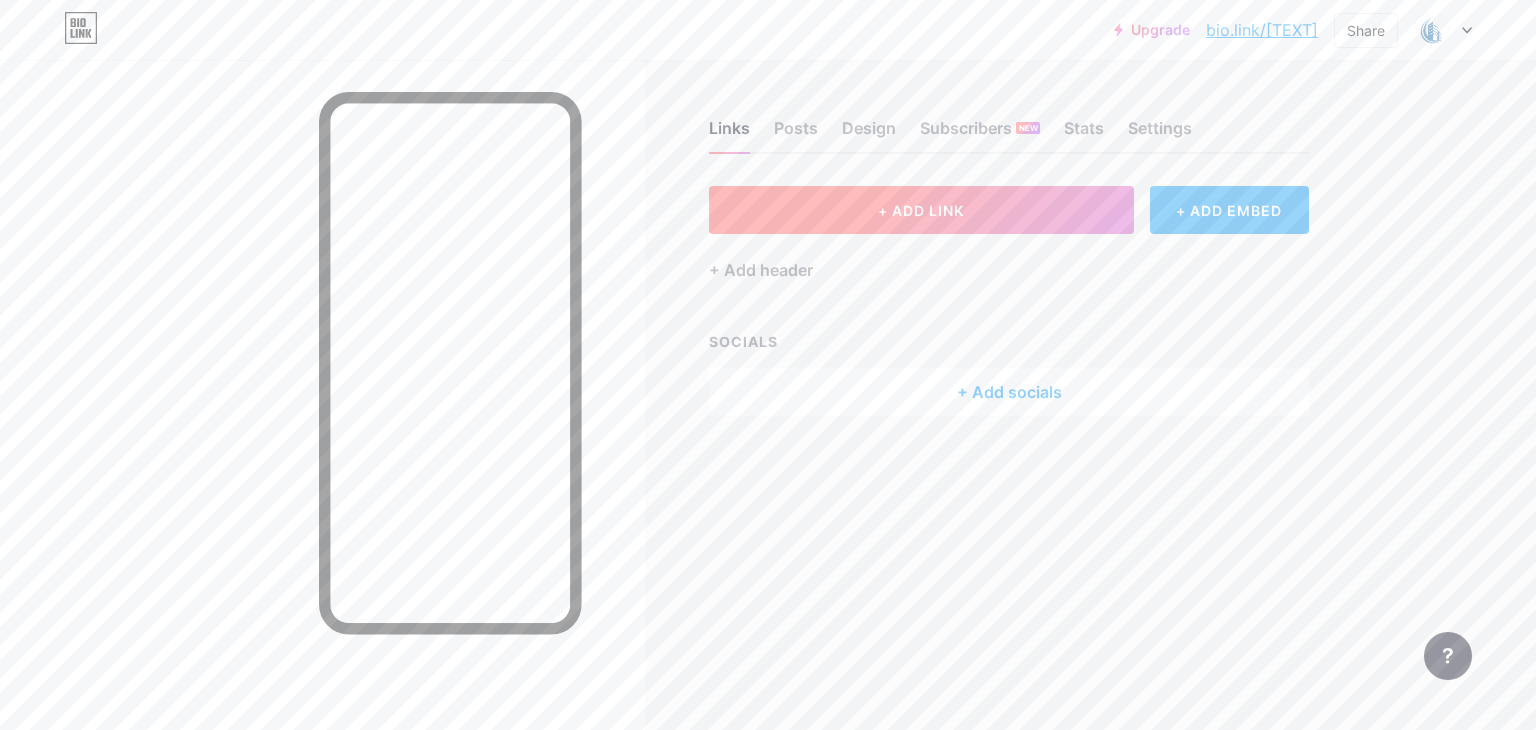 click on "+ ADD LINK" at bounding box center (921, 210) 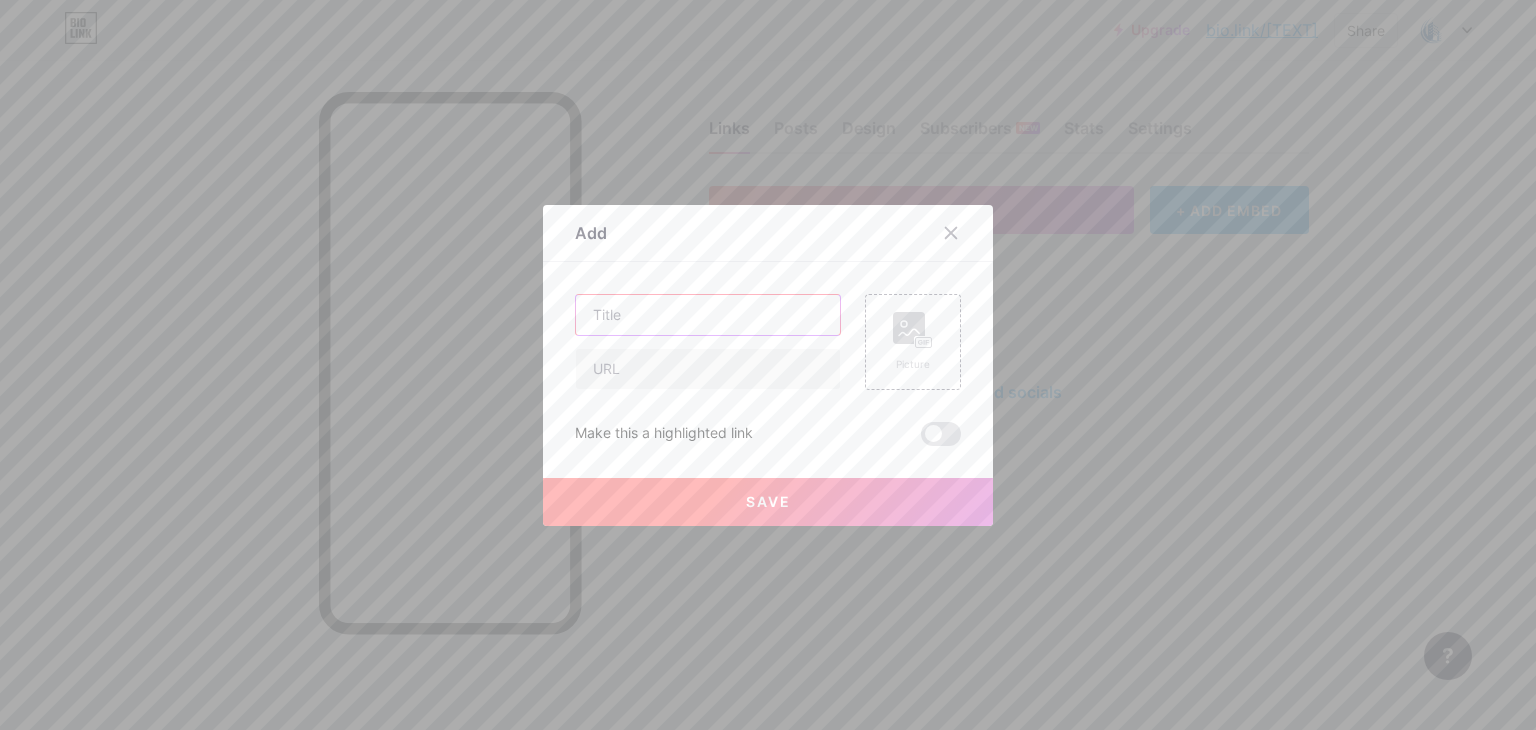 click at bounding box center (708, 315) 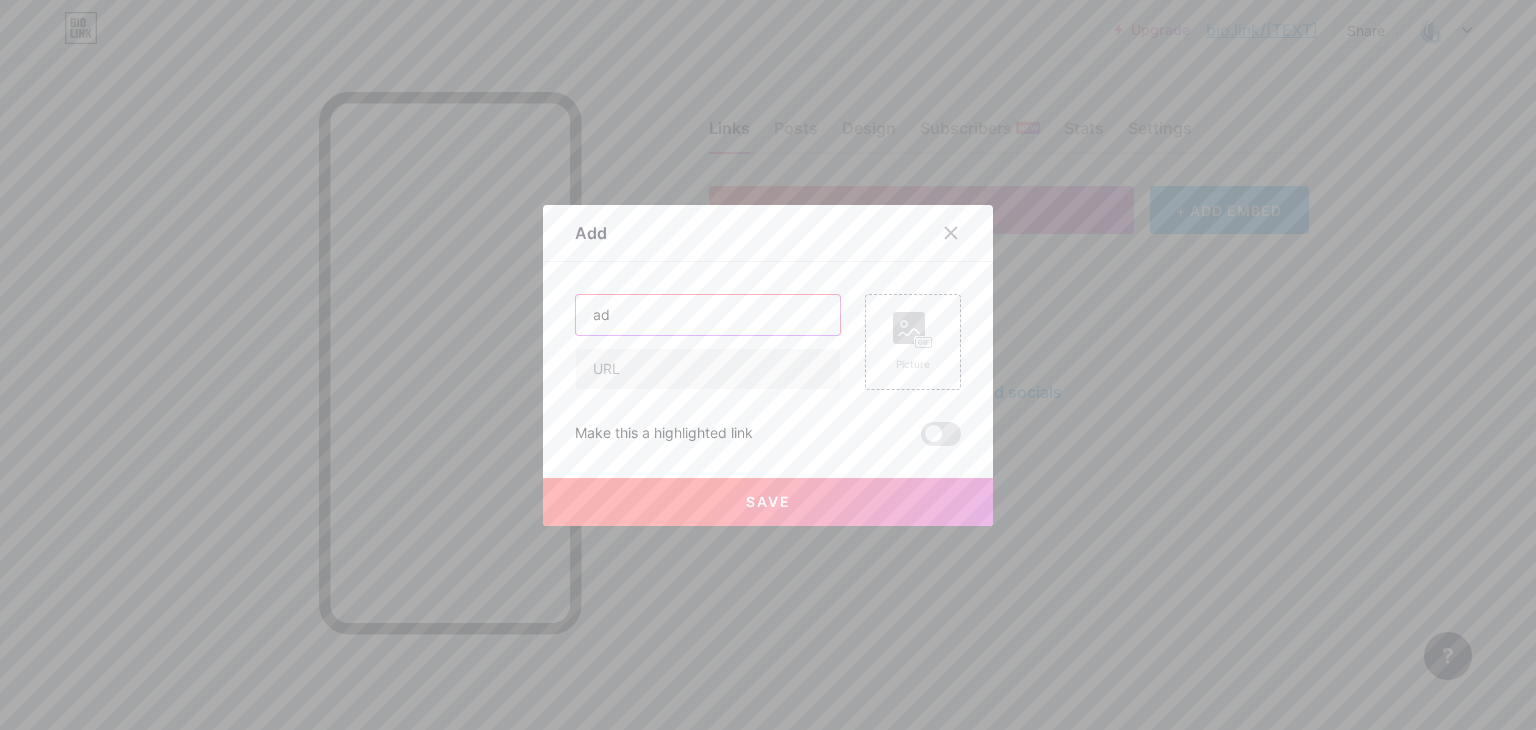 type on "a" 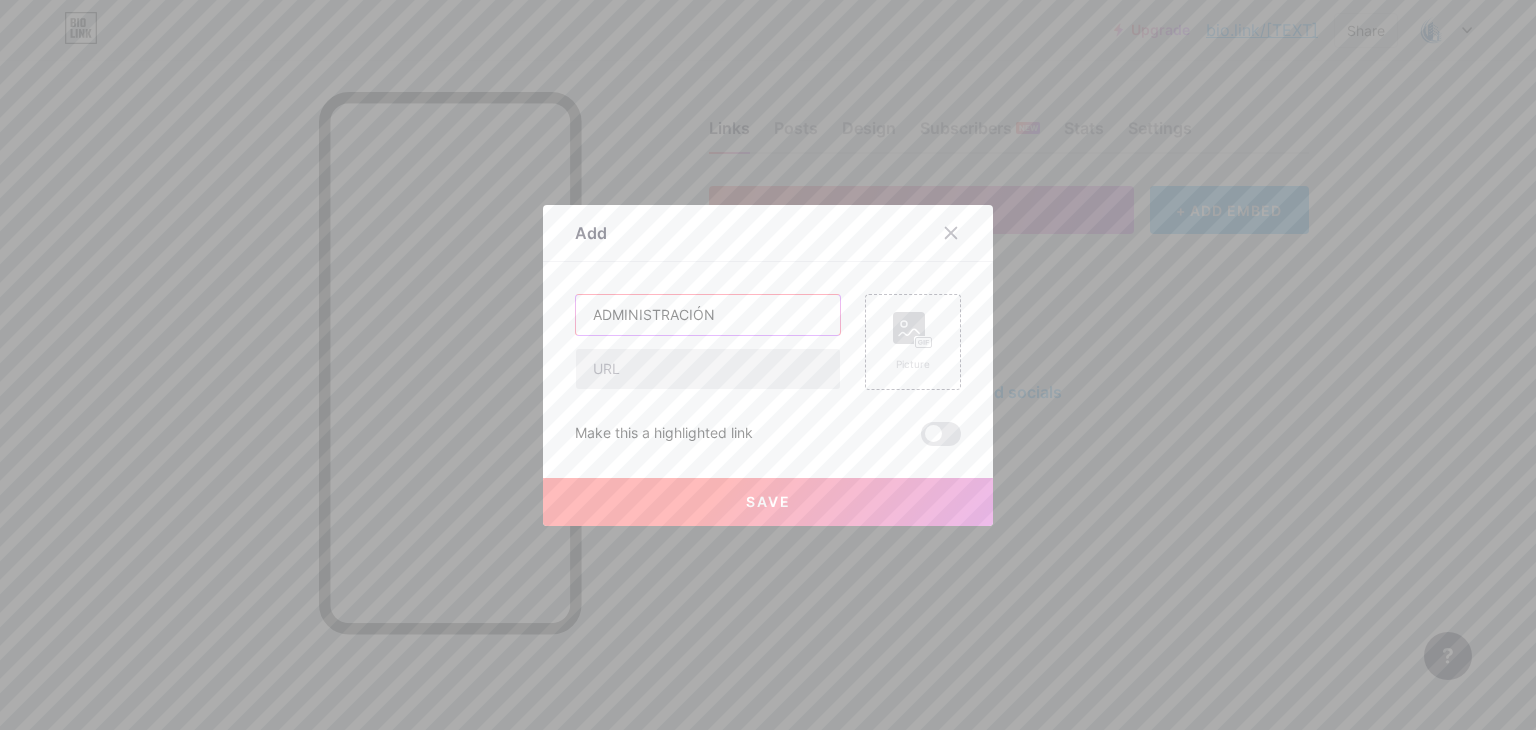 type on "ADMINISTRACIÓN" 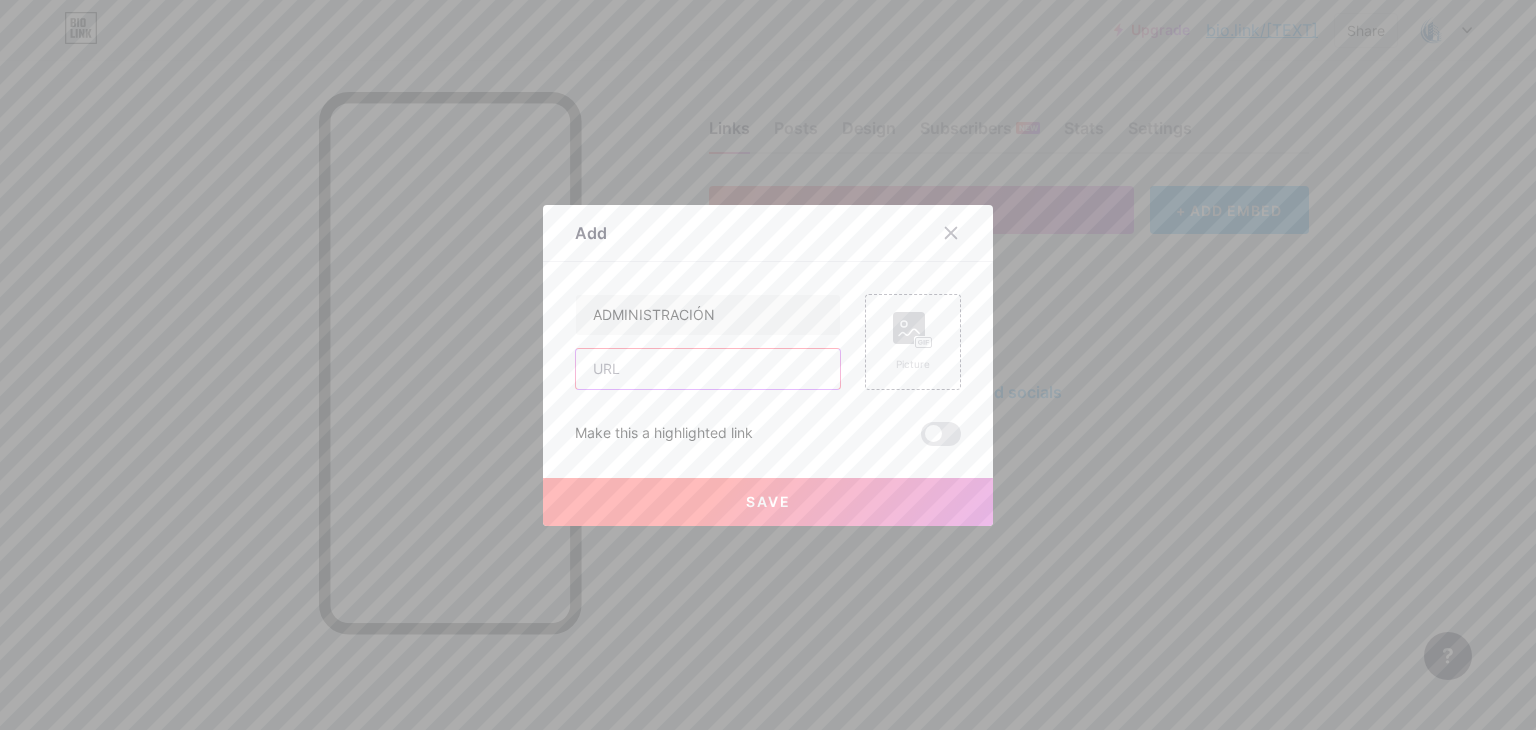 click at bounding box center [708, 369] 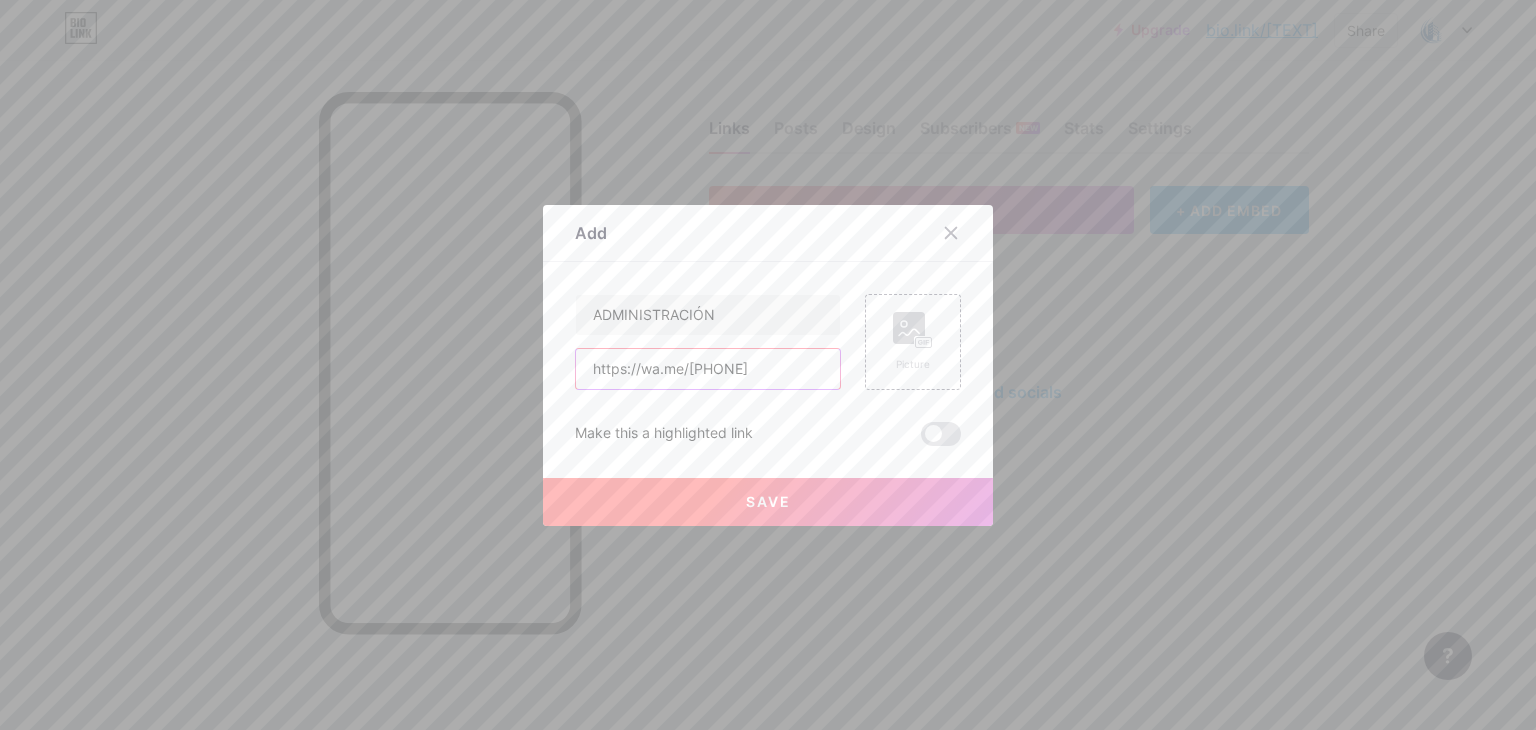 type on "https://wa.me/[PHONE]" 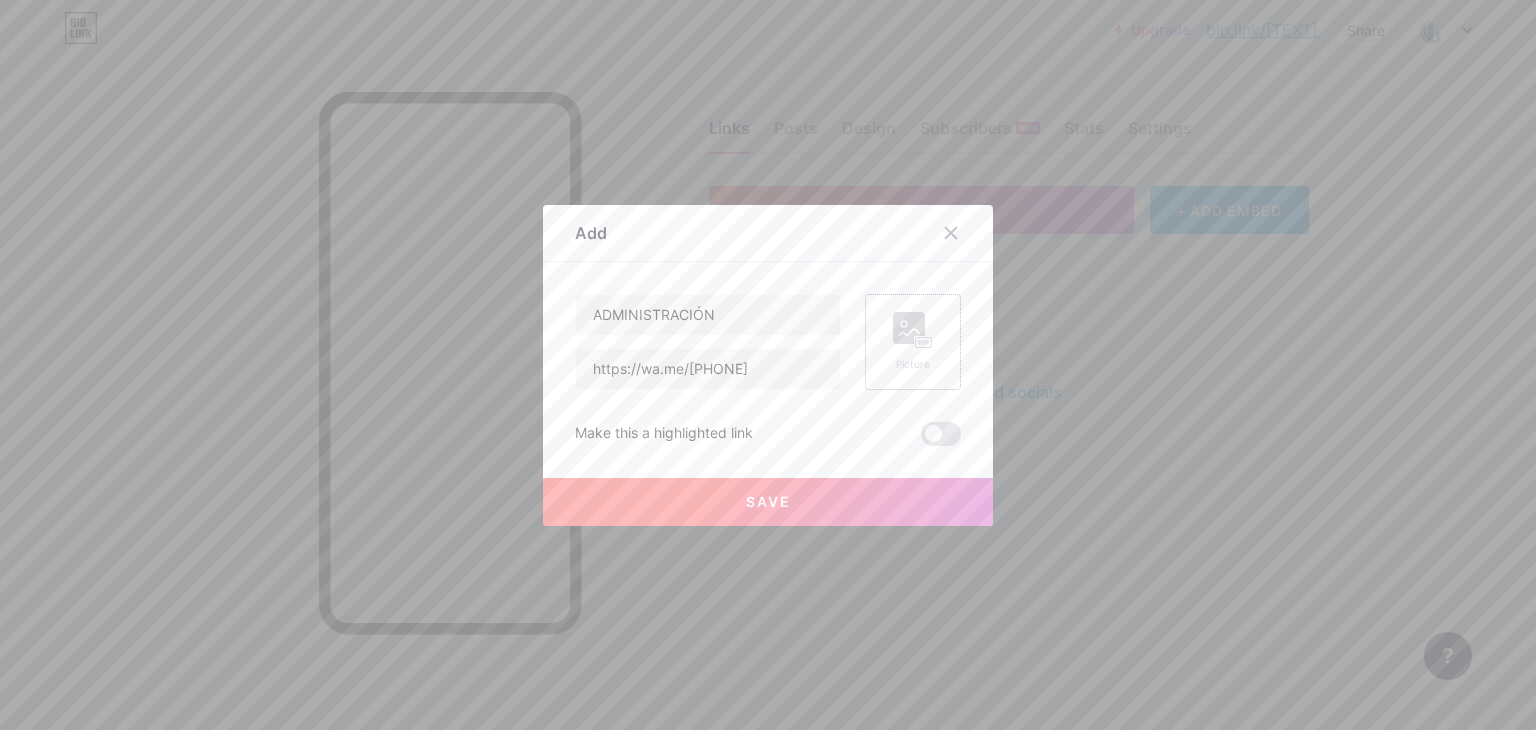 click 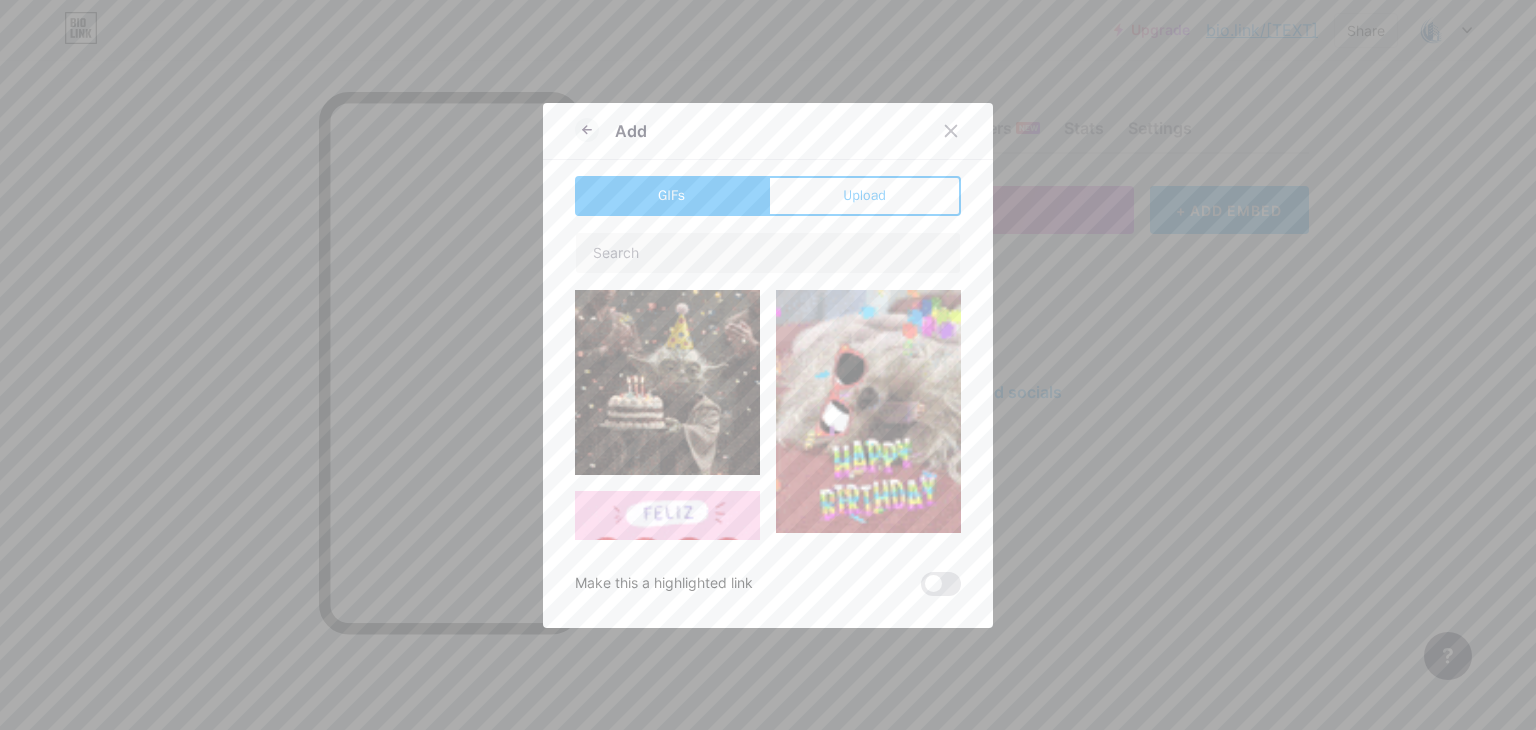 click on "Upload" at bounding box center [864, 196] 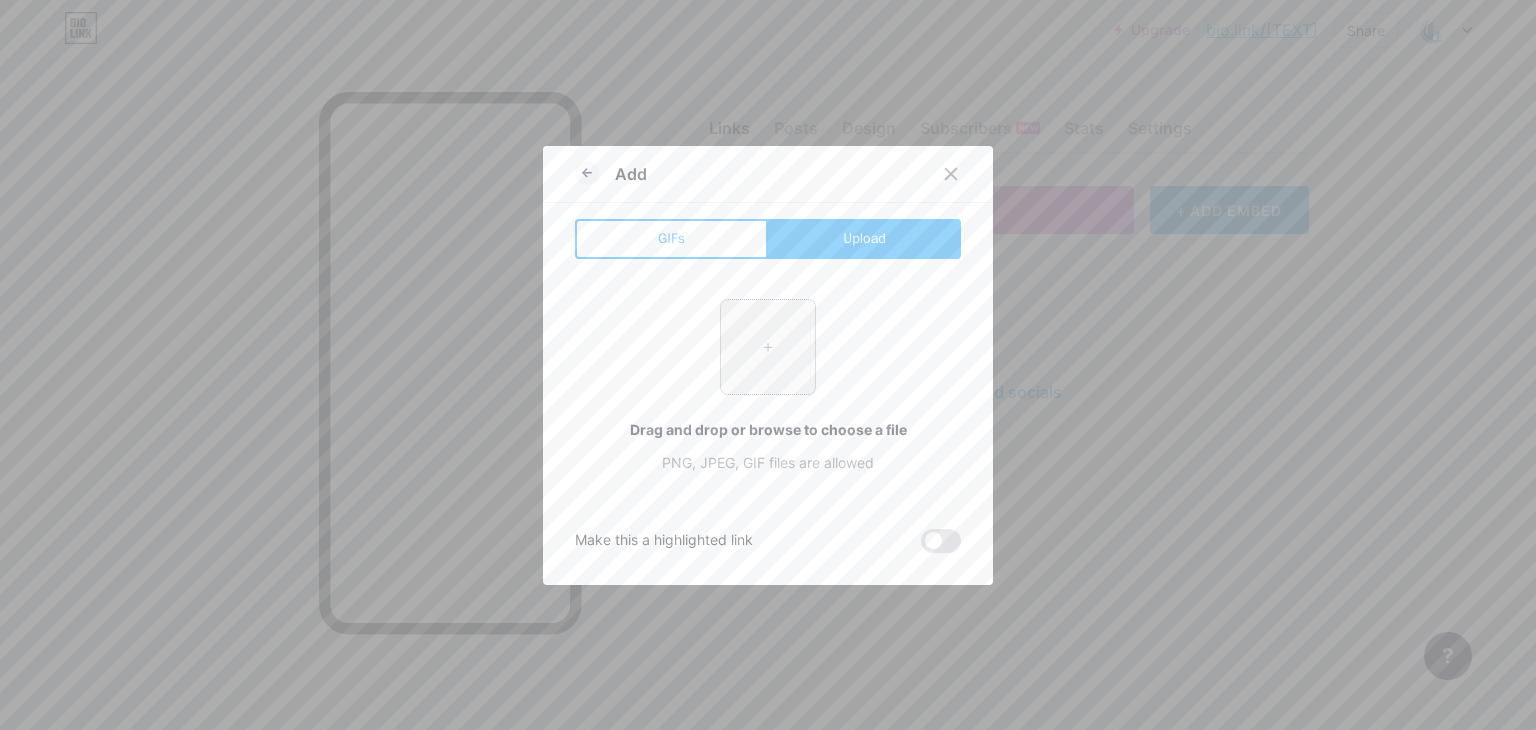 click at bounding box center (768, 347) 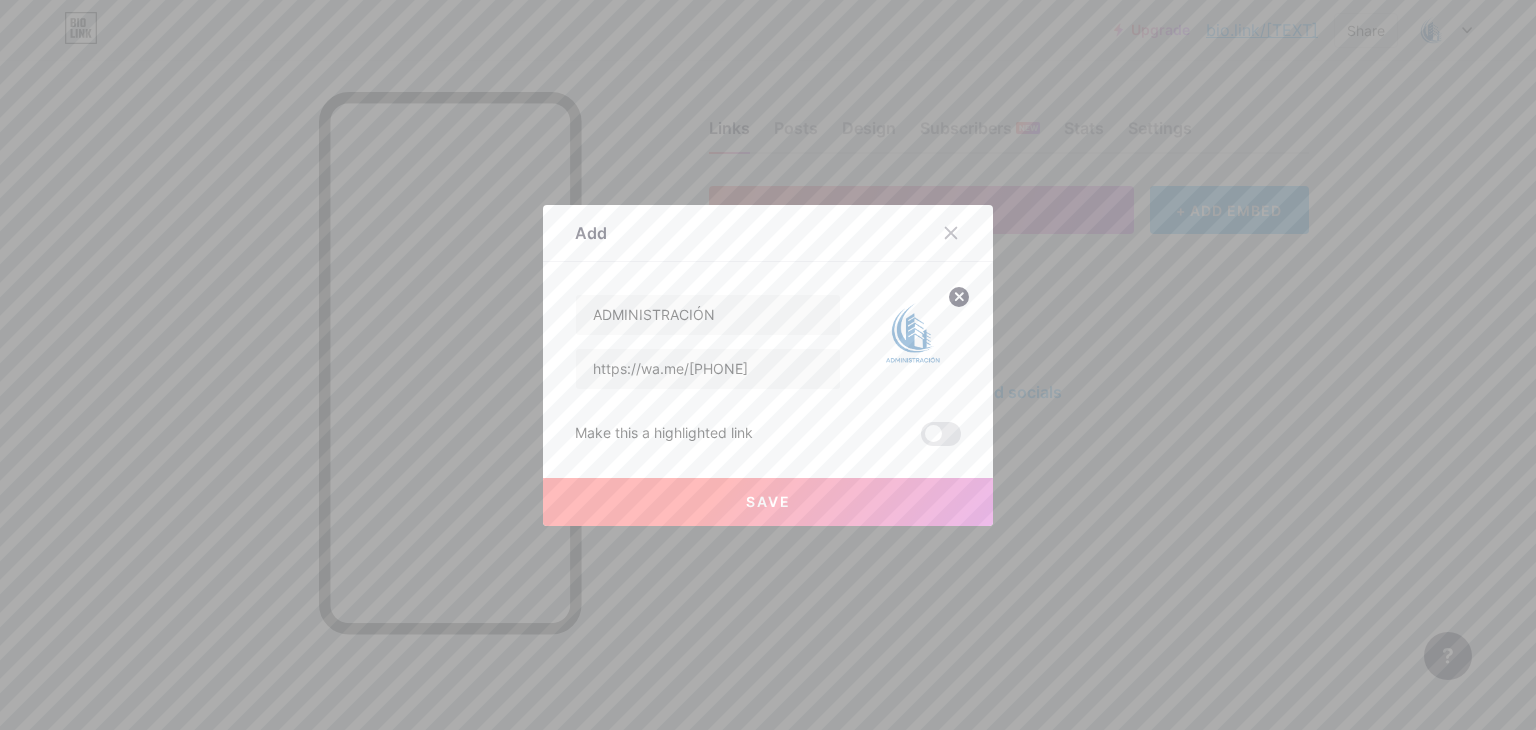 click on "Save" at bounding box center (768, 502) 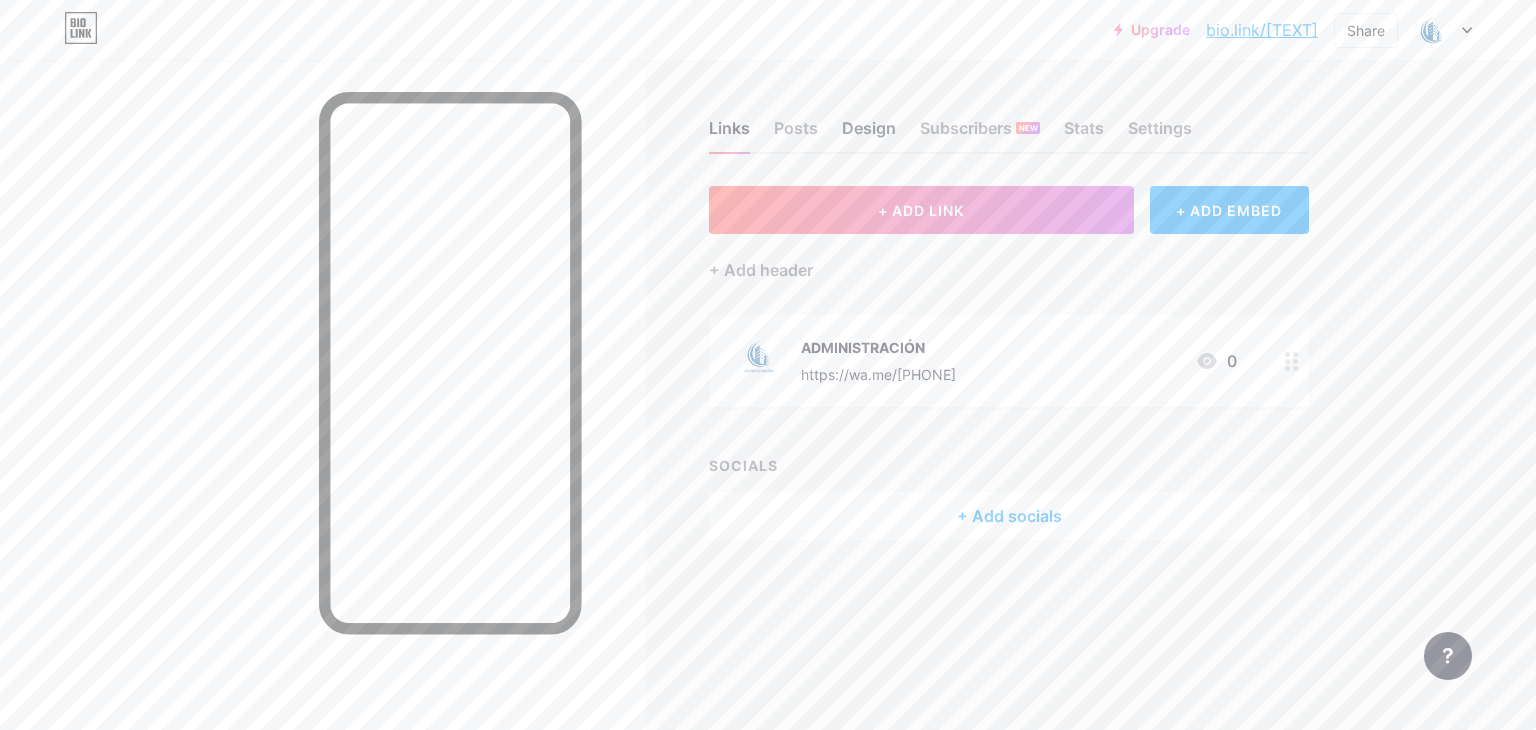 click on "Design" at bounding box center (869, 134) 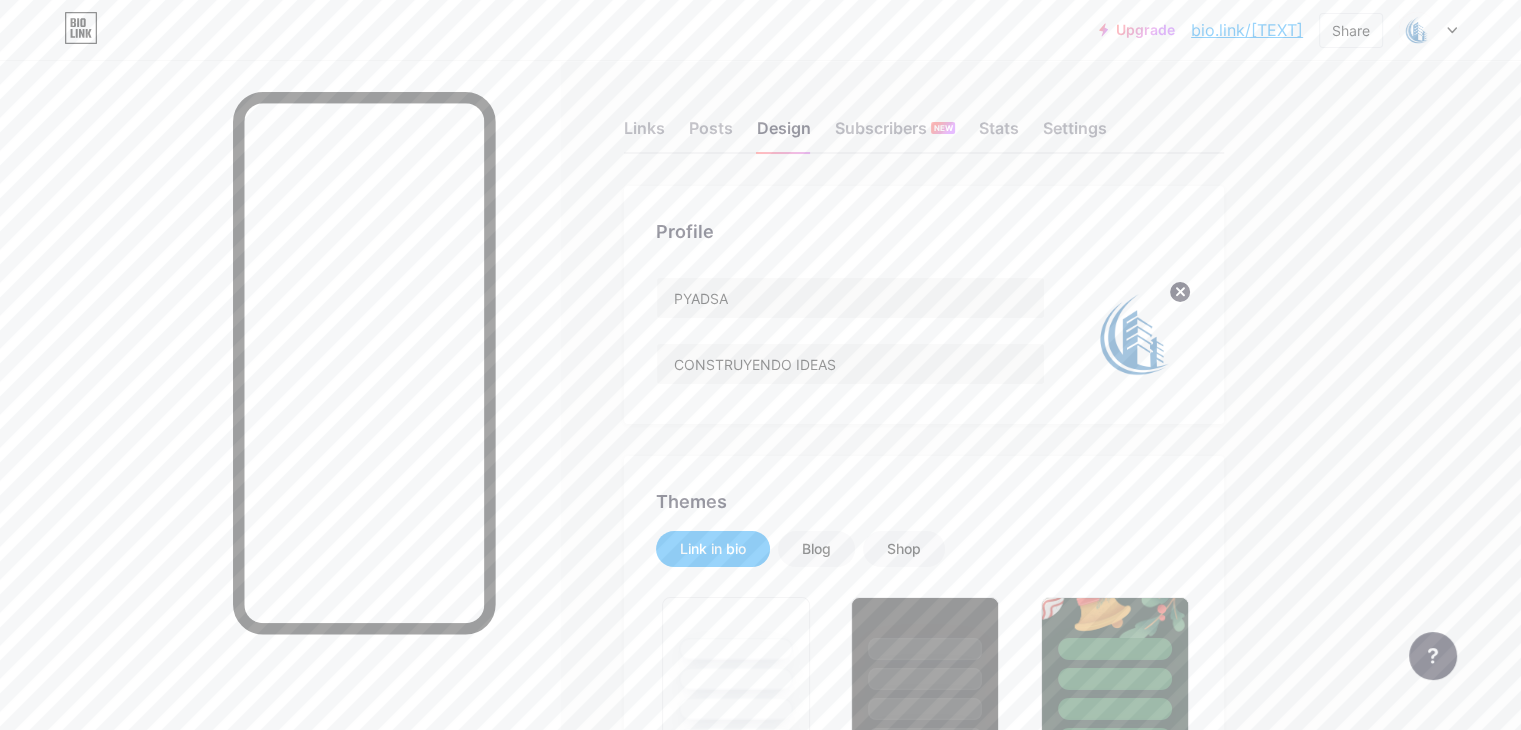 type on "#2752d3" 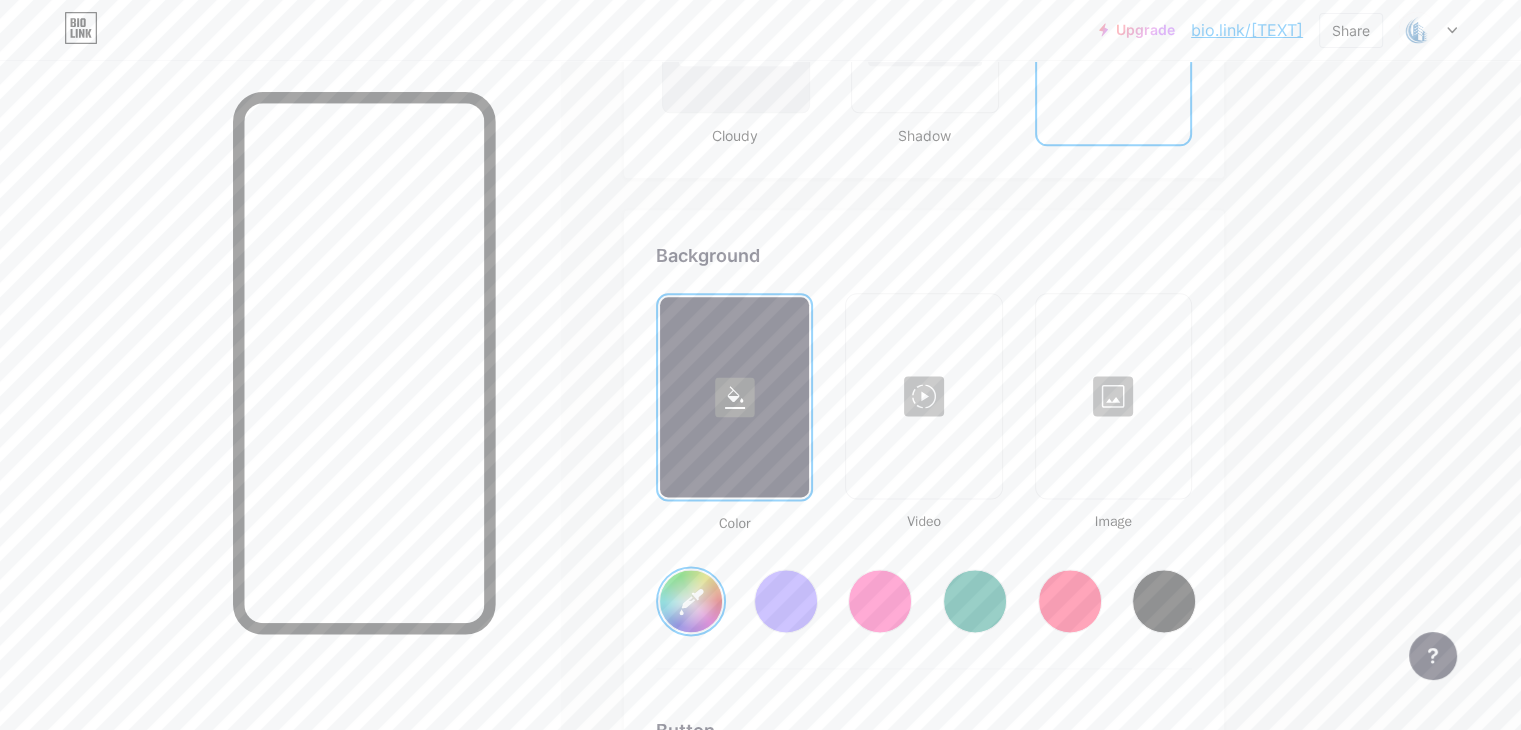 scroll, scrollTop: 2660, scrollLeft: 0, axis: vertical 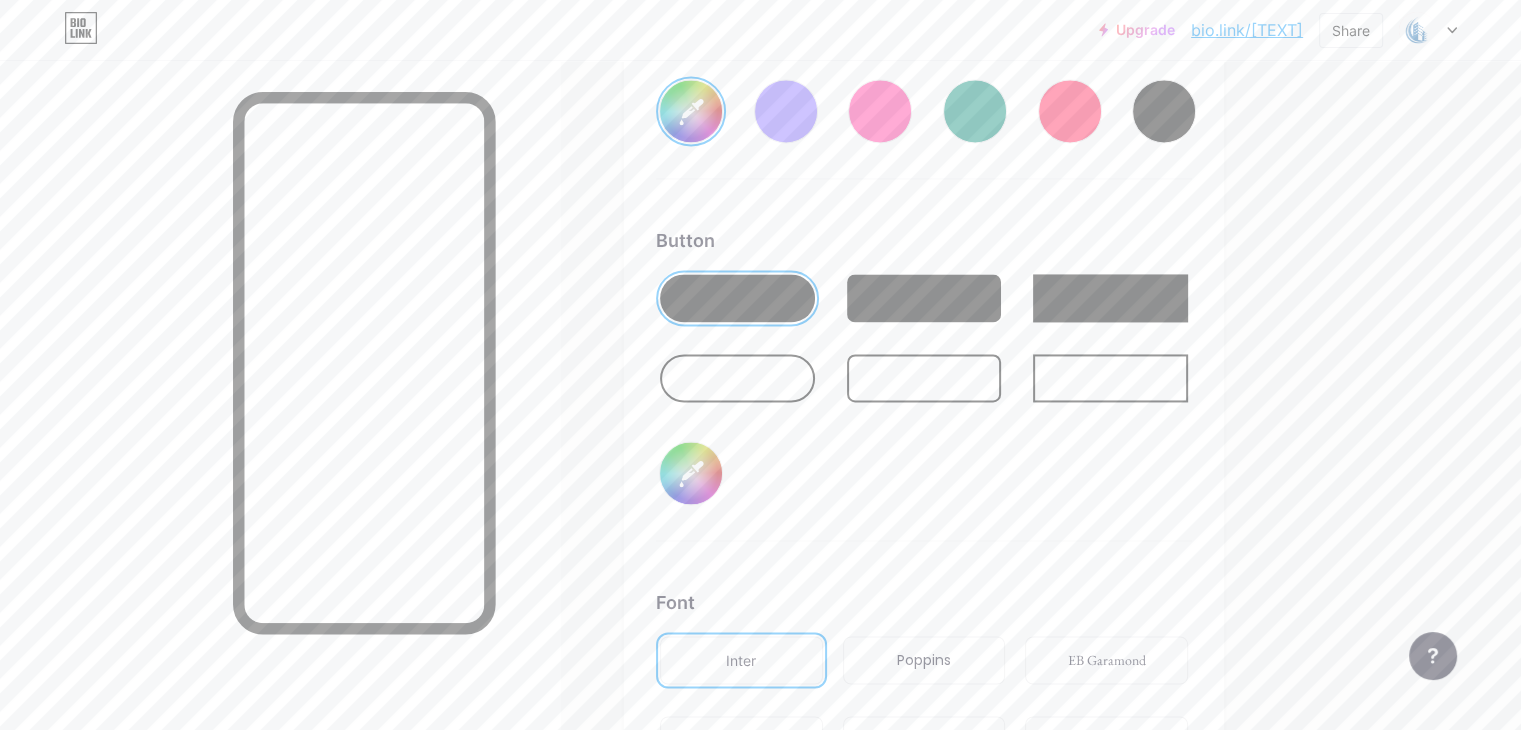 click at bounding box center (737, 378) 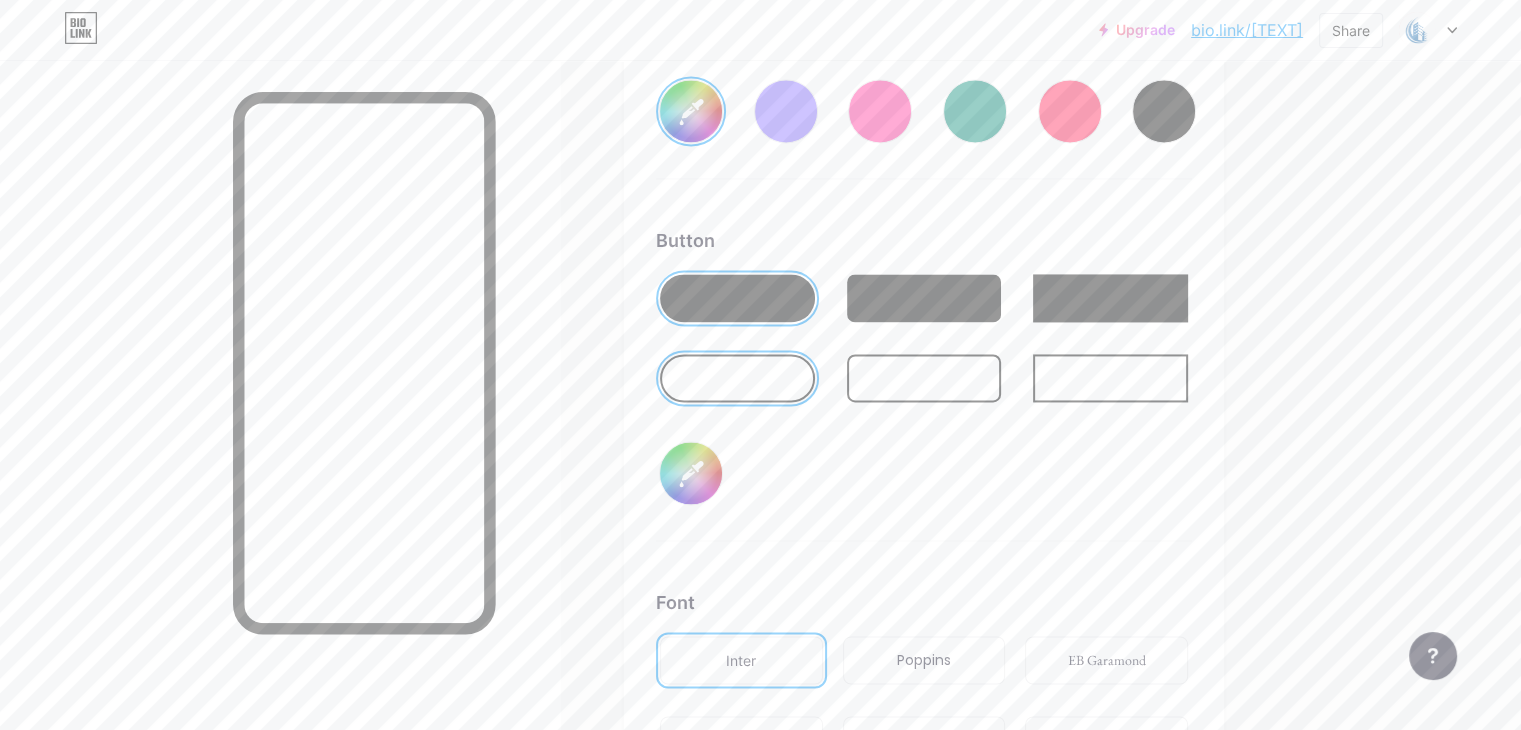 type on "#2752d3" 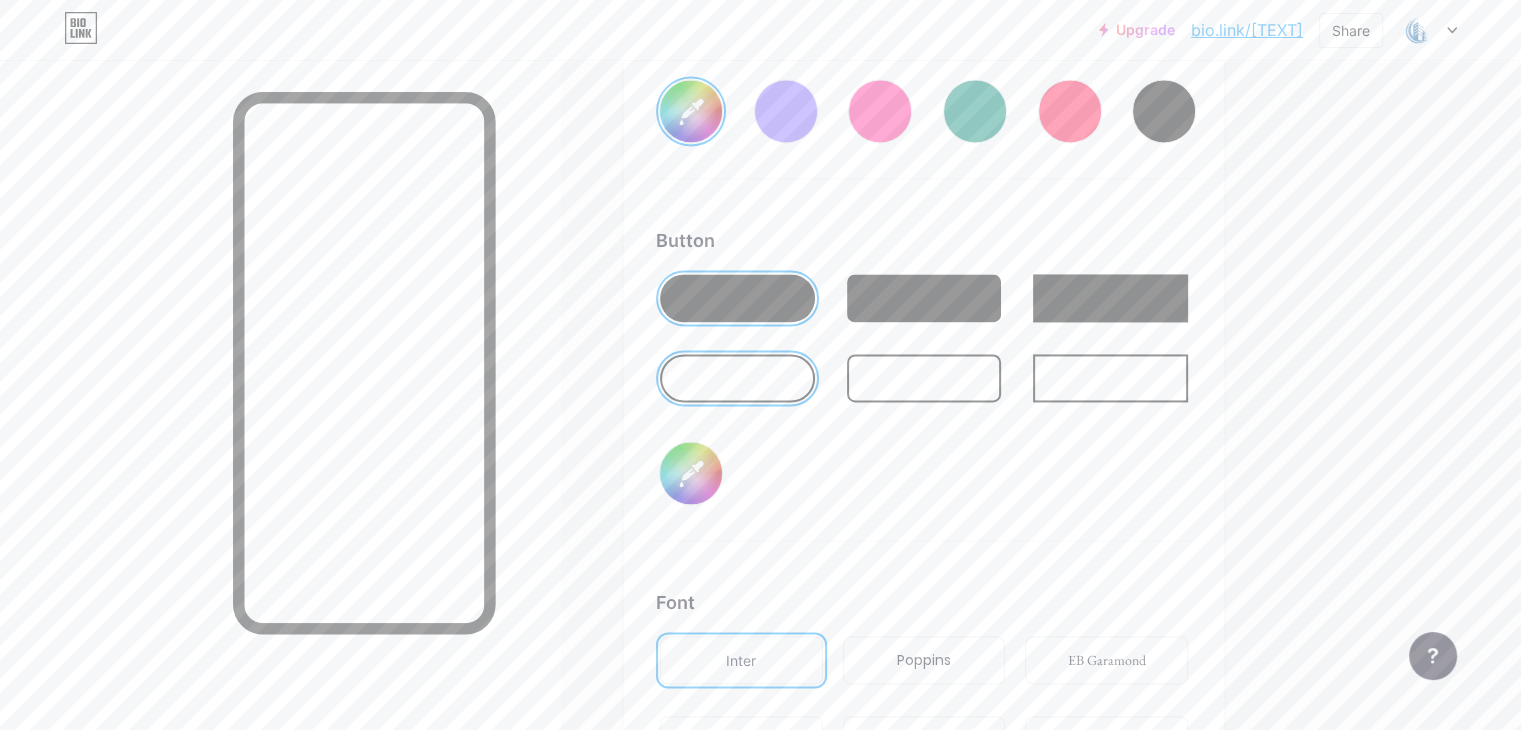 type on "#ffffff" 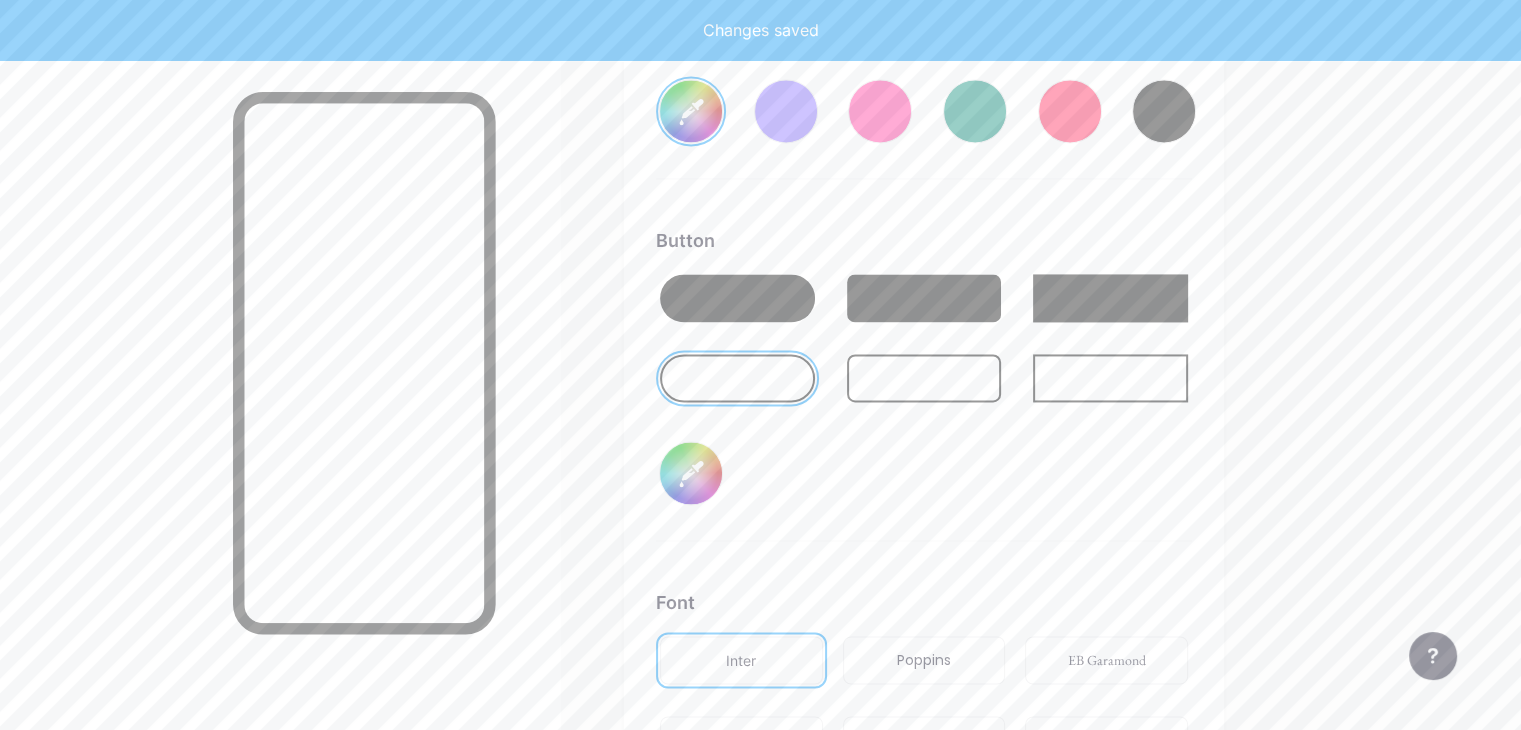 type on "#2752d3" 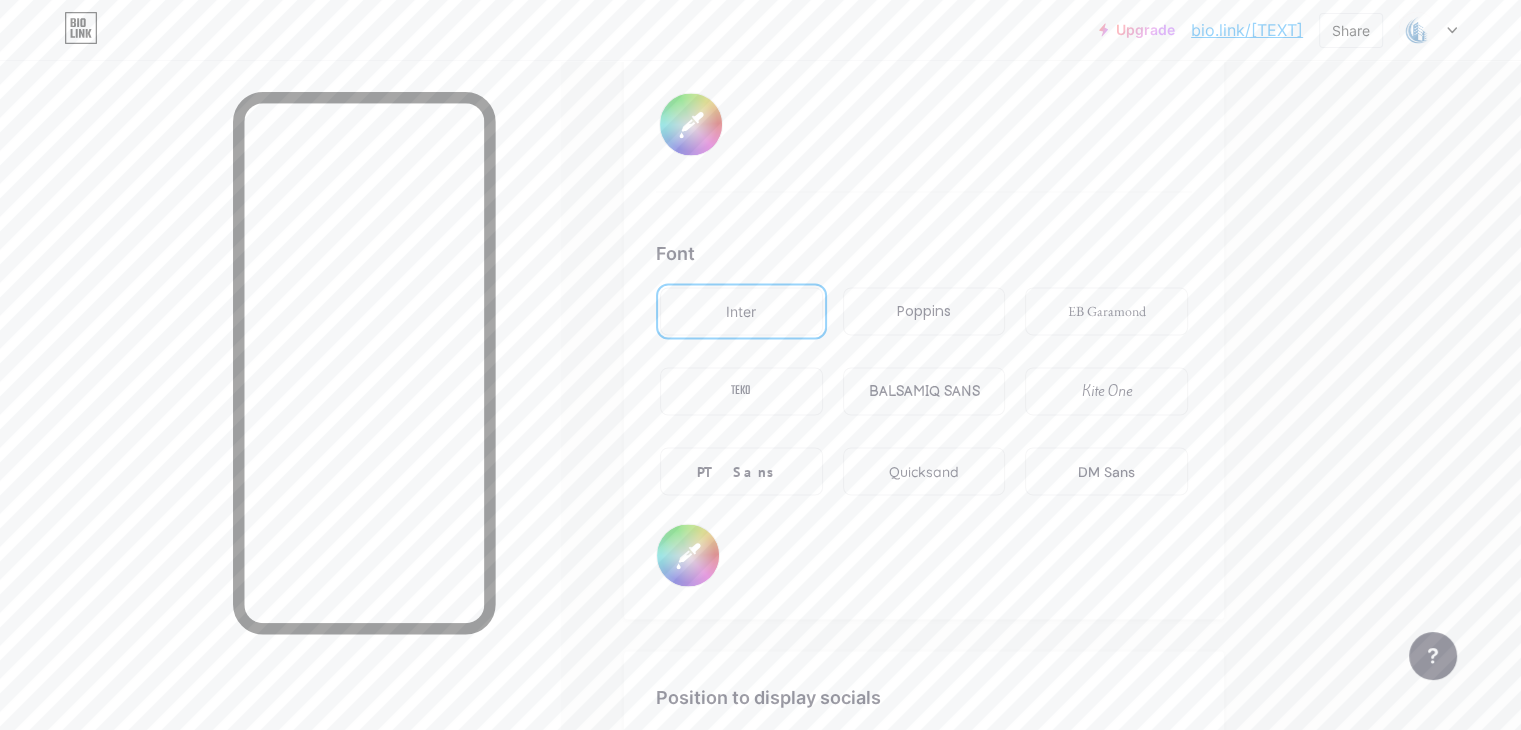 scroll, scrollTop: 3385, scrollLeft: 0, axis: vertical 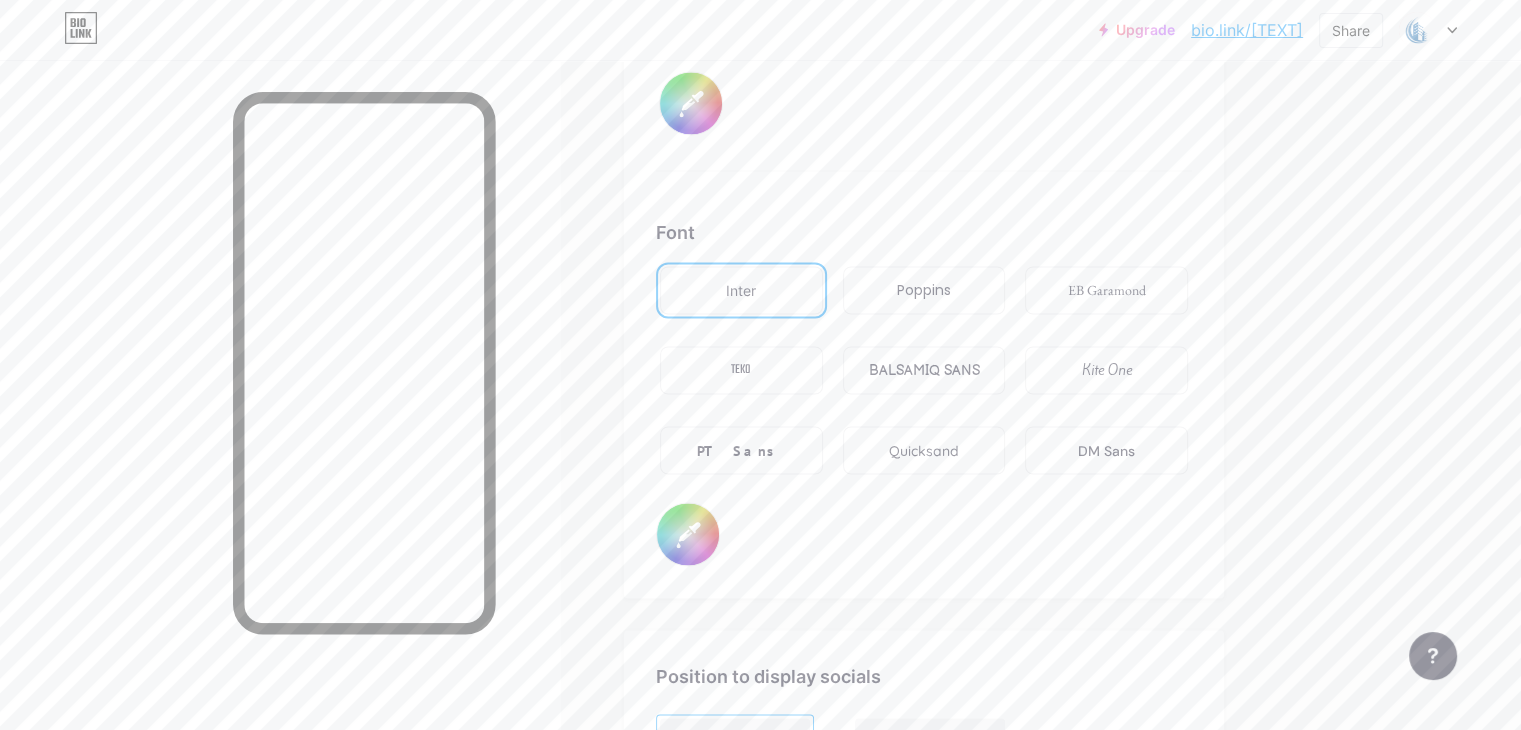 click on "PT Sans" at bounding box center (741, 450) 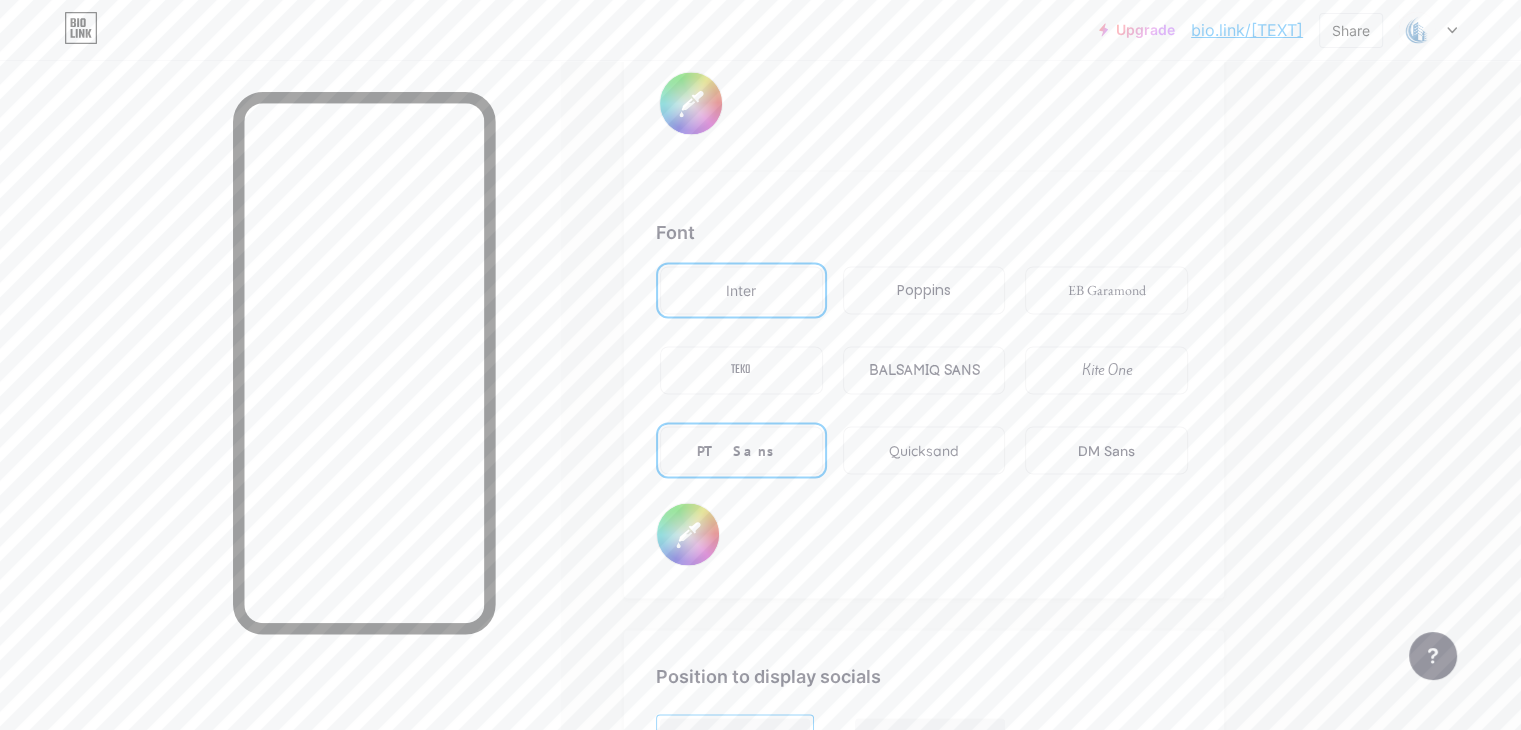 type on "#2752d3" 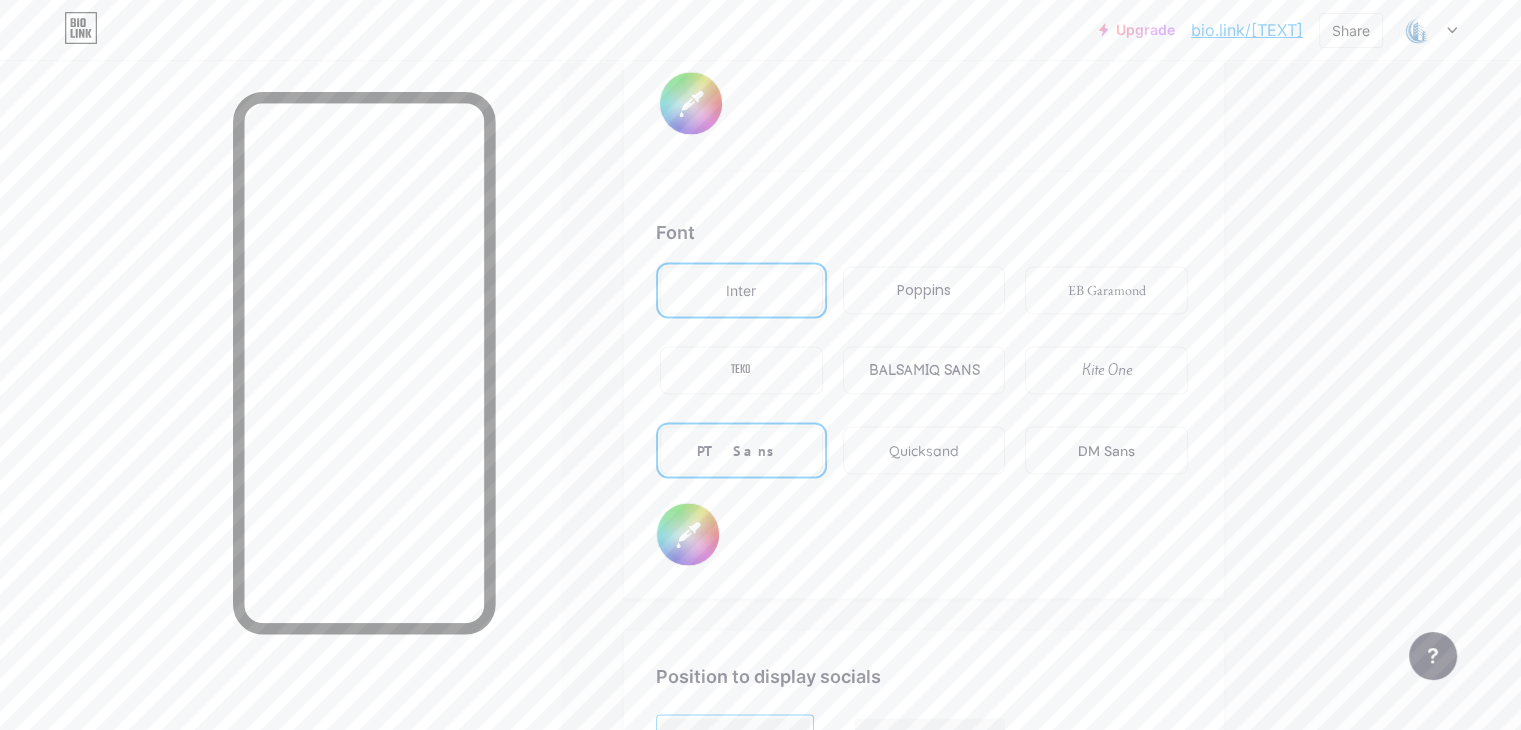 type on "#ffffff" 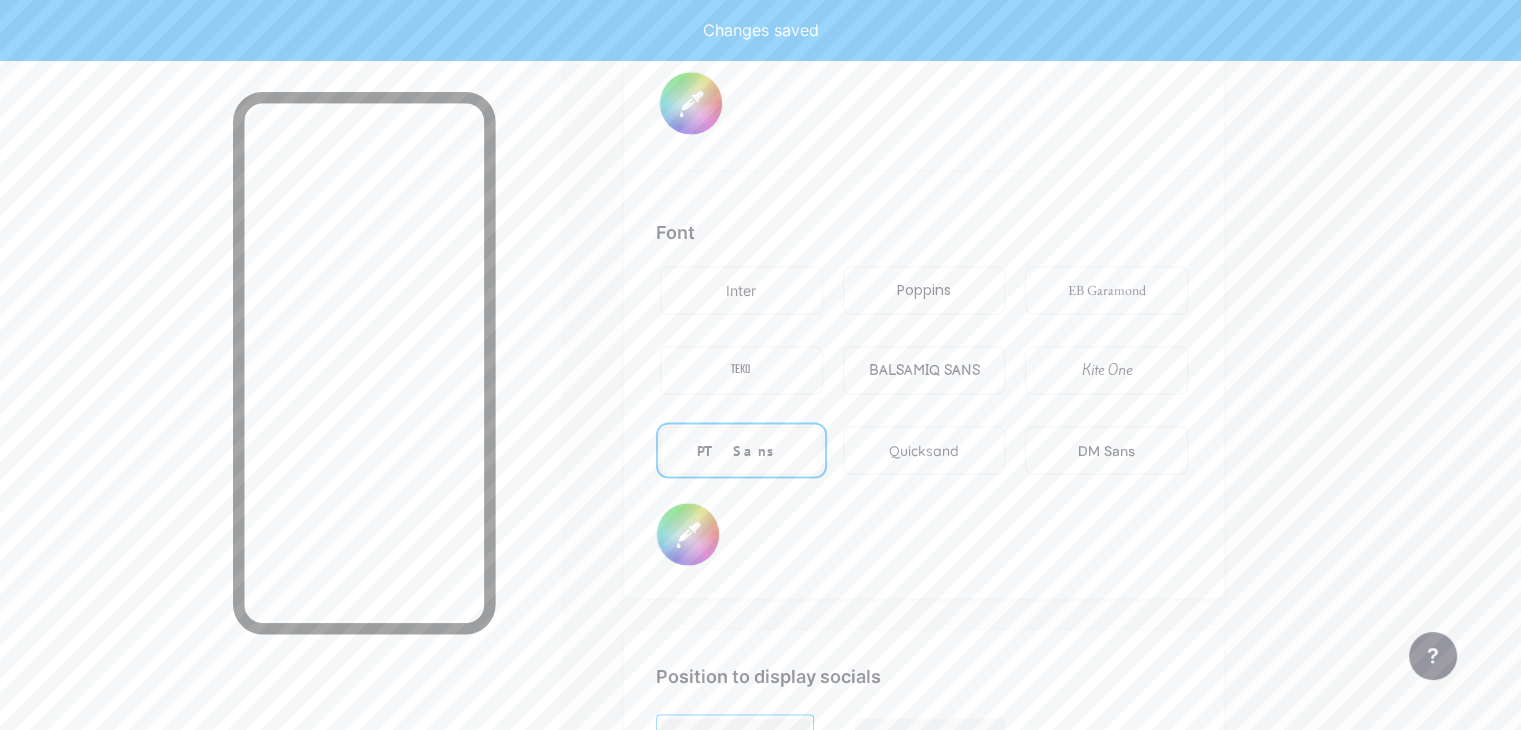 type on "#2752d3" 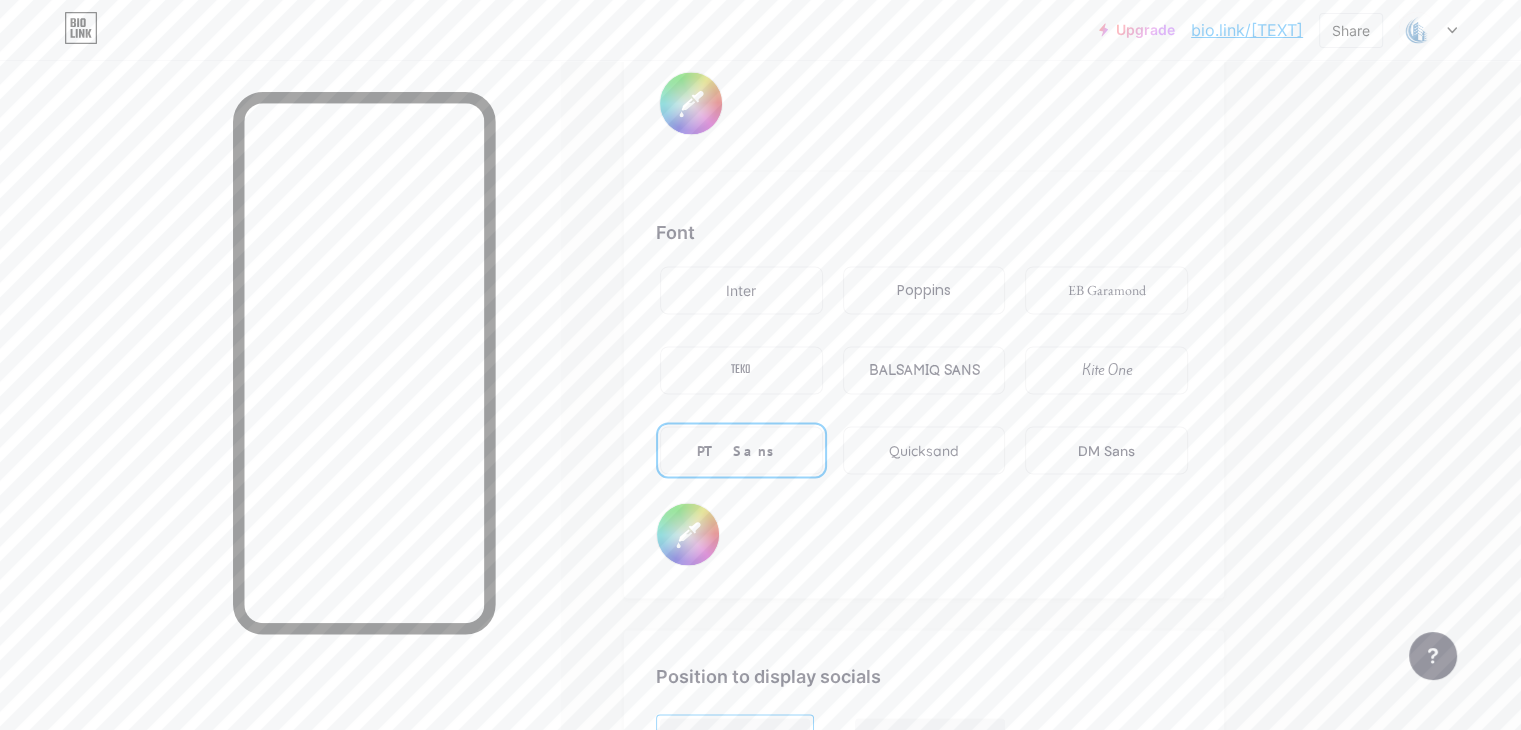 click on "BALSAMIQ SANS" at bounding box center [923, 370] 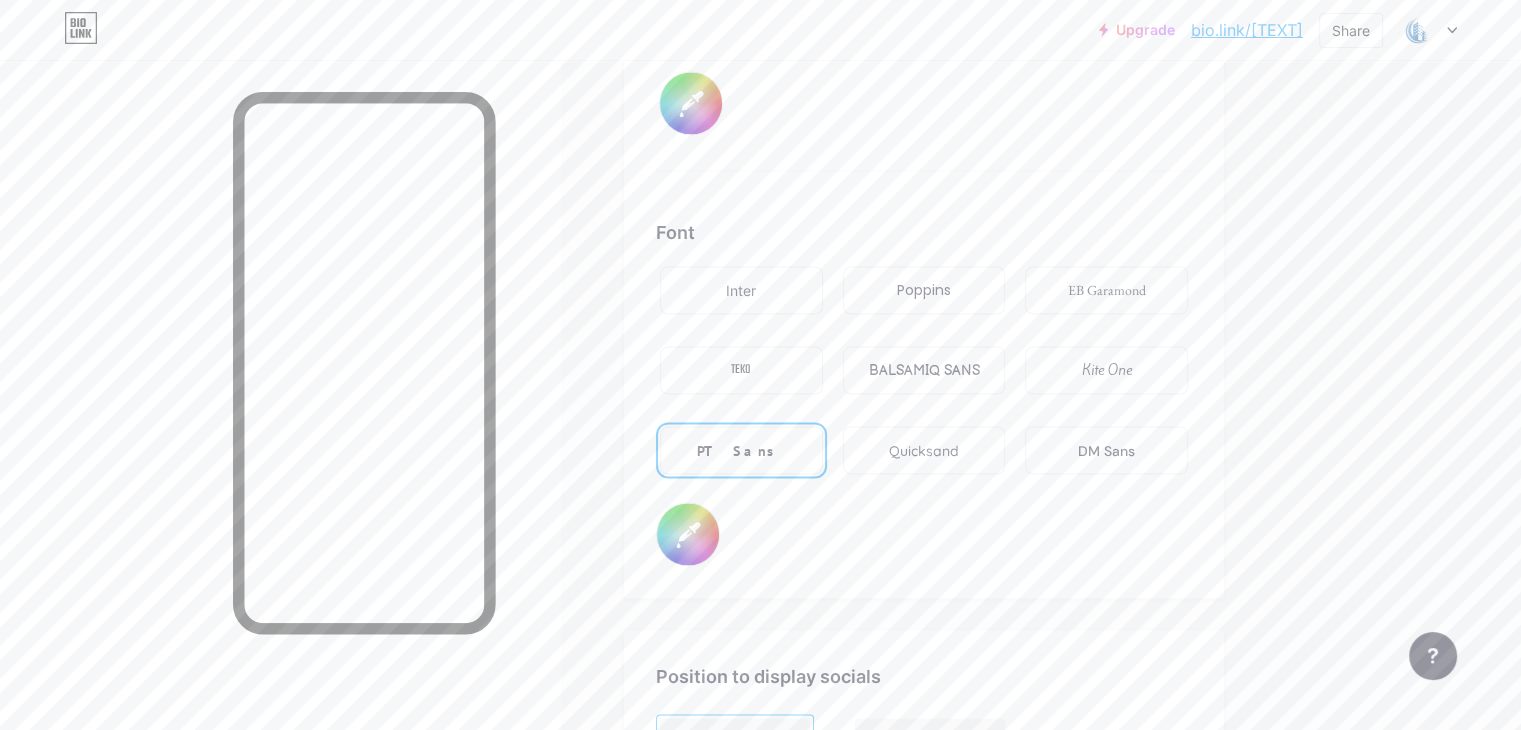 type on "#ffffff" 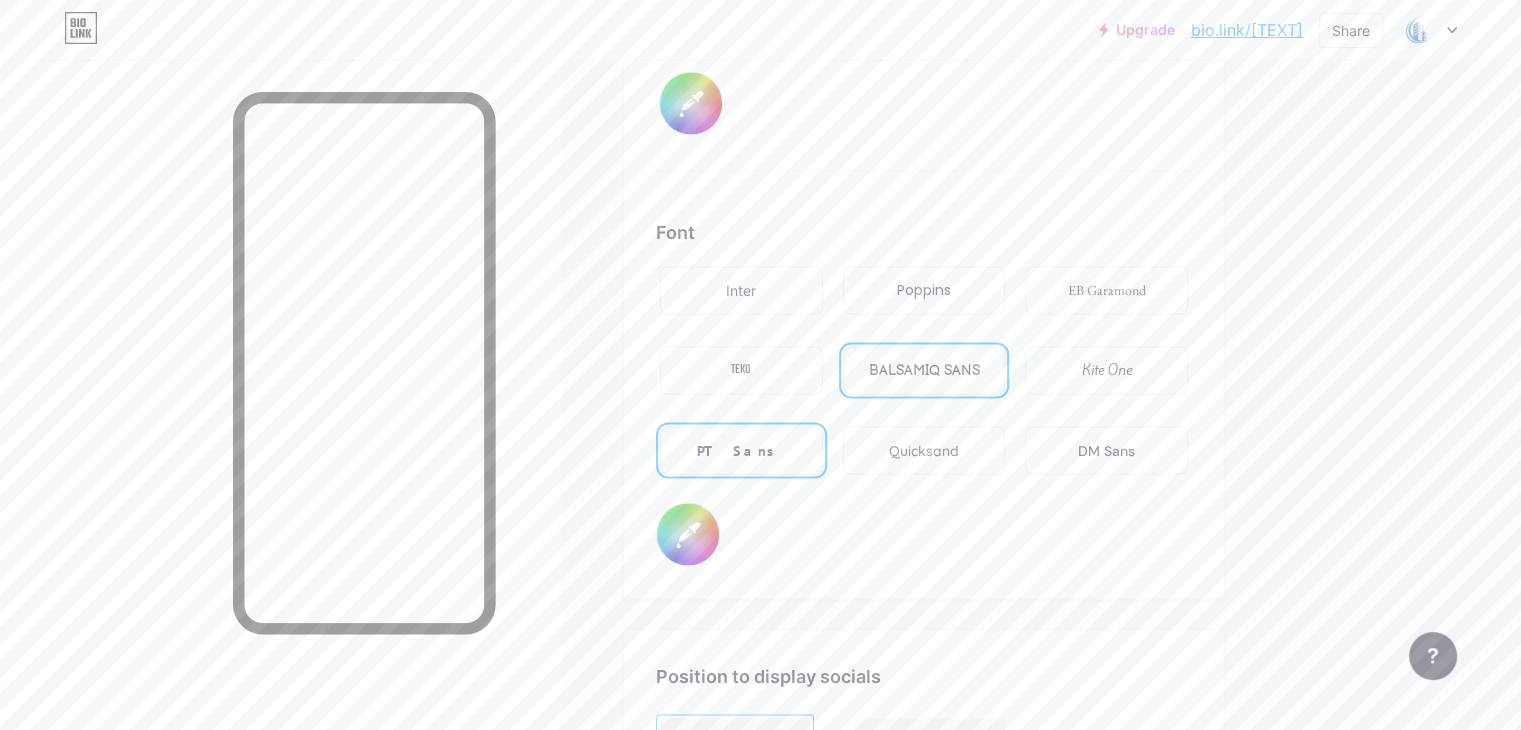 type on "#2752d3" 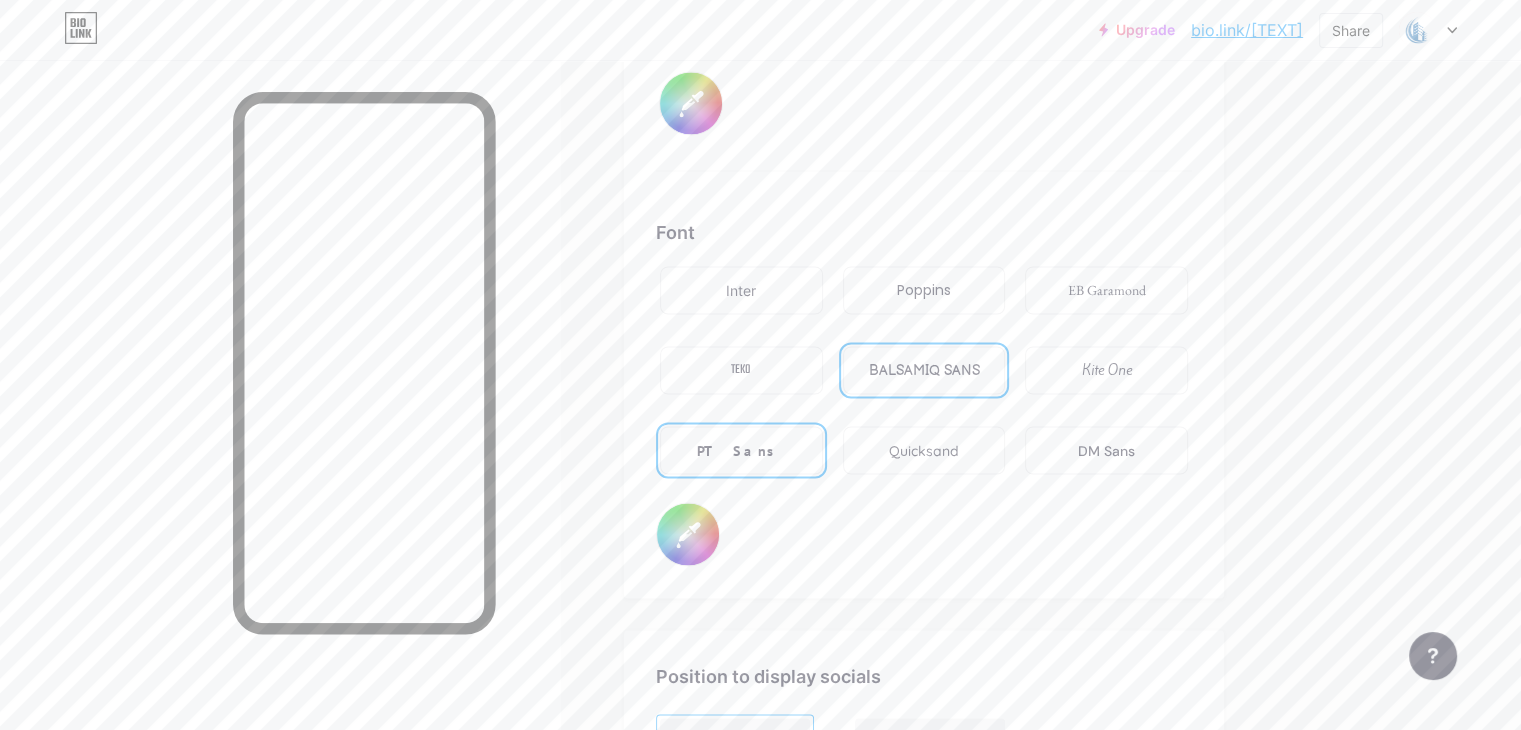 type on "#ffffff" 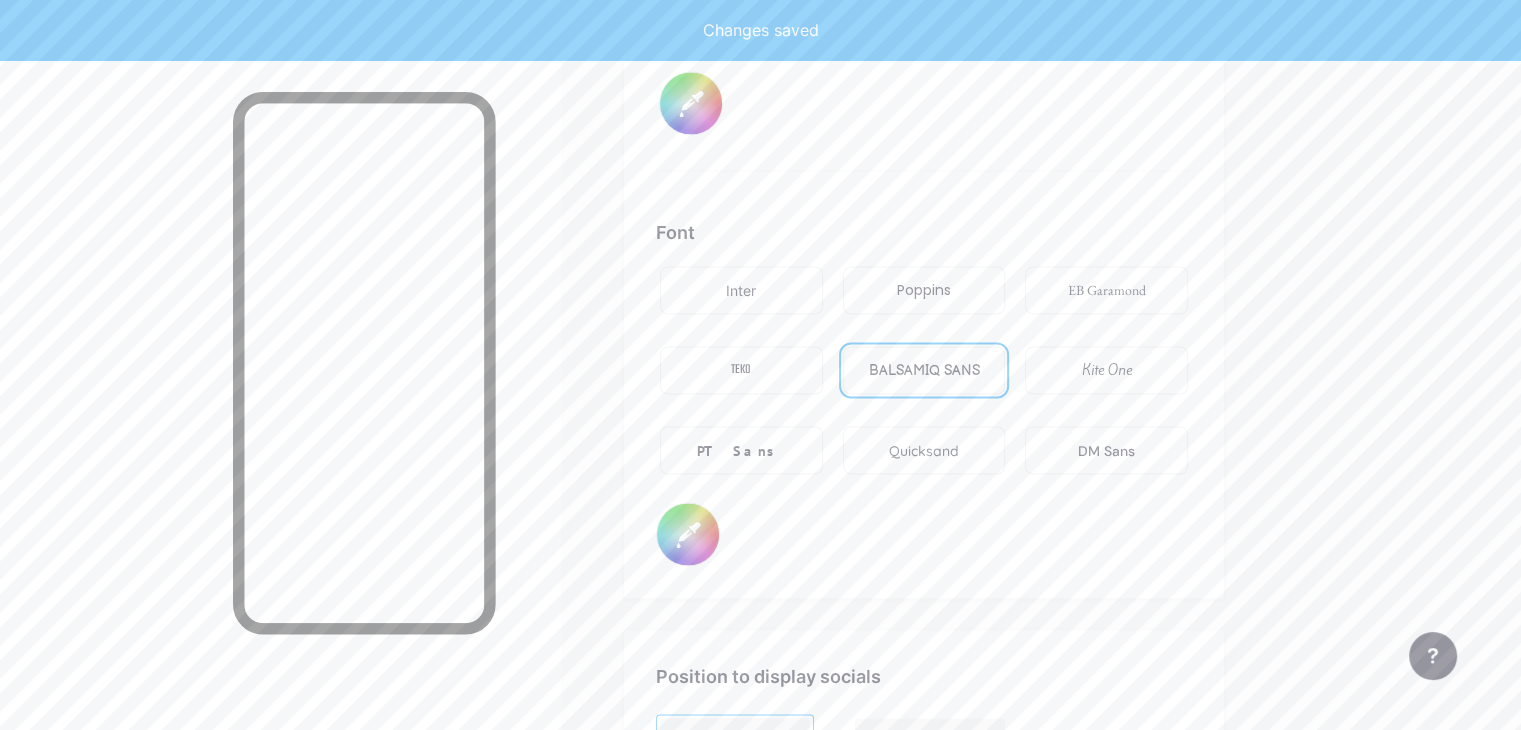 type on "#2752d3" 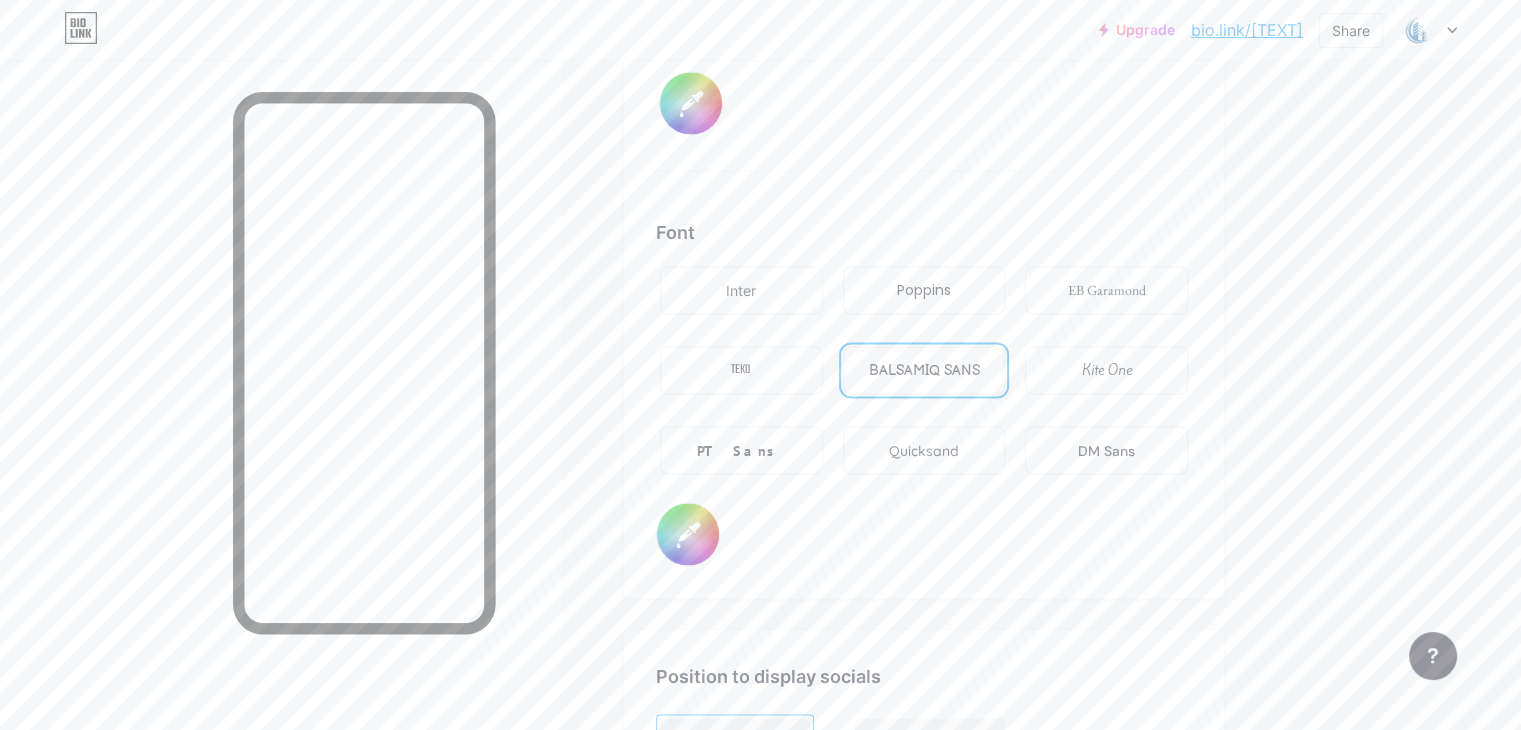 click on "DM Sans" at bounding box center (1106, 450) 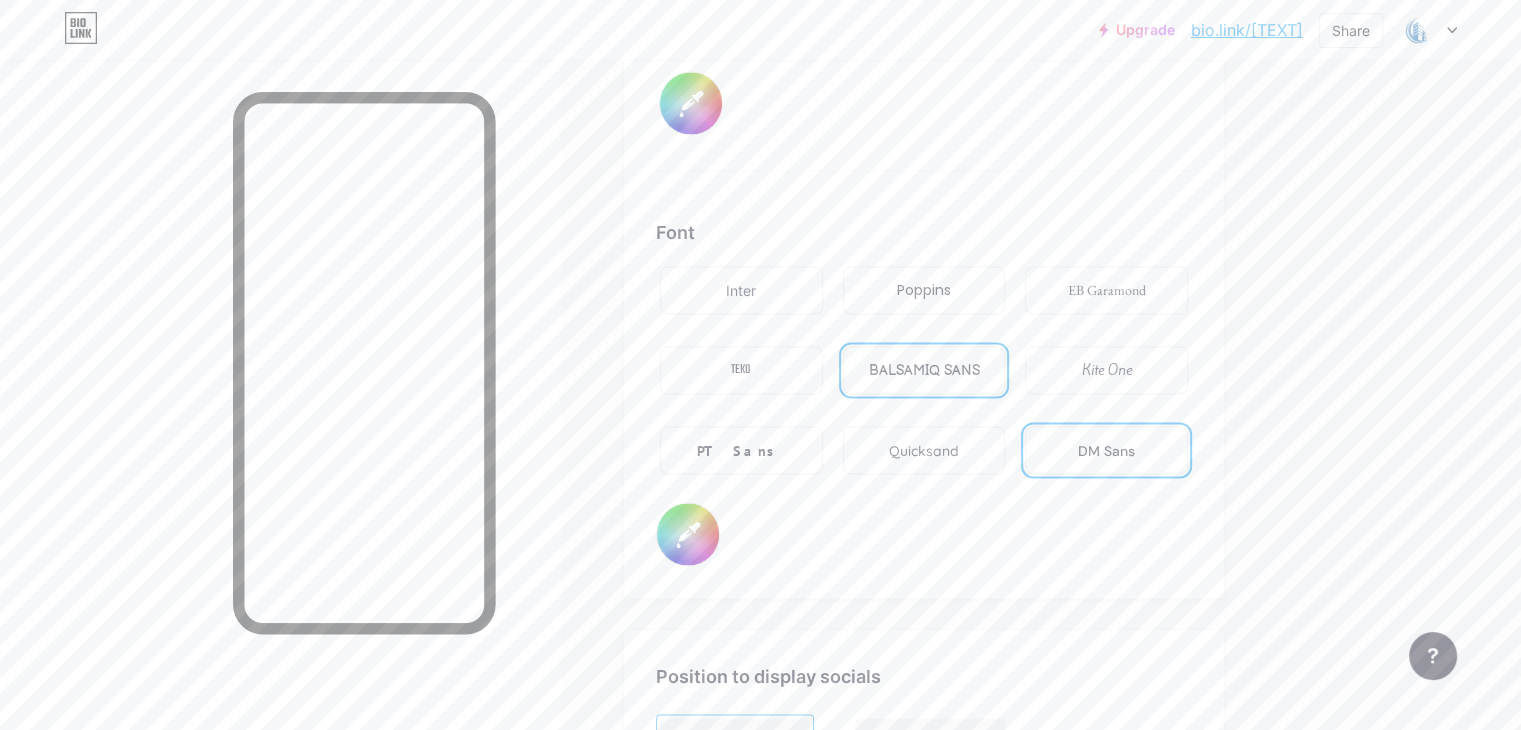 type on "#2752d3" 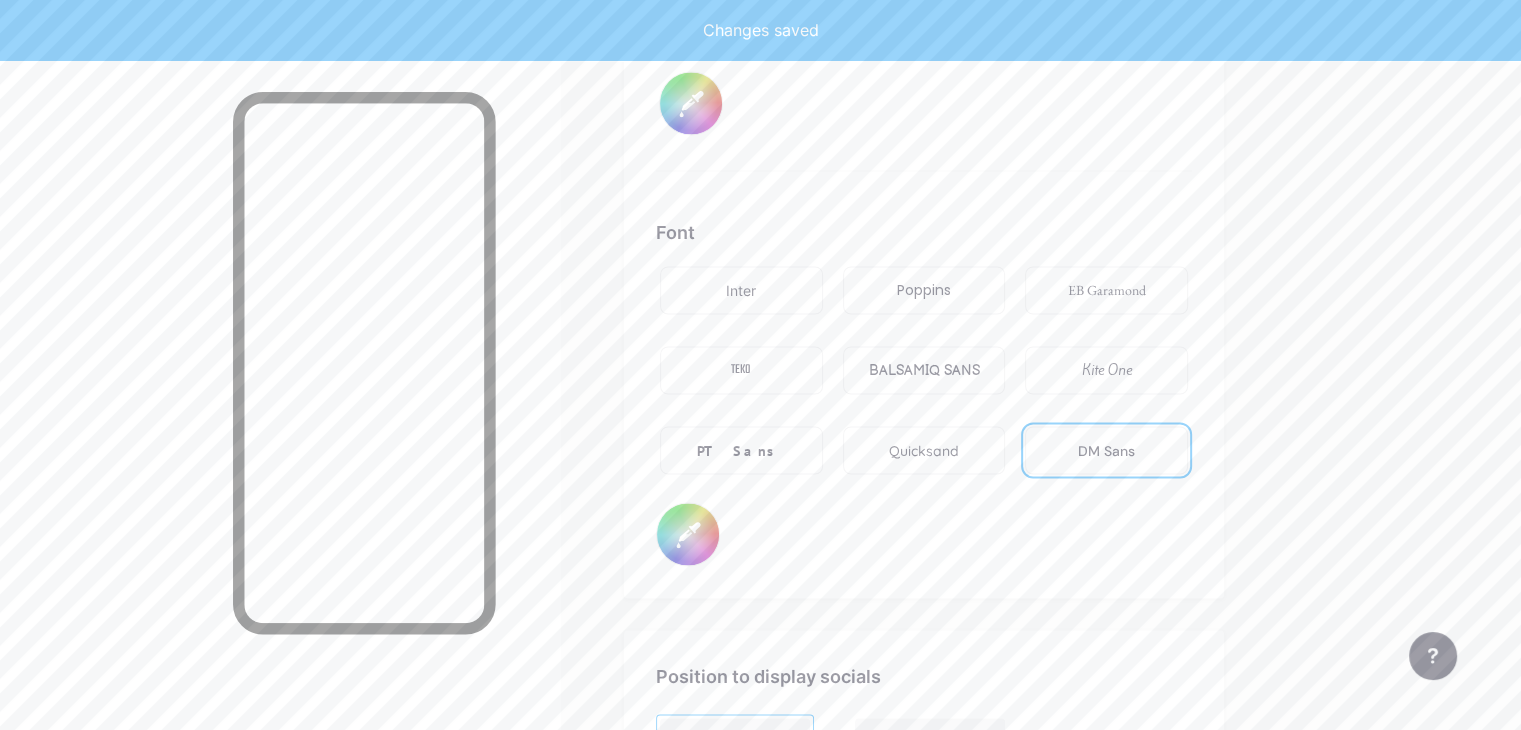 type on "#2752d3" 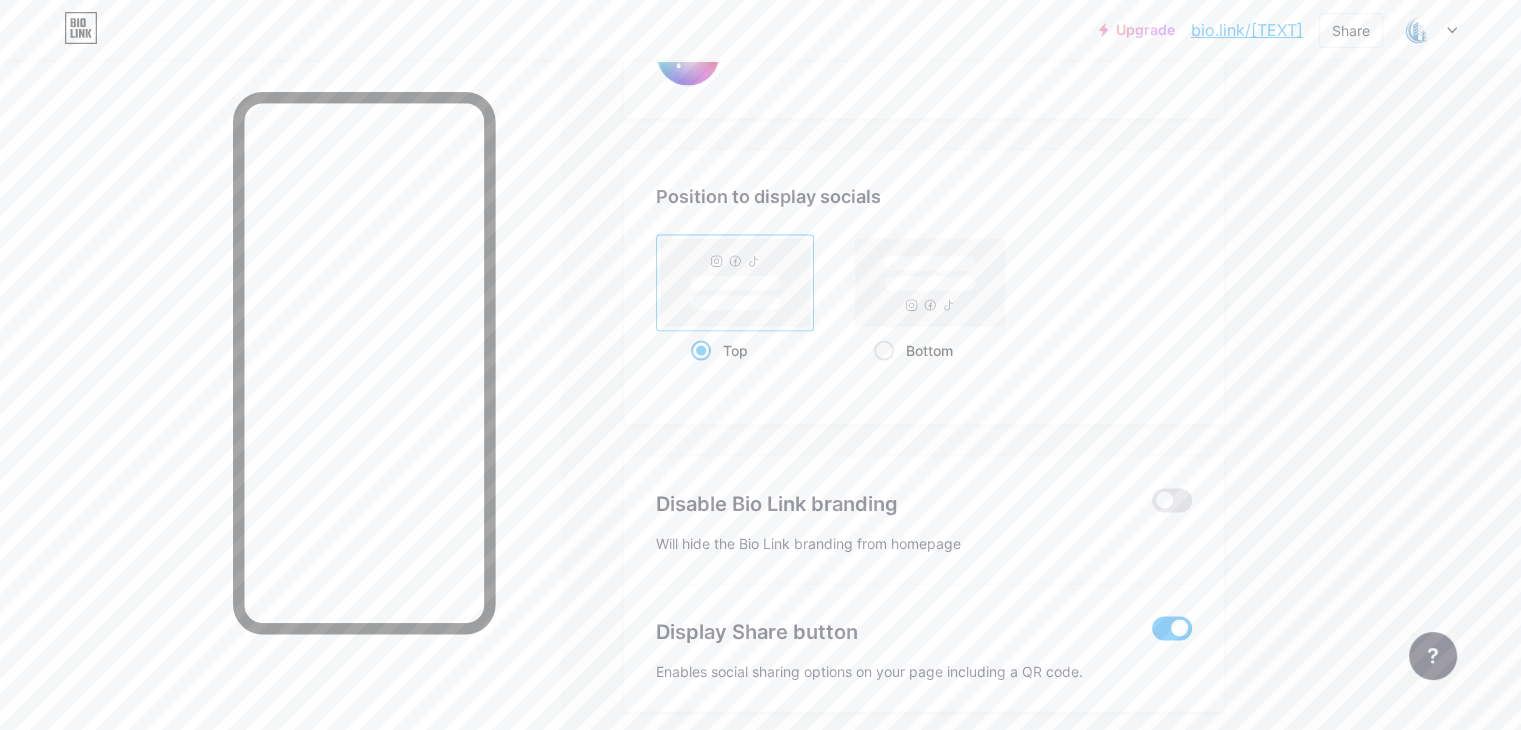 scroll, scrollTop: 3901, scrollLeft: 0, axis: vertical 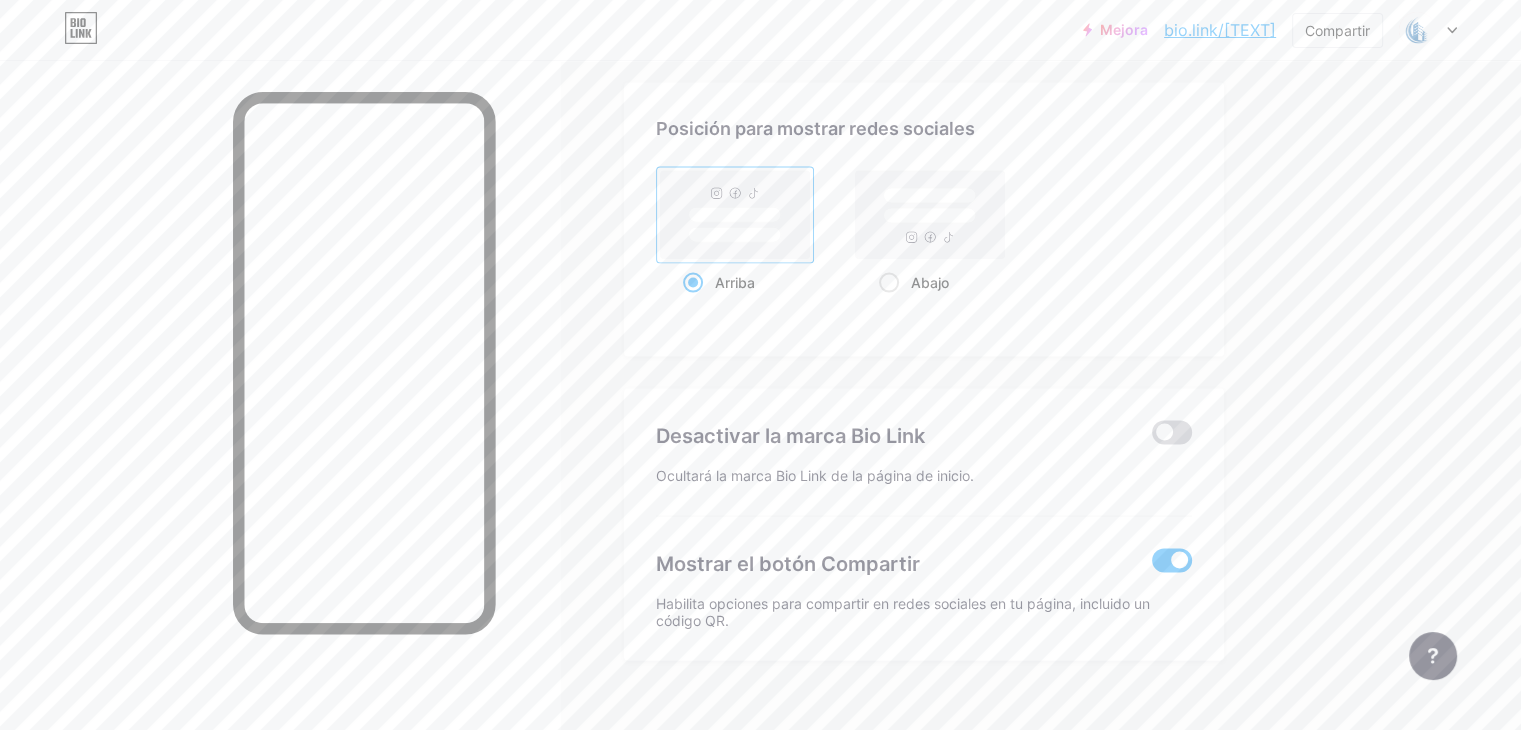 click at bounding box center [1172, 433] 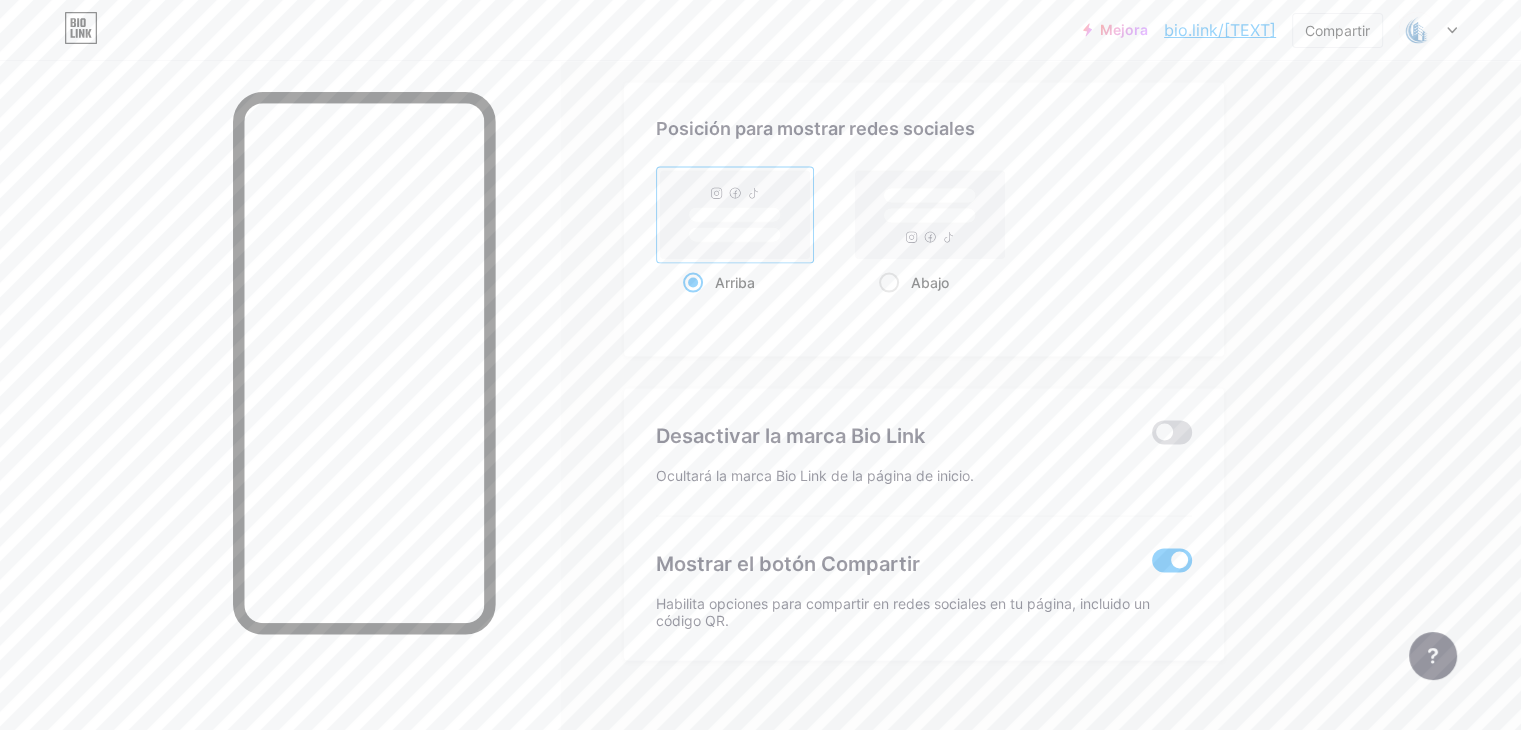 click at bounding box center [1152, 438] 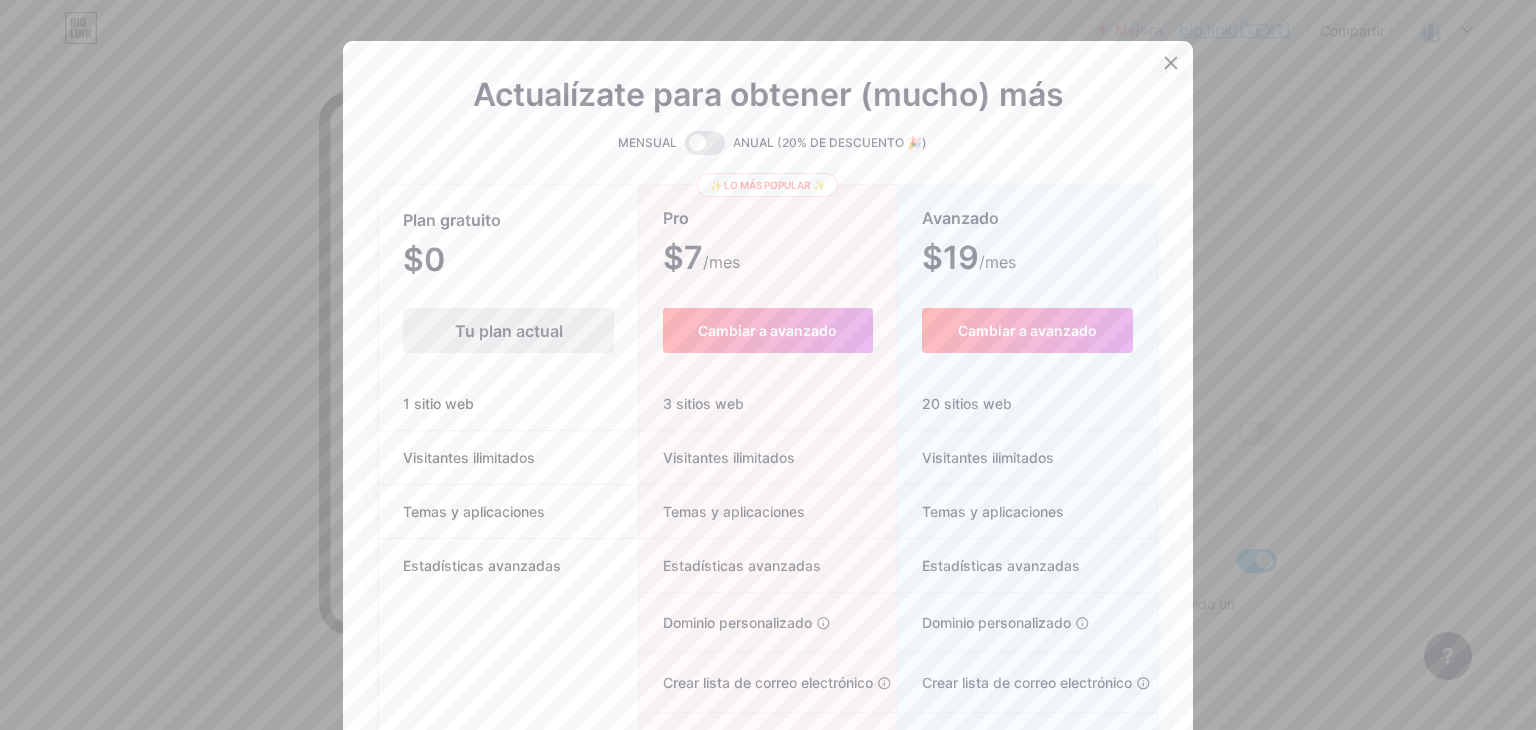 click 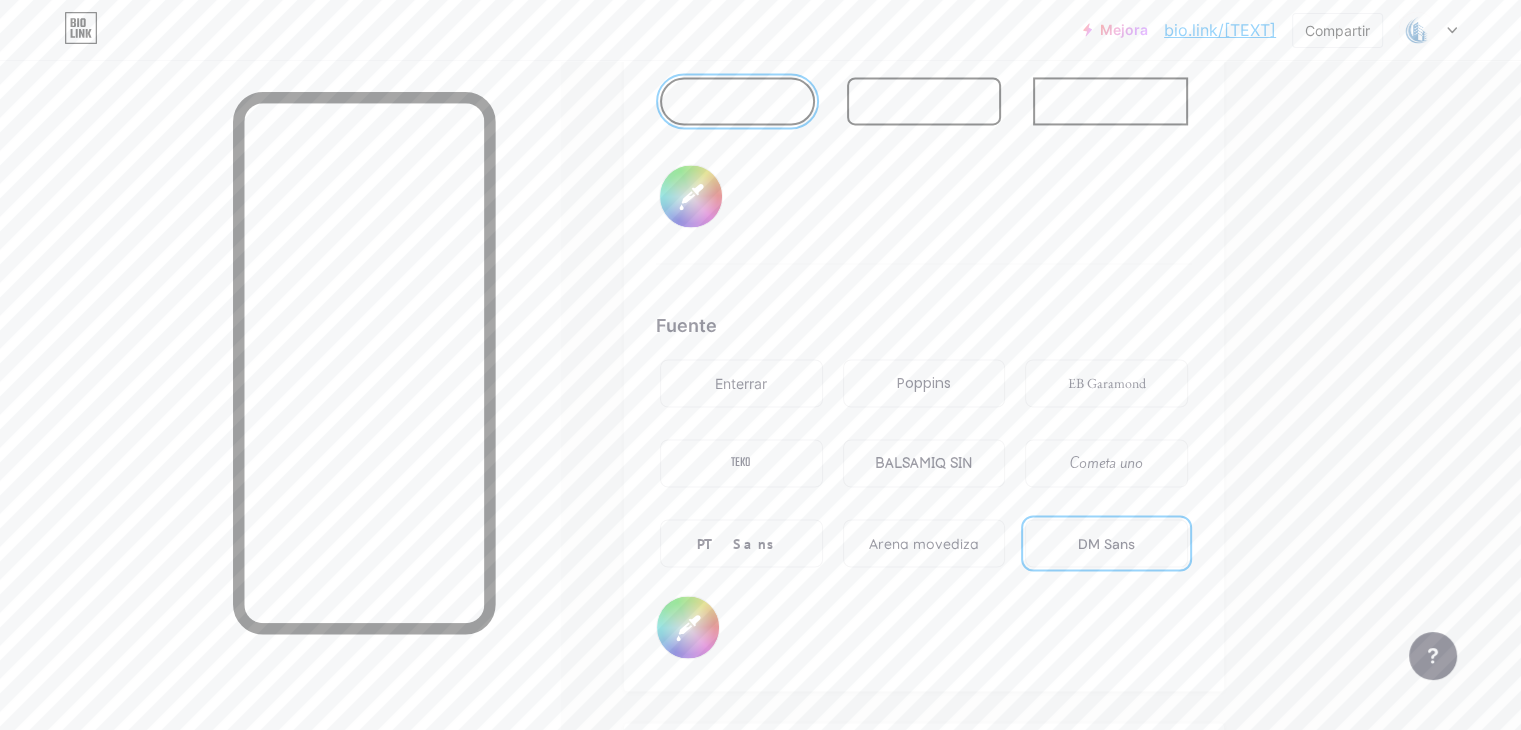 scroll, scrollTop: 3254, scrollLeft: 0, axis: vertical 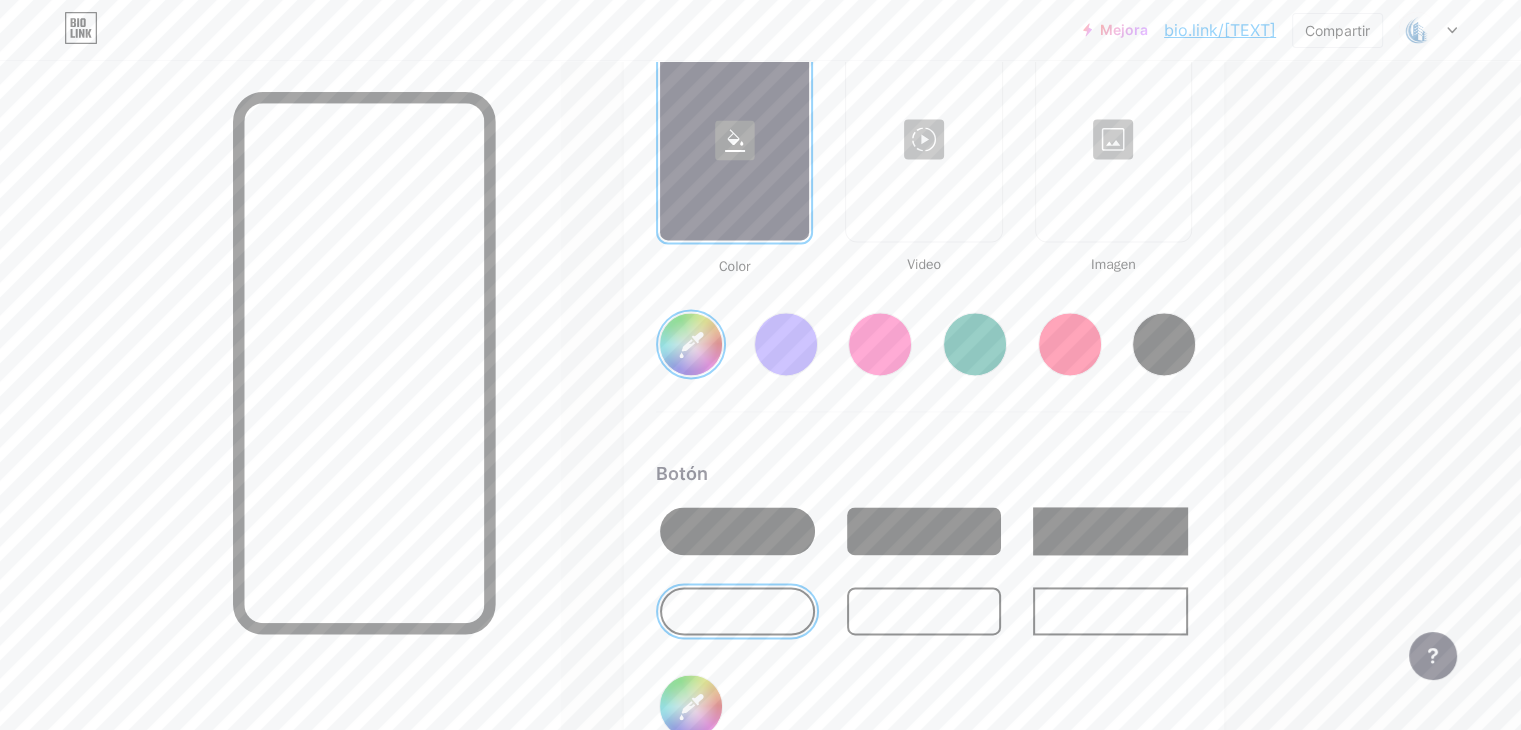 click on "#000000" at bounding box center (691, 706) 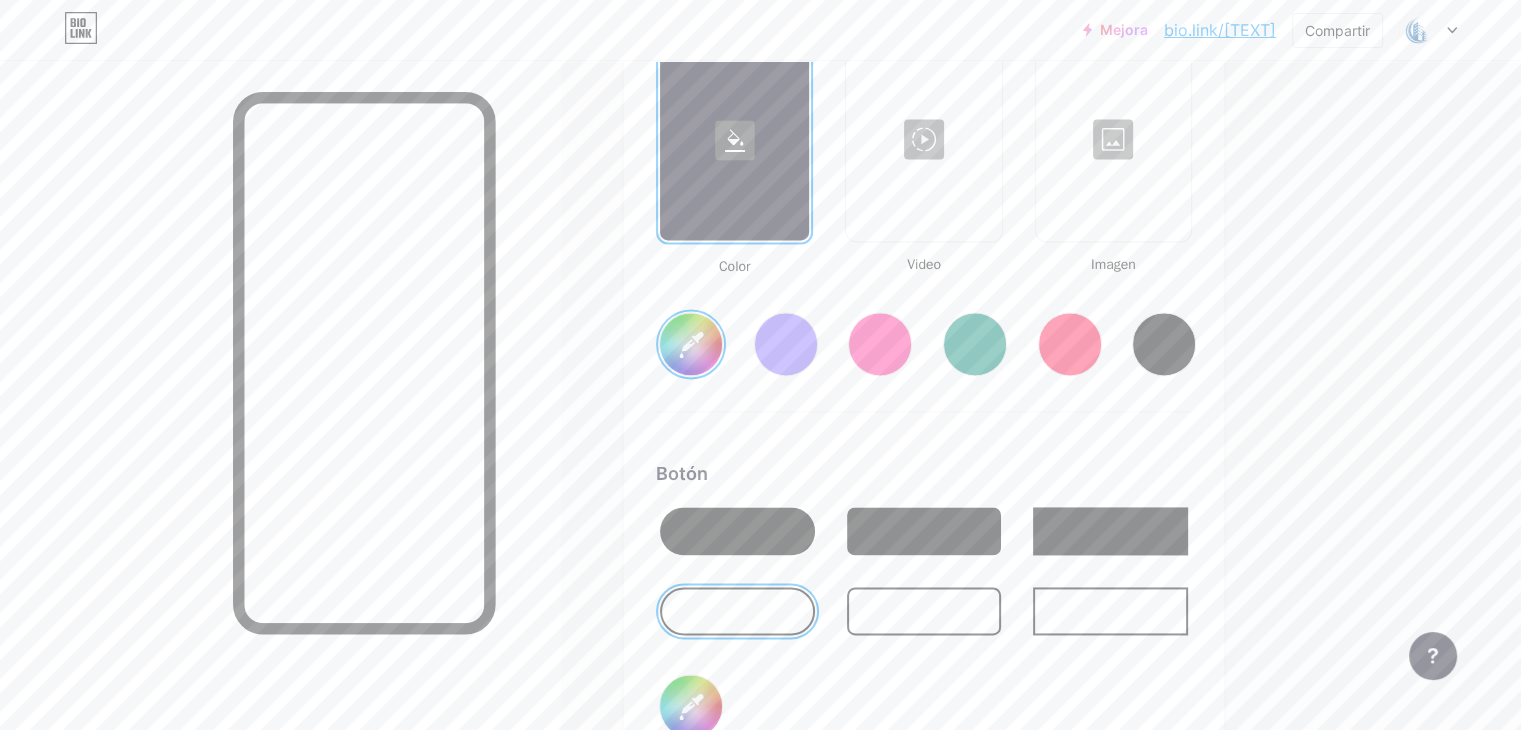 type on "#2752d3" 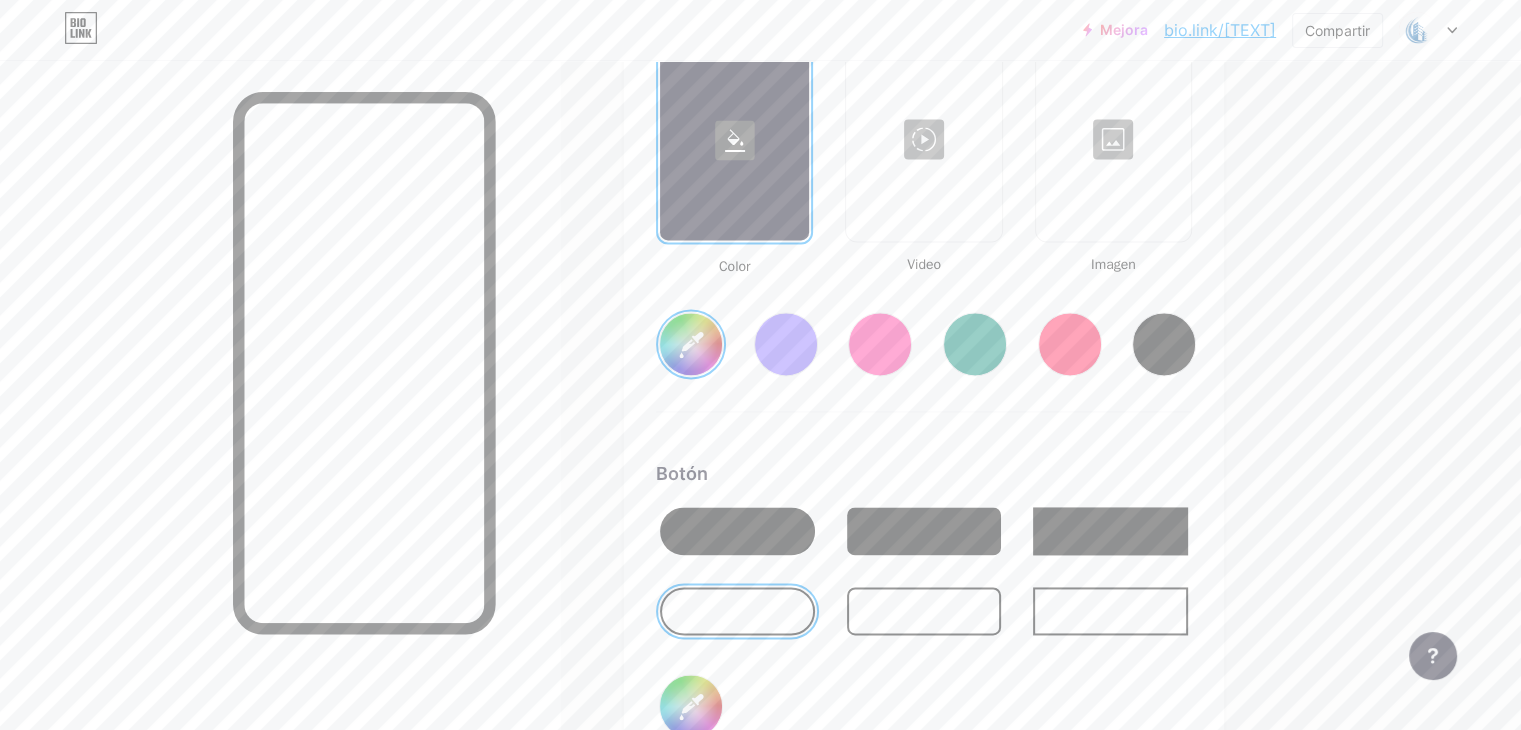 type on "#[HEX]" 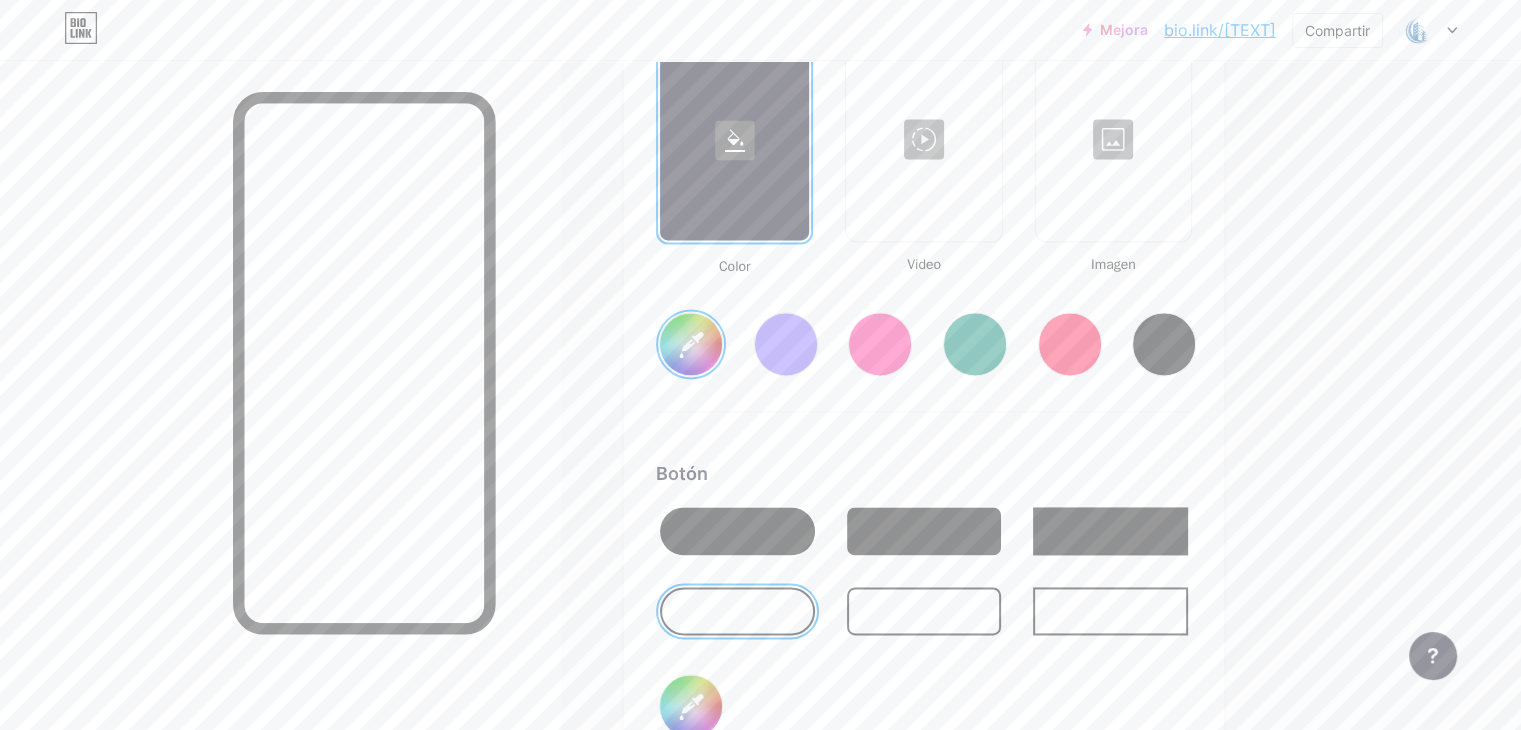 type on "#2752d3" 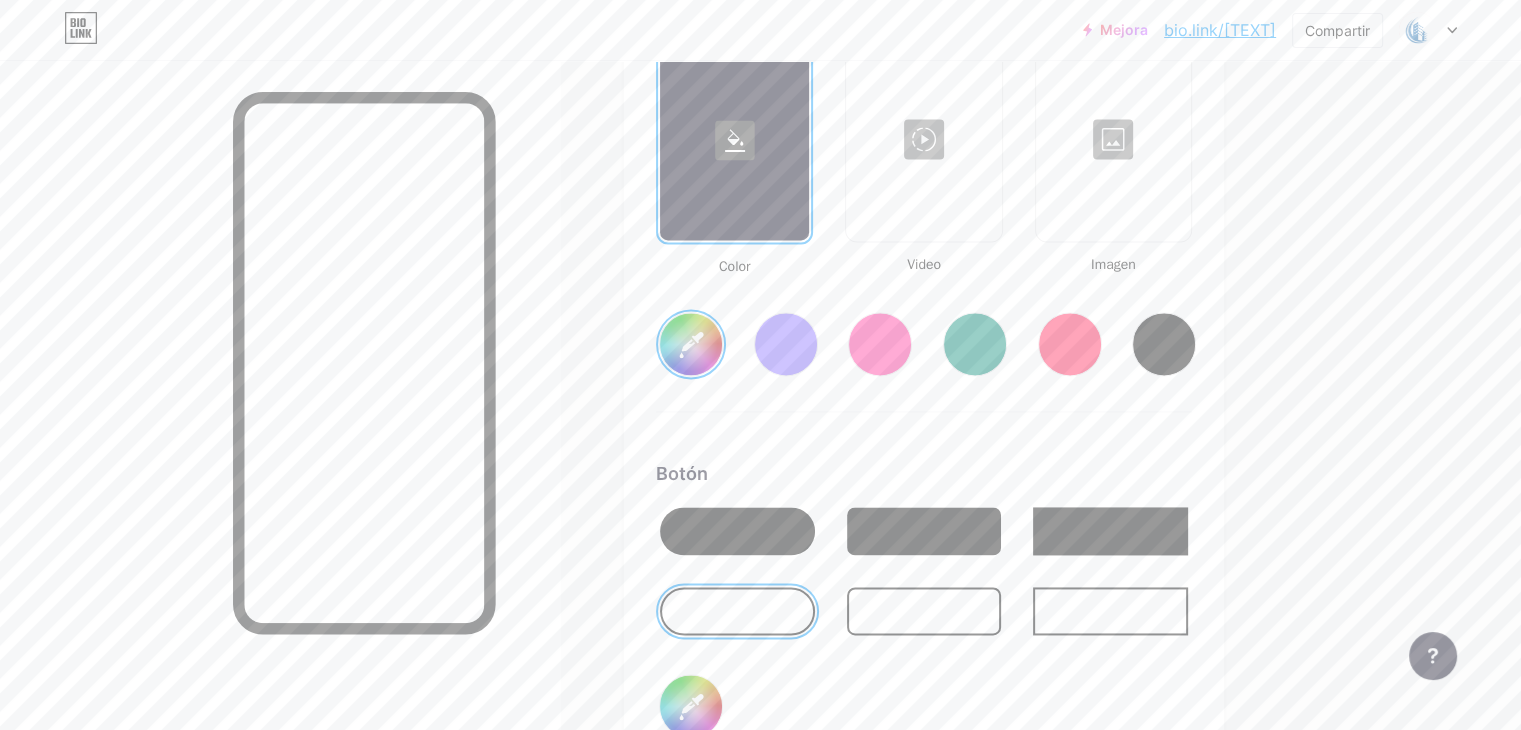 type on "#ffffff" 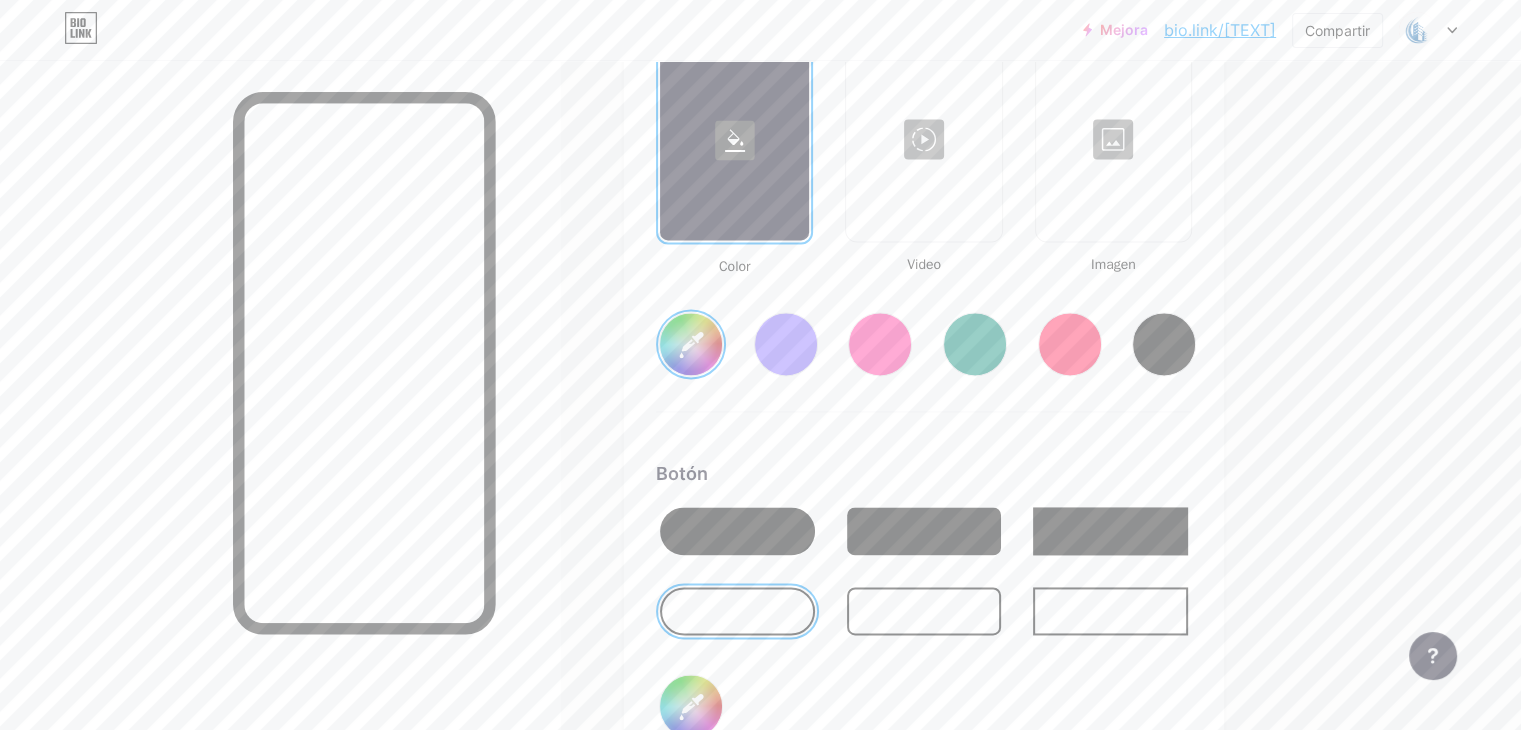 type on "#2752d3" 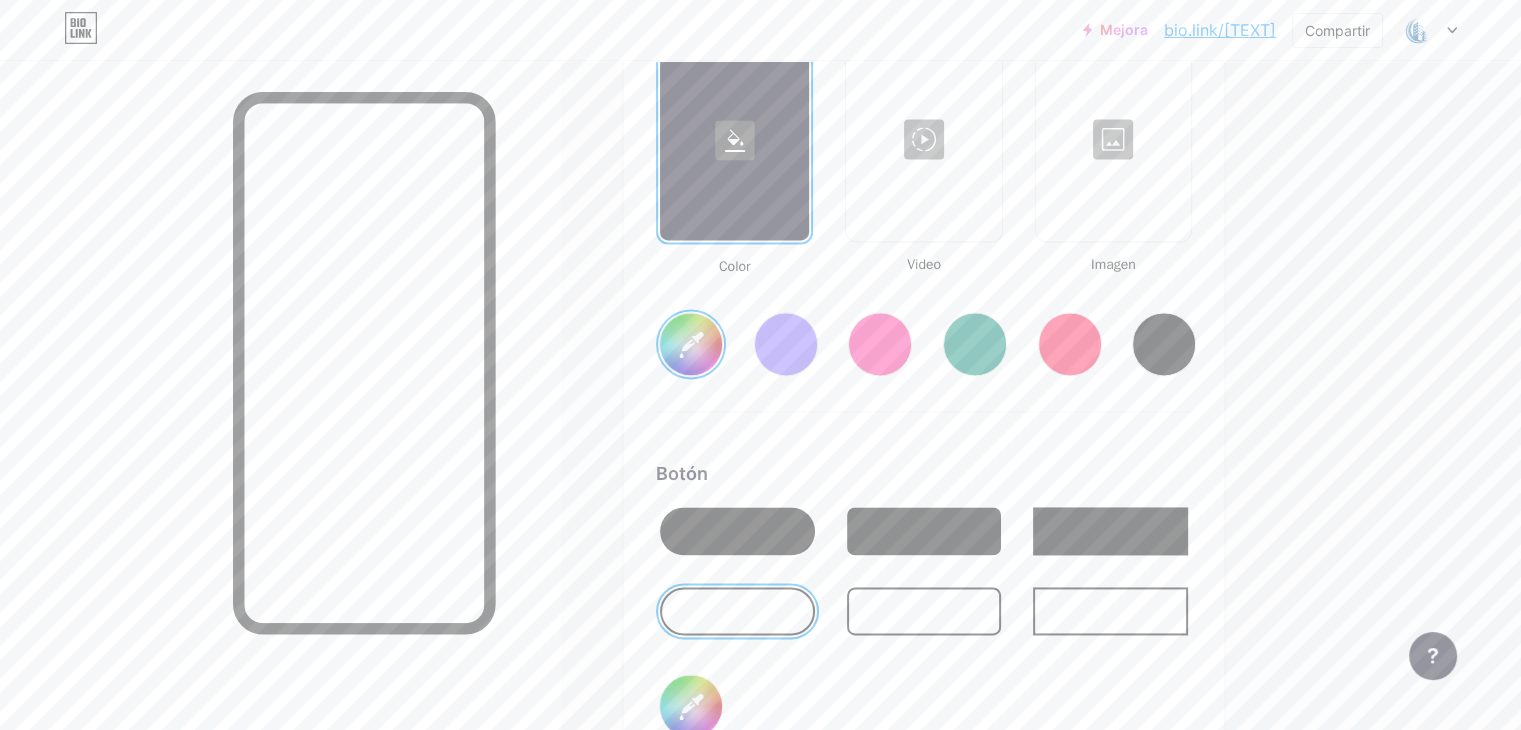 type on "#ffffff" 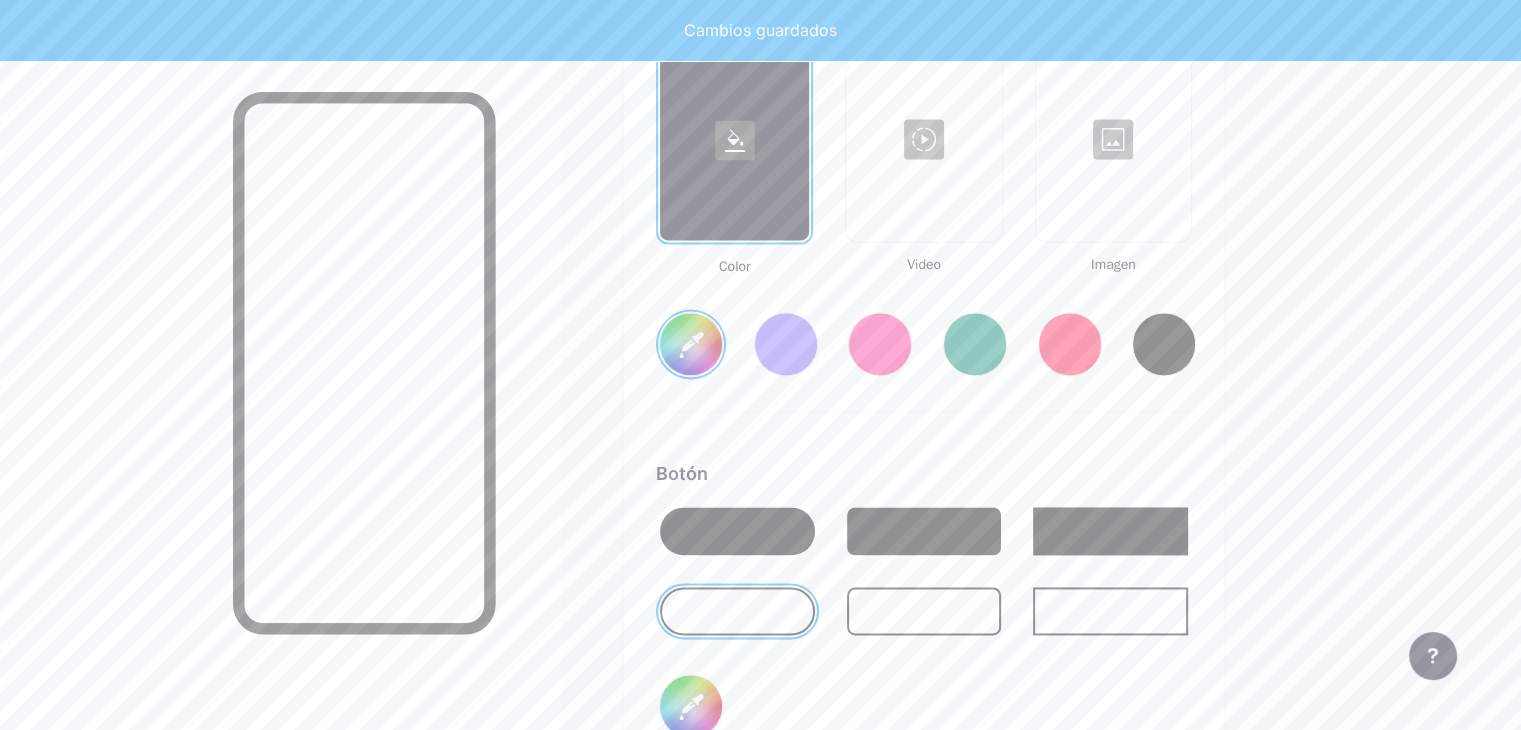 type on "#2752d3" 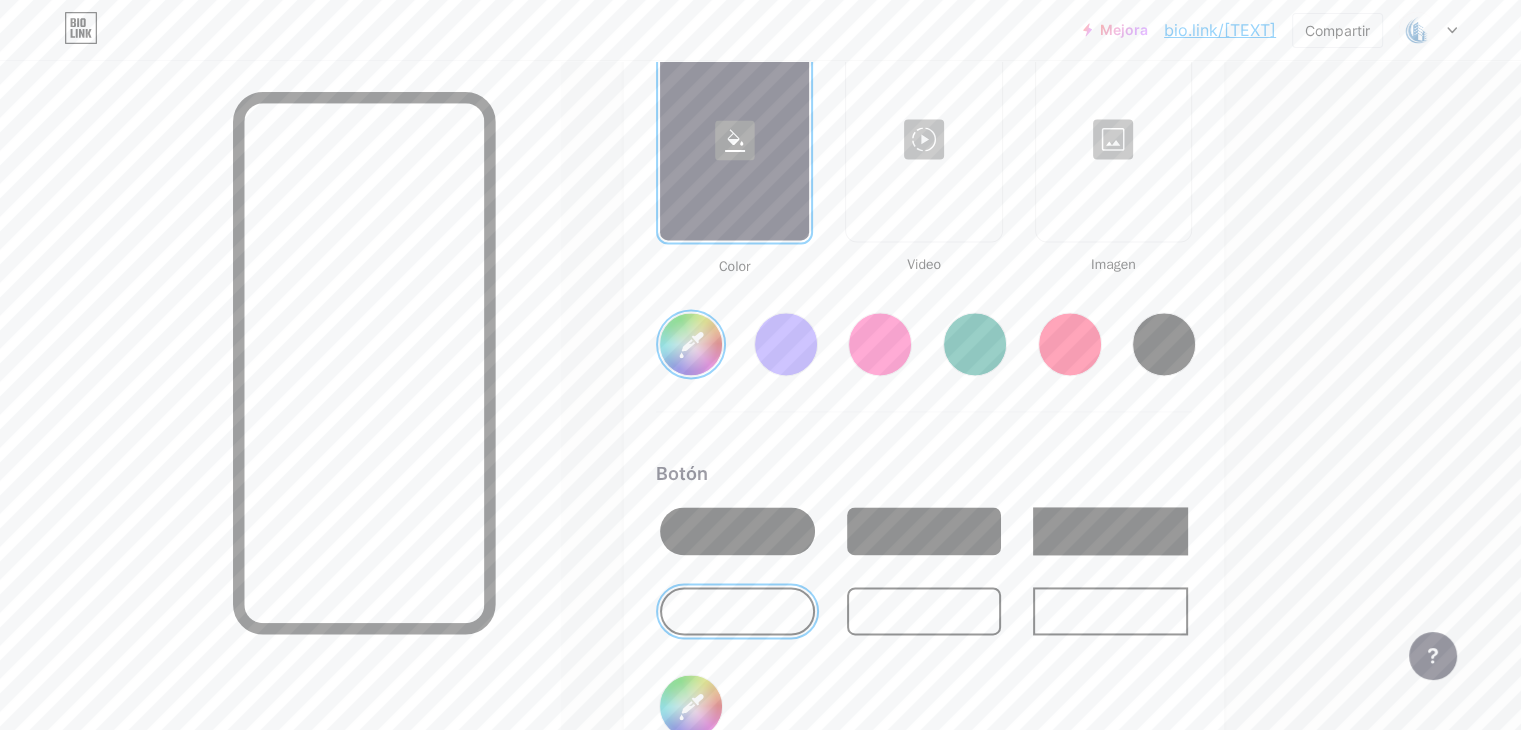 type on "#2752d3" 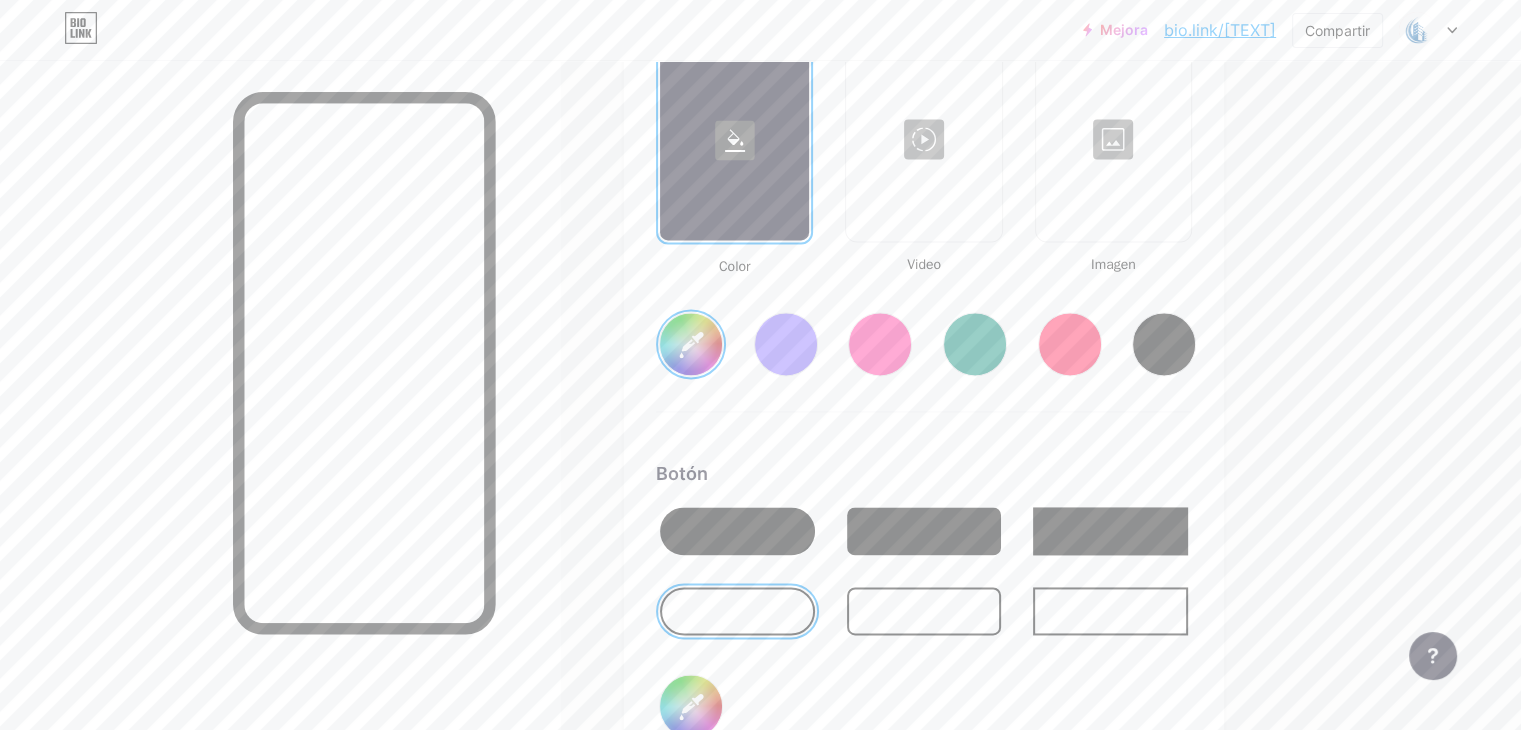 type on "#[HEX]" 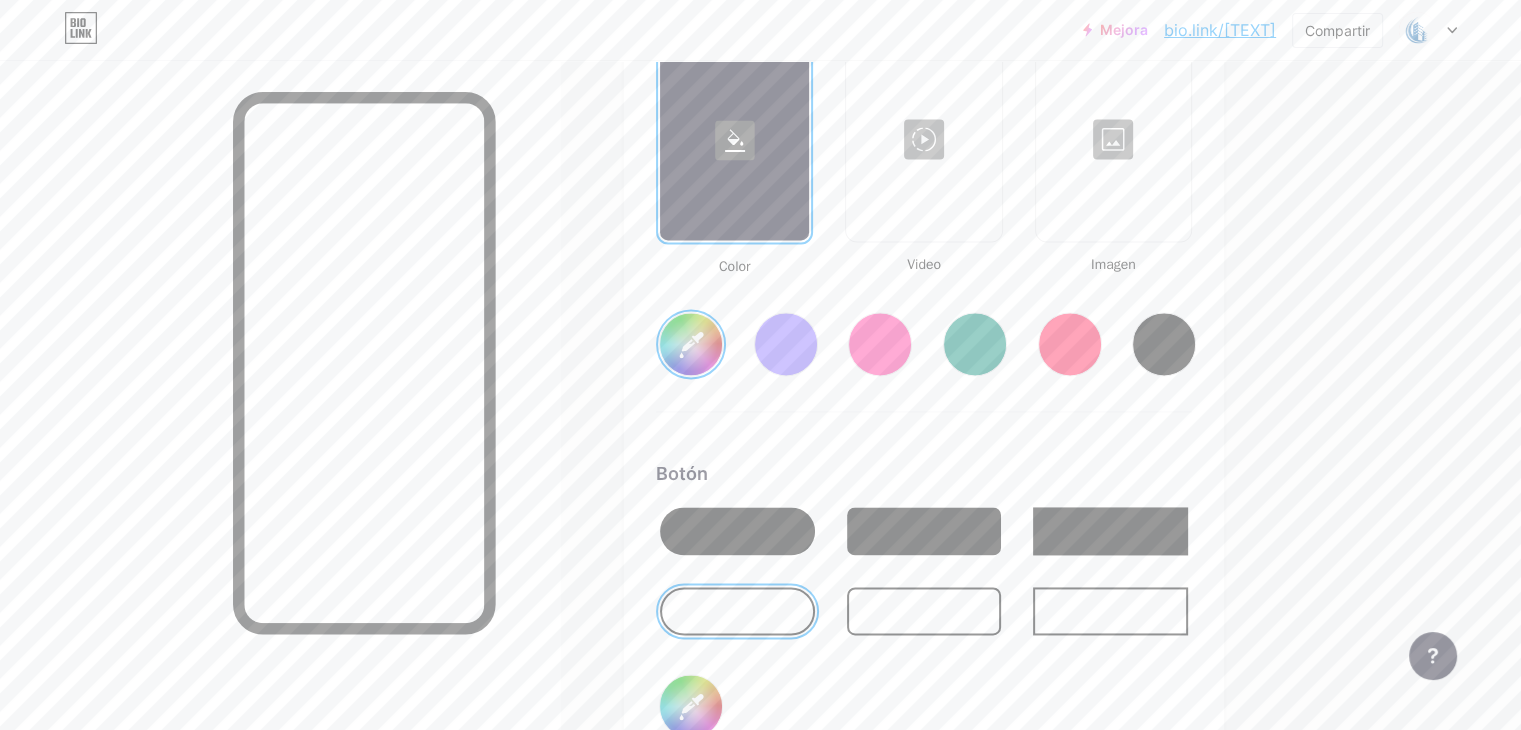 type on "#ffffff" 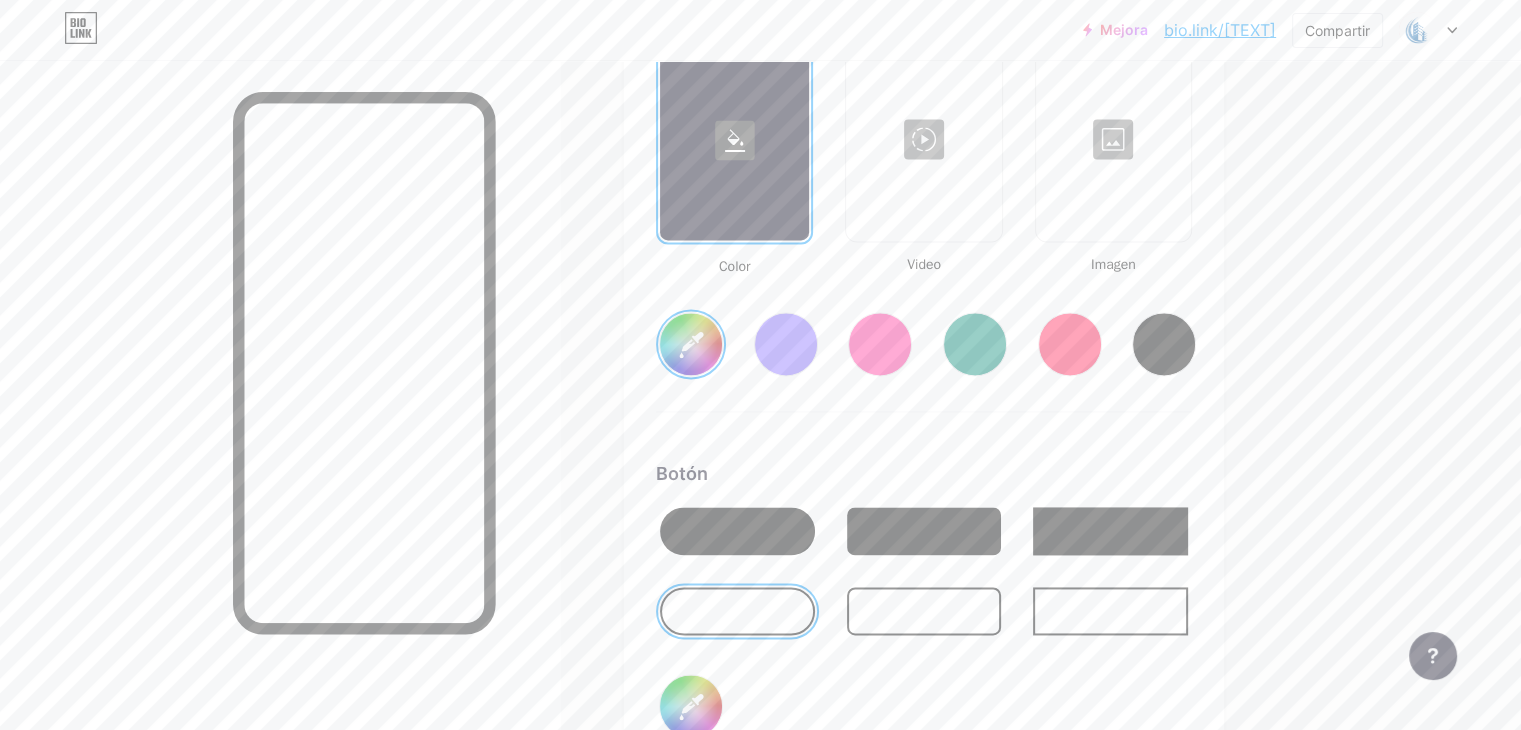type on "#[HEX]" 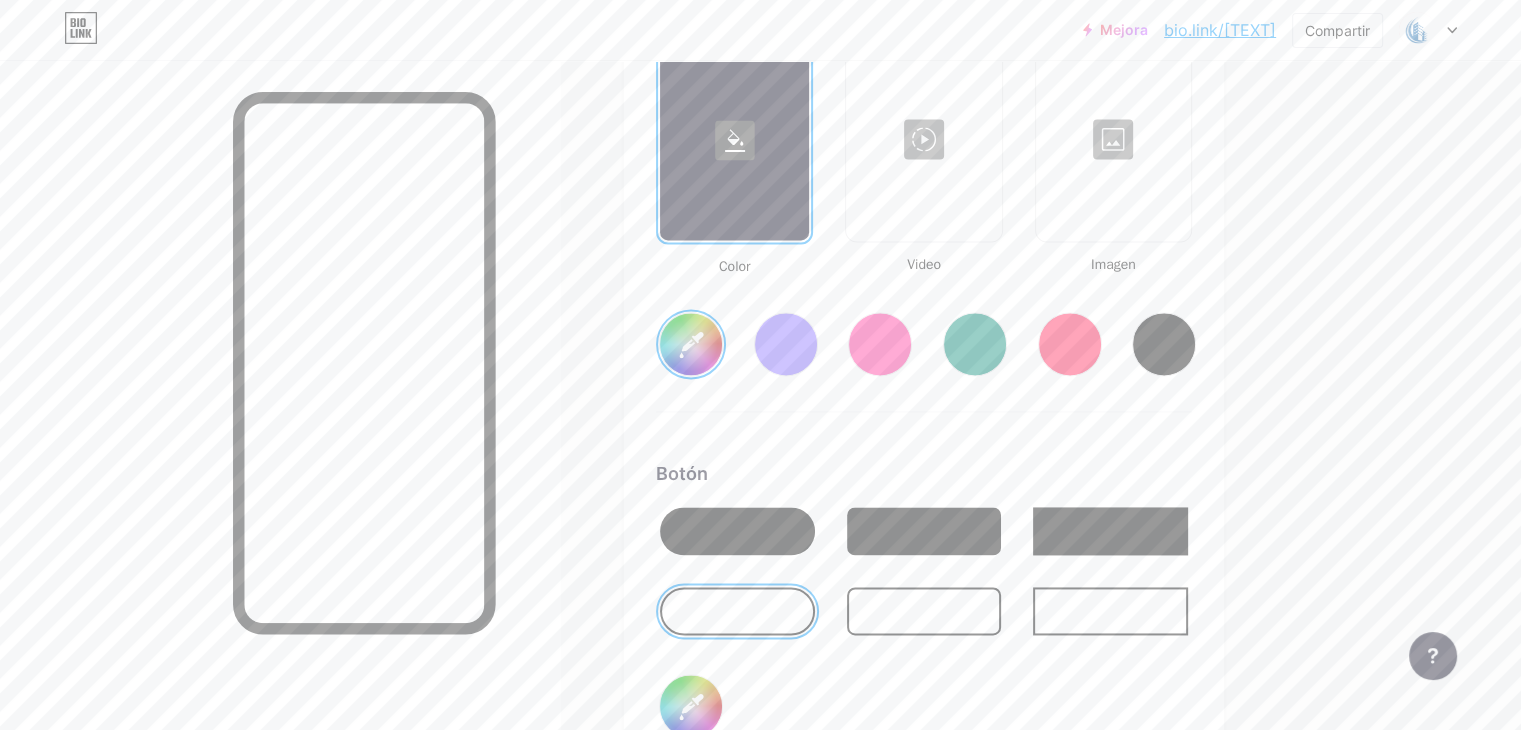 type on "#ffffff" 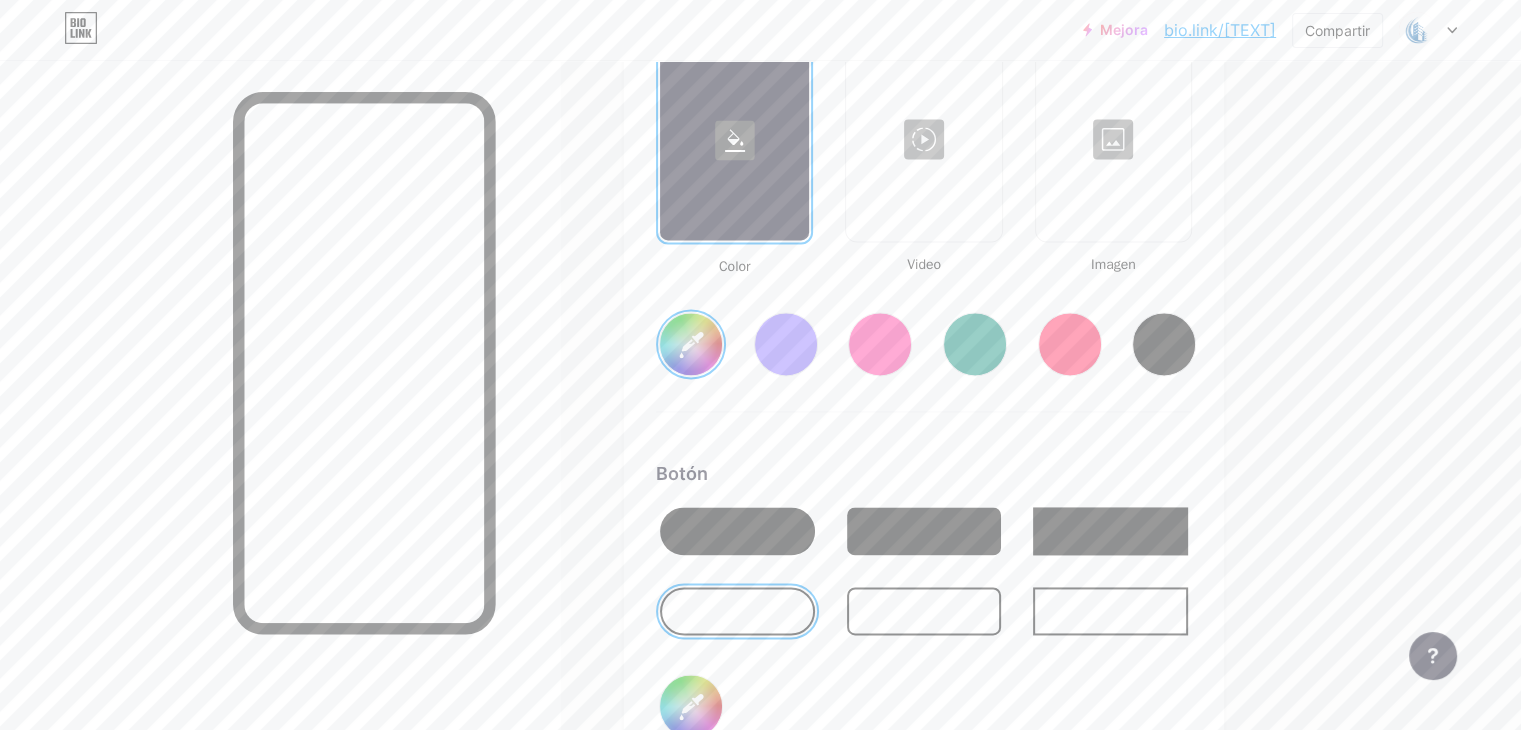 type on "#2752d3" 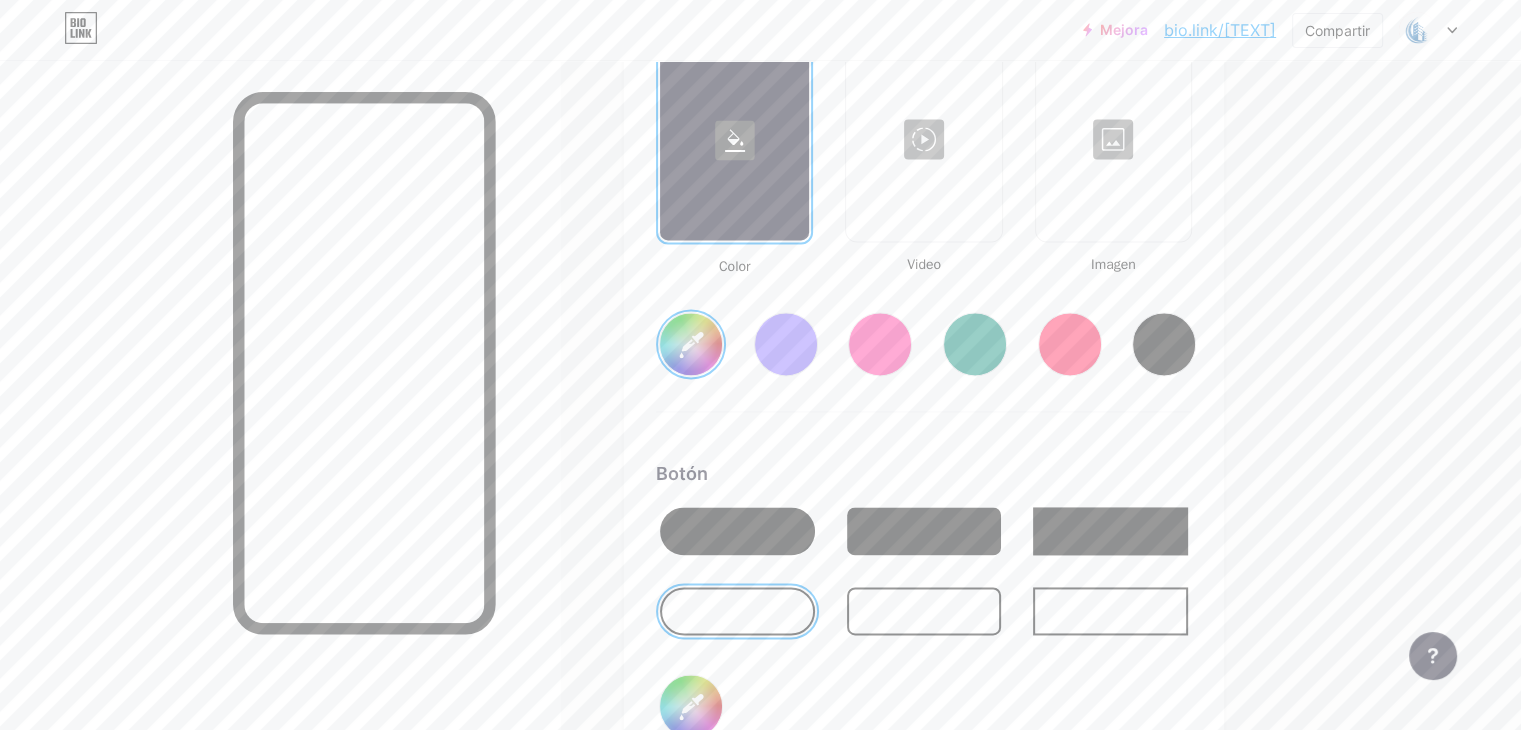 type on "#ffffff" 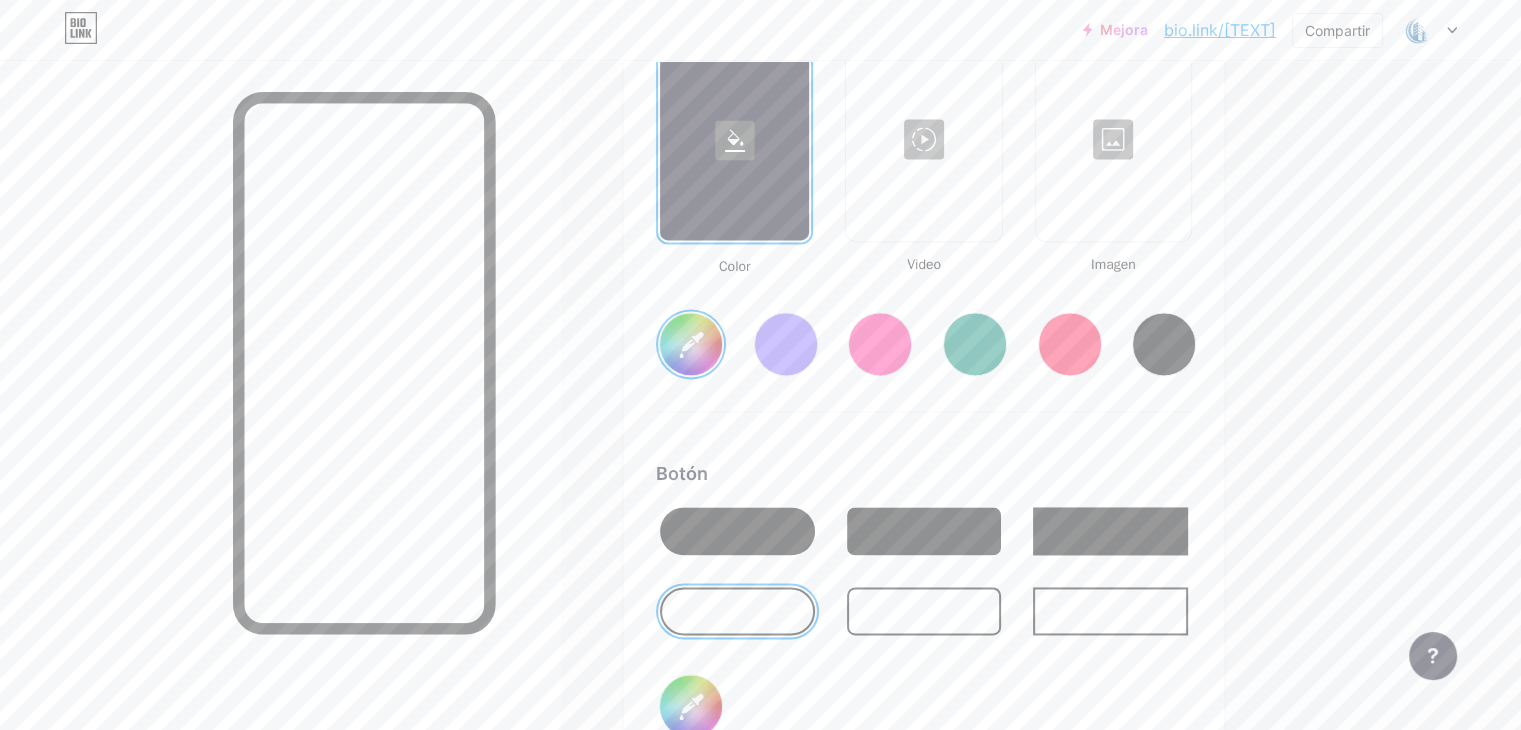 type on "#2752d3" 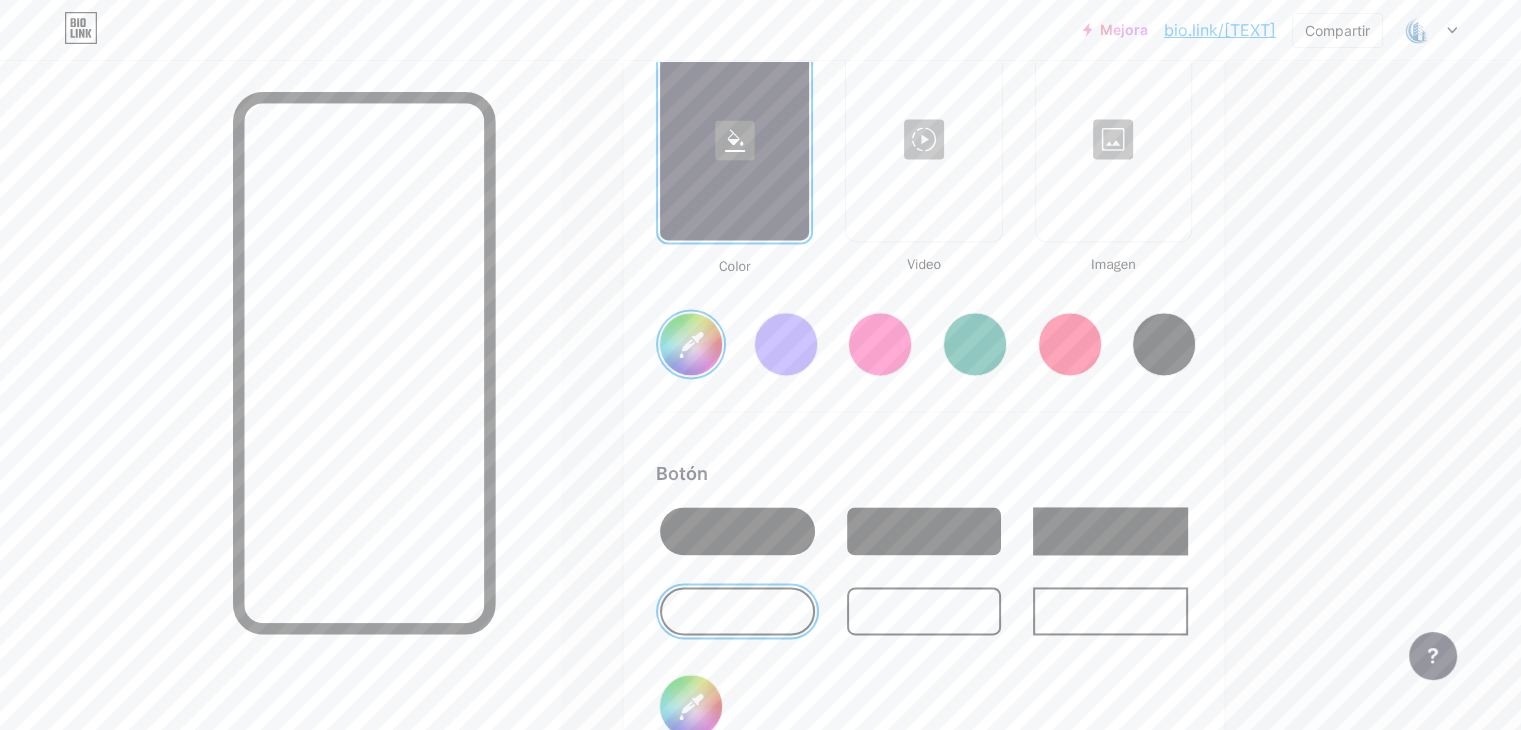 type on "#ffffff" 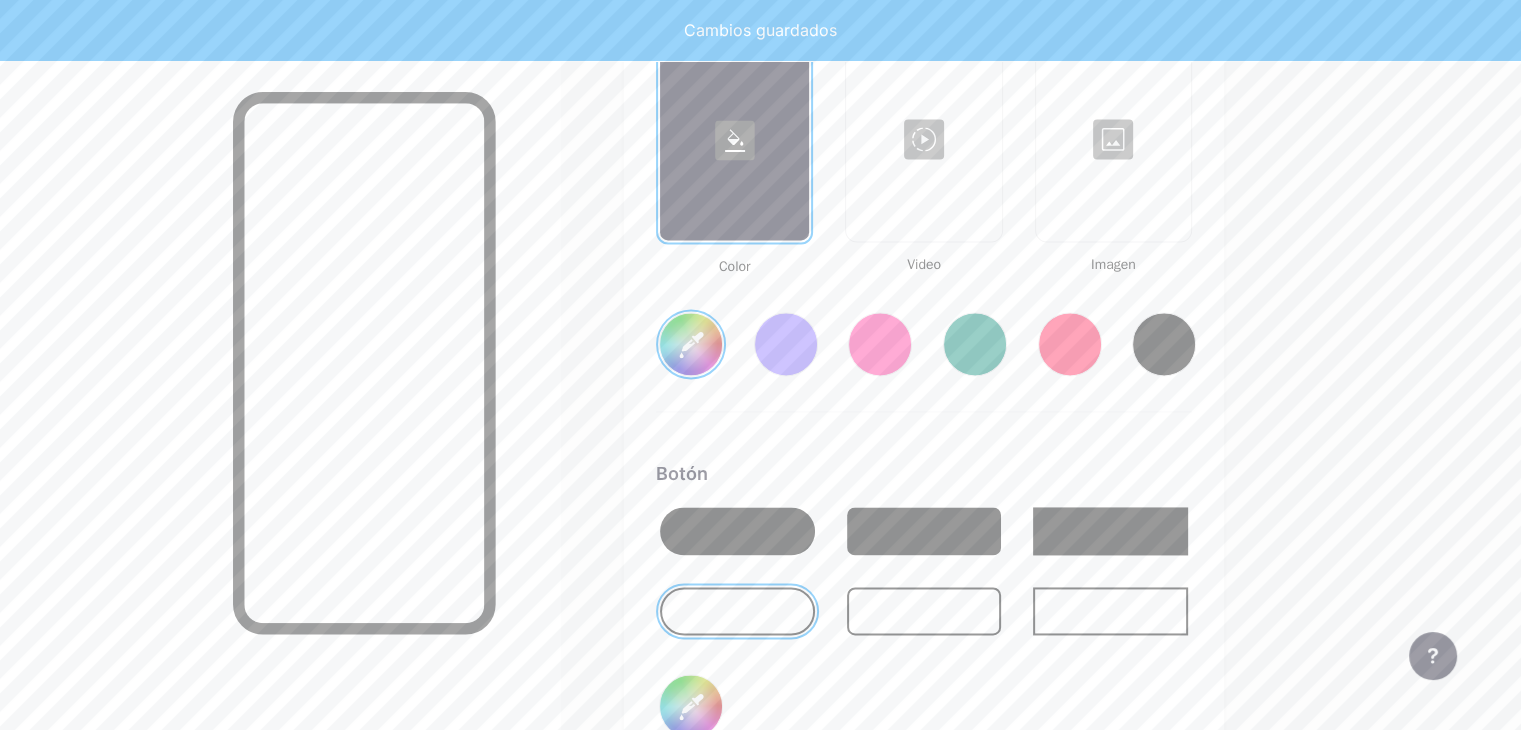 type on "#2752d3" 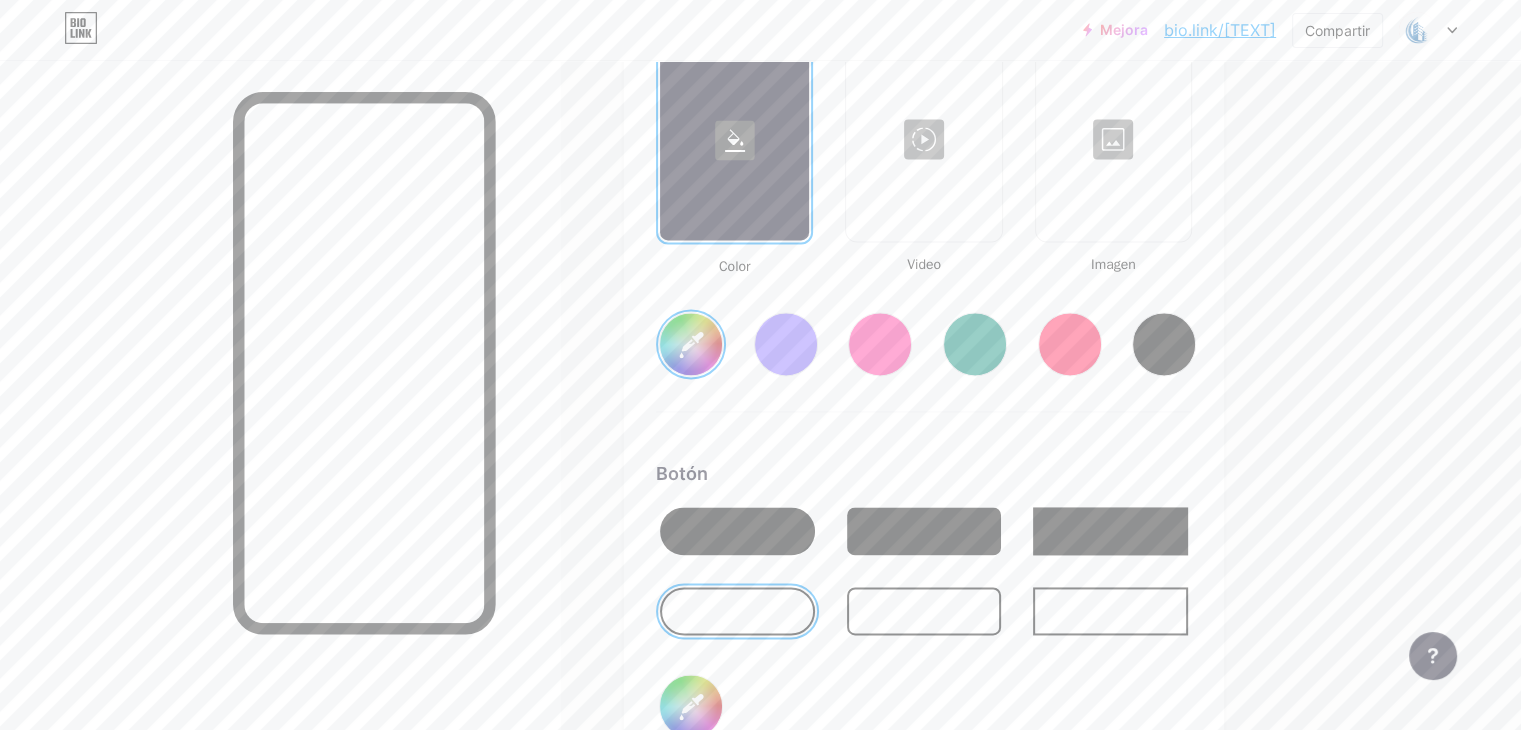 type on "#[HEX]" 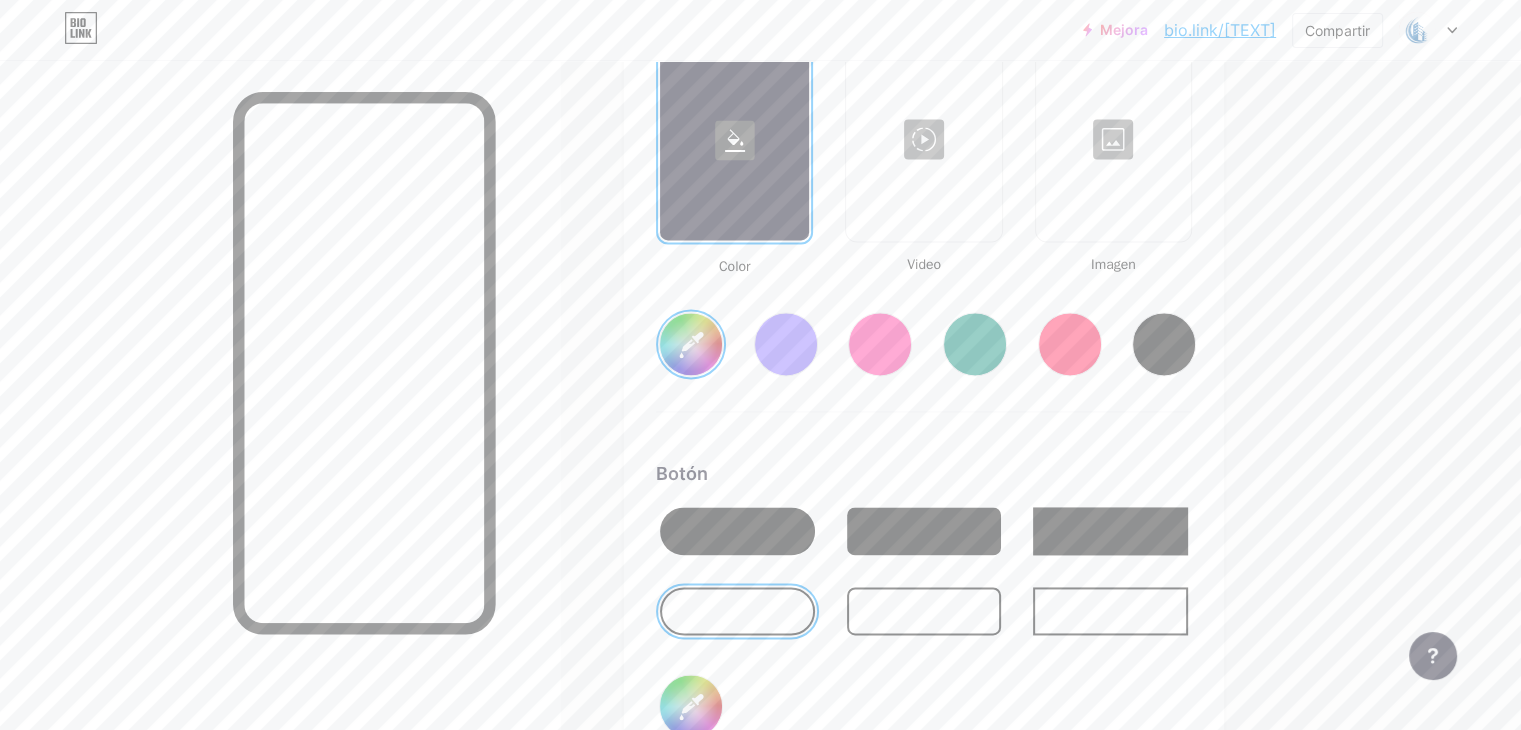 type on "#2752d3" 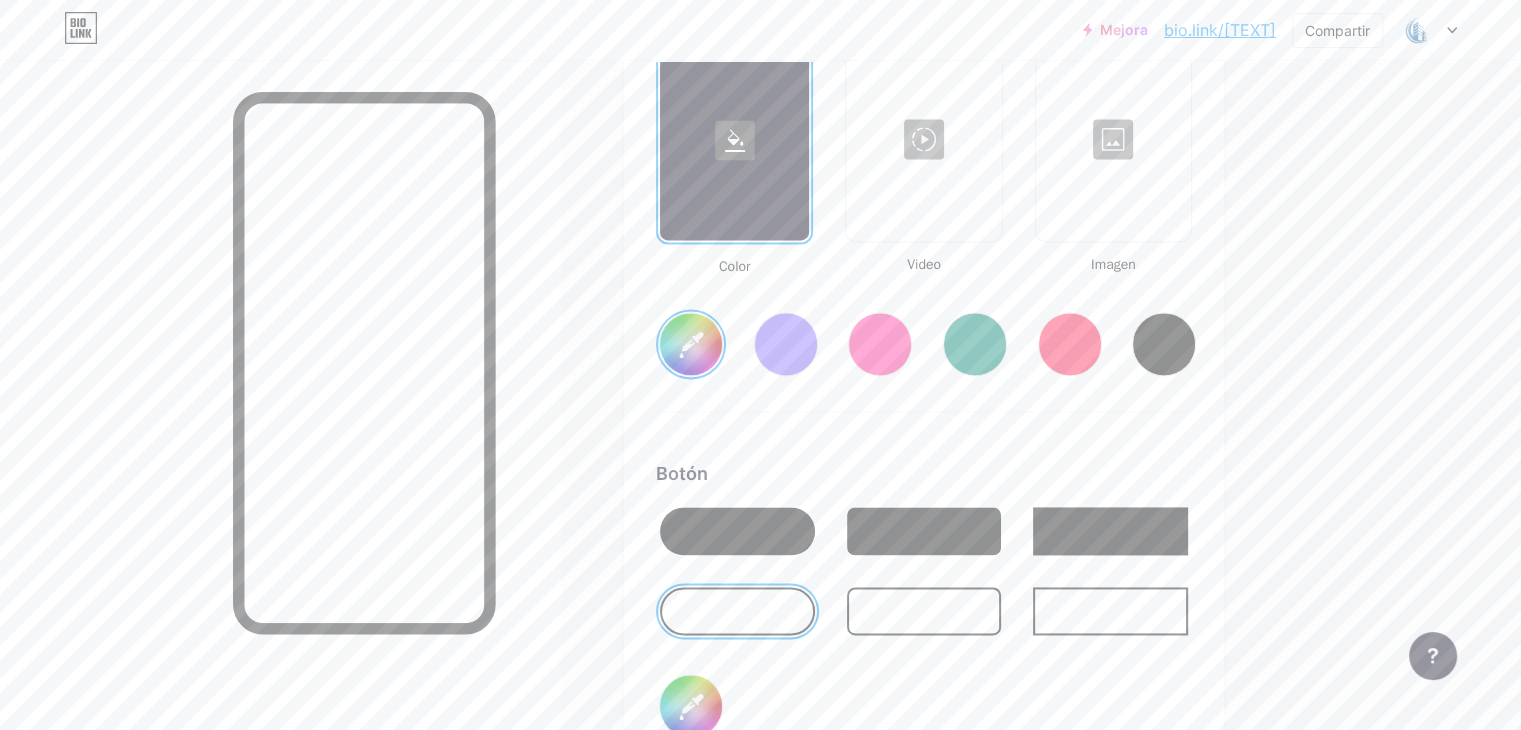 type on "#ffffff" 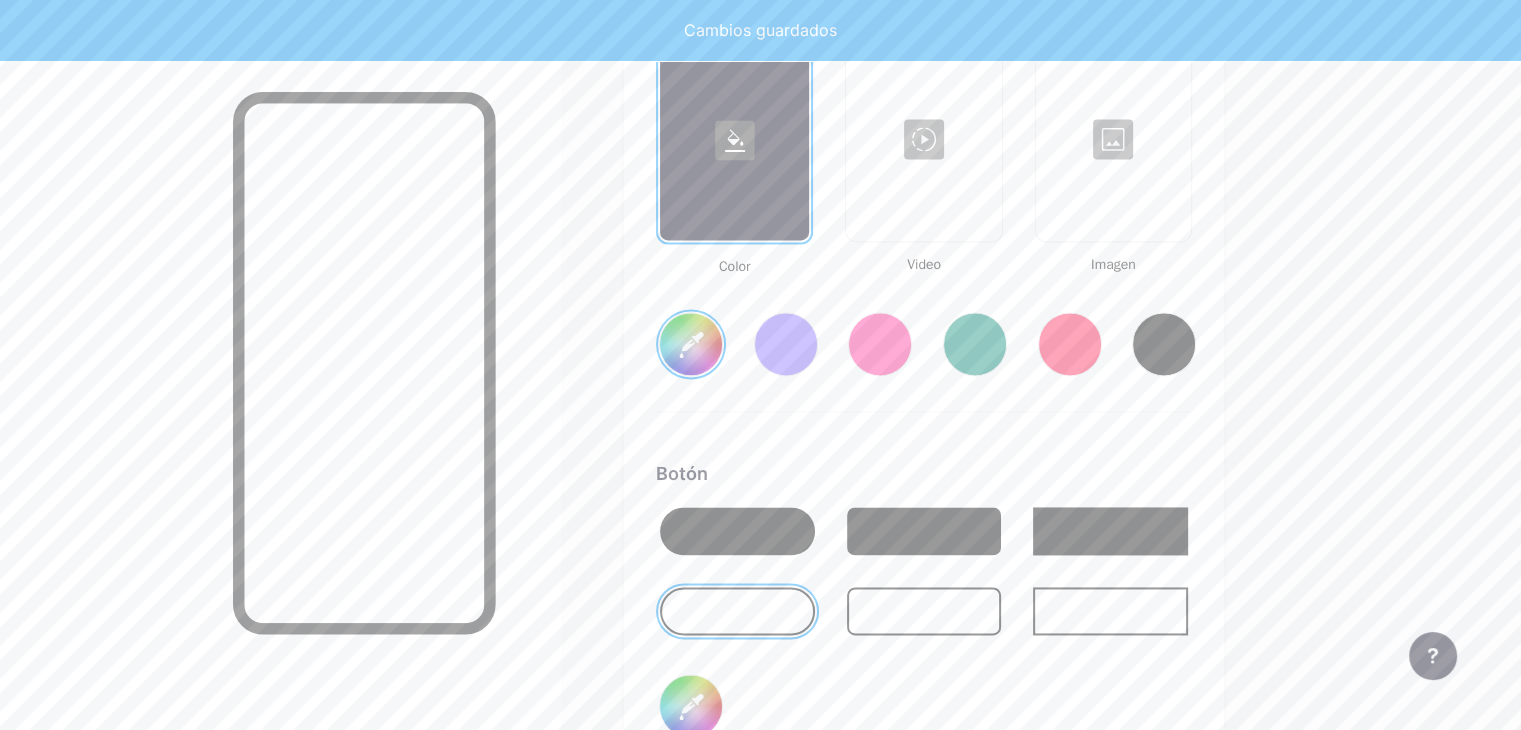 click at bounding box center (737, 531) 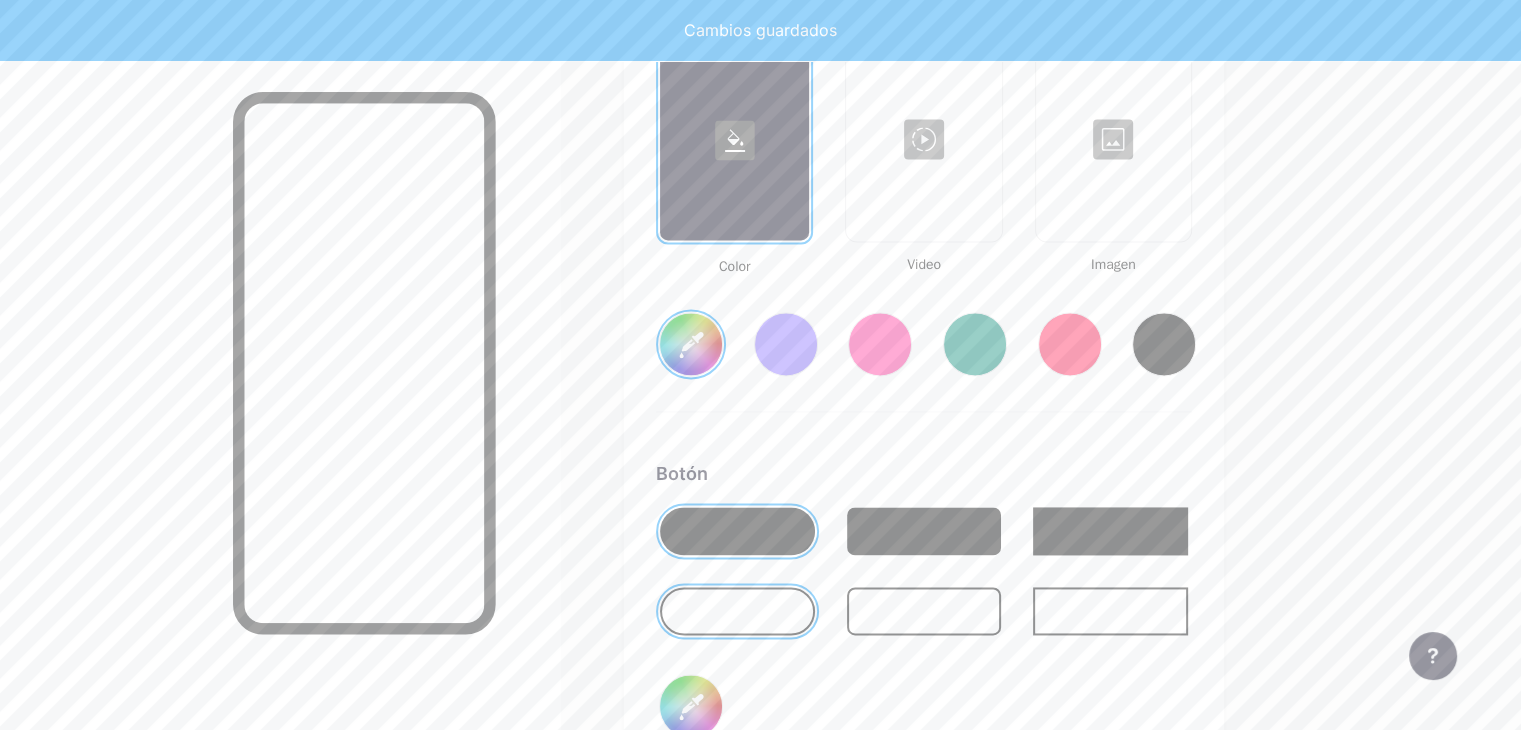 type on "#2752d3" 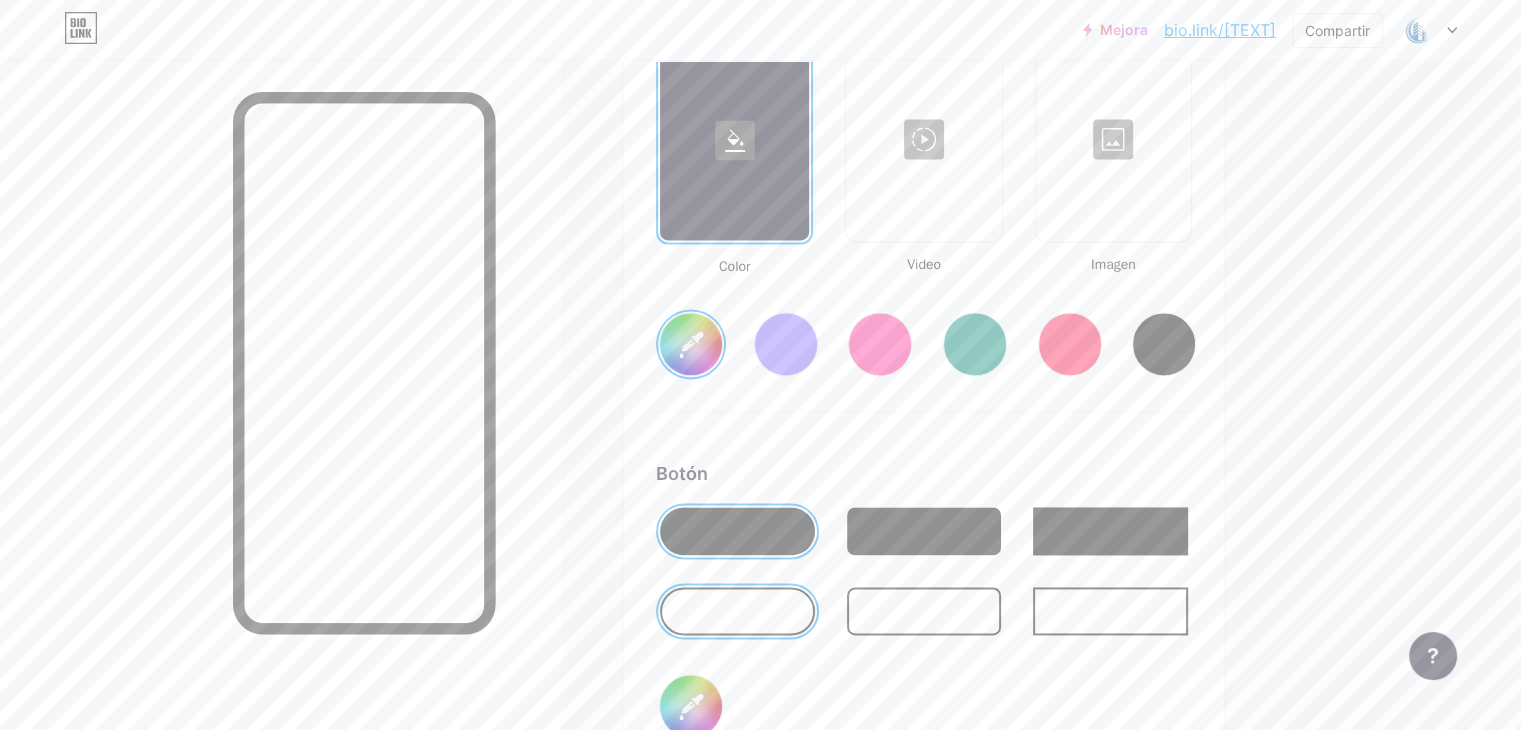 type on "#2752d3" 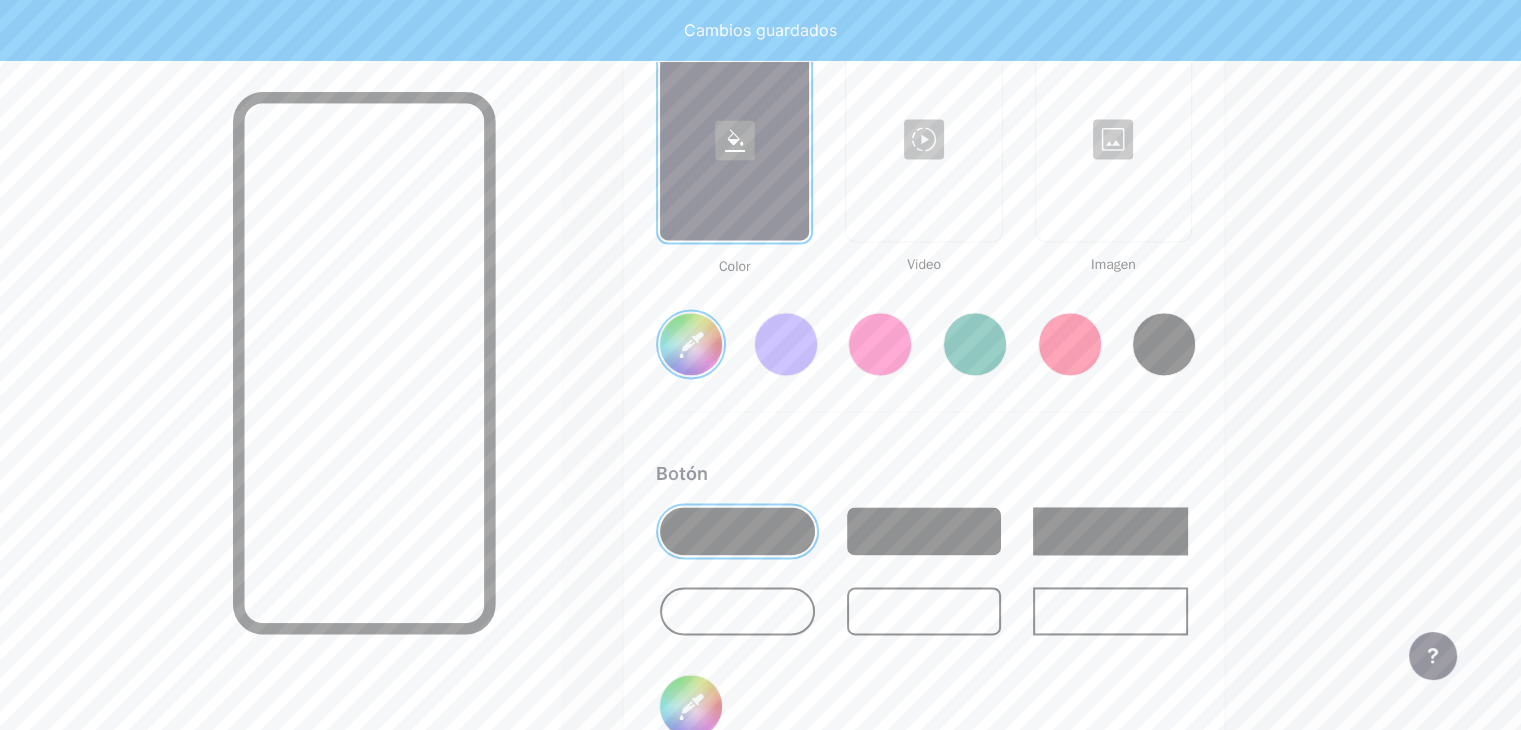 type on "#2752d3" 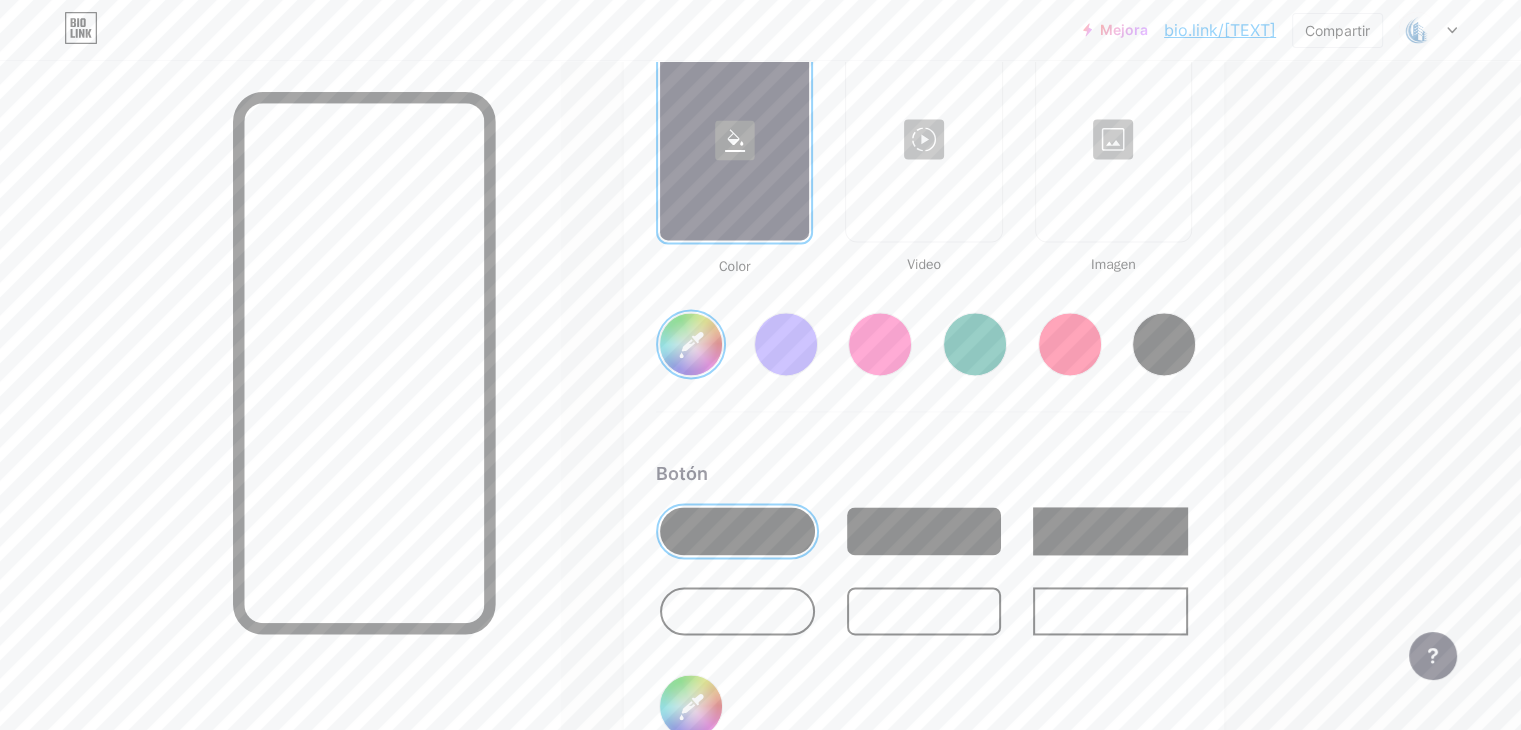 click on "Fondo         Color           Video             Imagen           #2752d3     Botón       #1217a5   Fuente   Enterrar Poppins EB Garamond TEKO BALSAMIQ SIN Cometa uno PT Sans Arena movediza DM Sans     #ffffff   Cambios guardados" at bounding box center (924, 577) 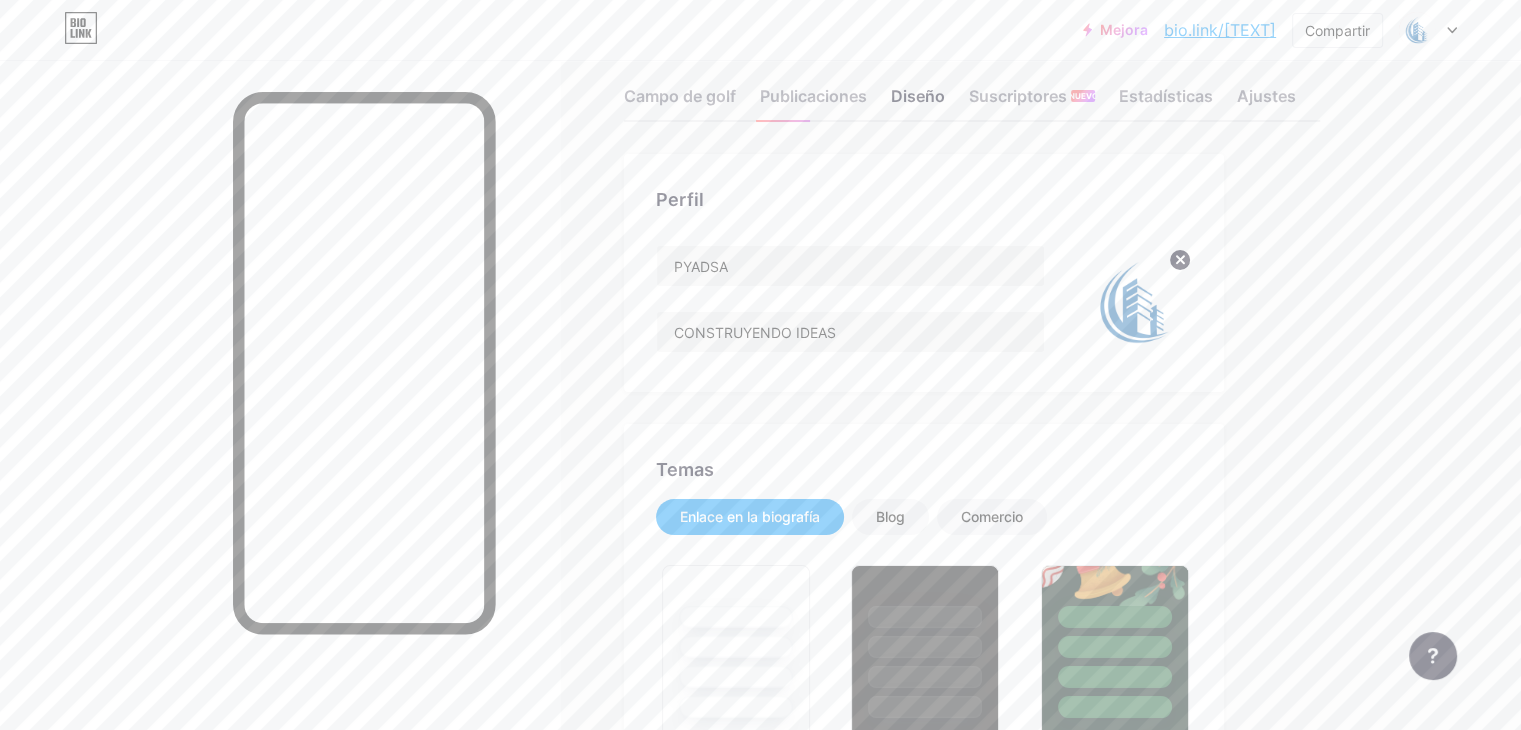 scroll, scrollTop: 0, scrollLeft: 0, axis: both 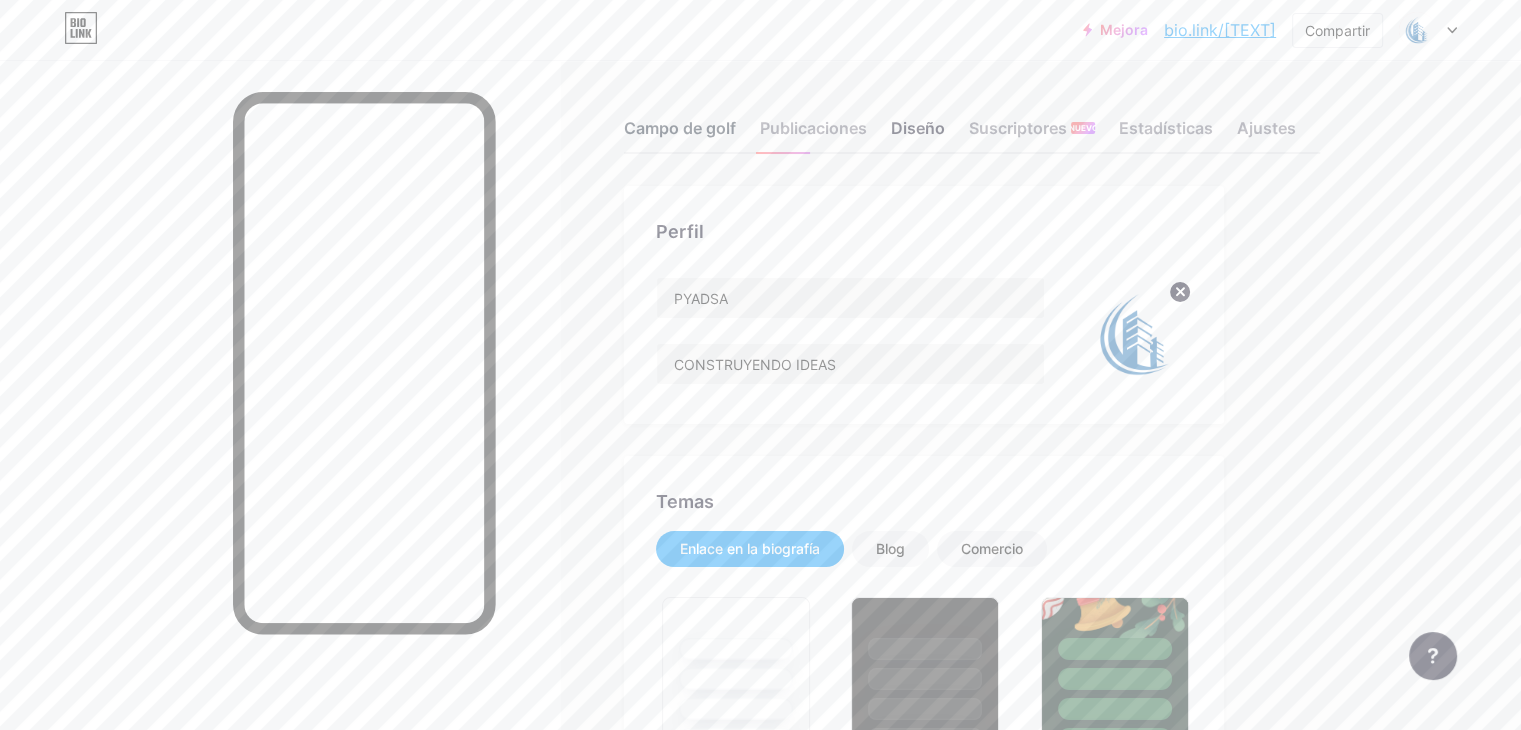 click on "Campo de golf" at bounding box center [680, 128] 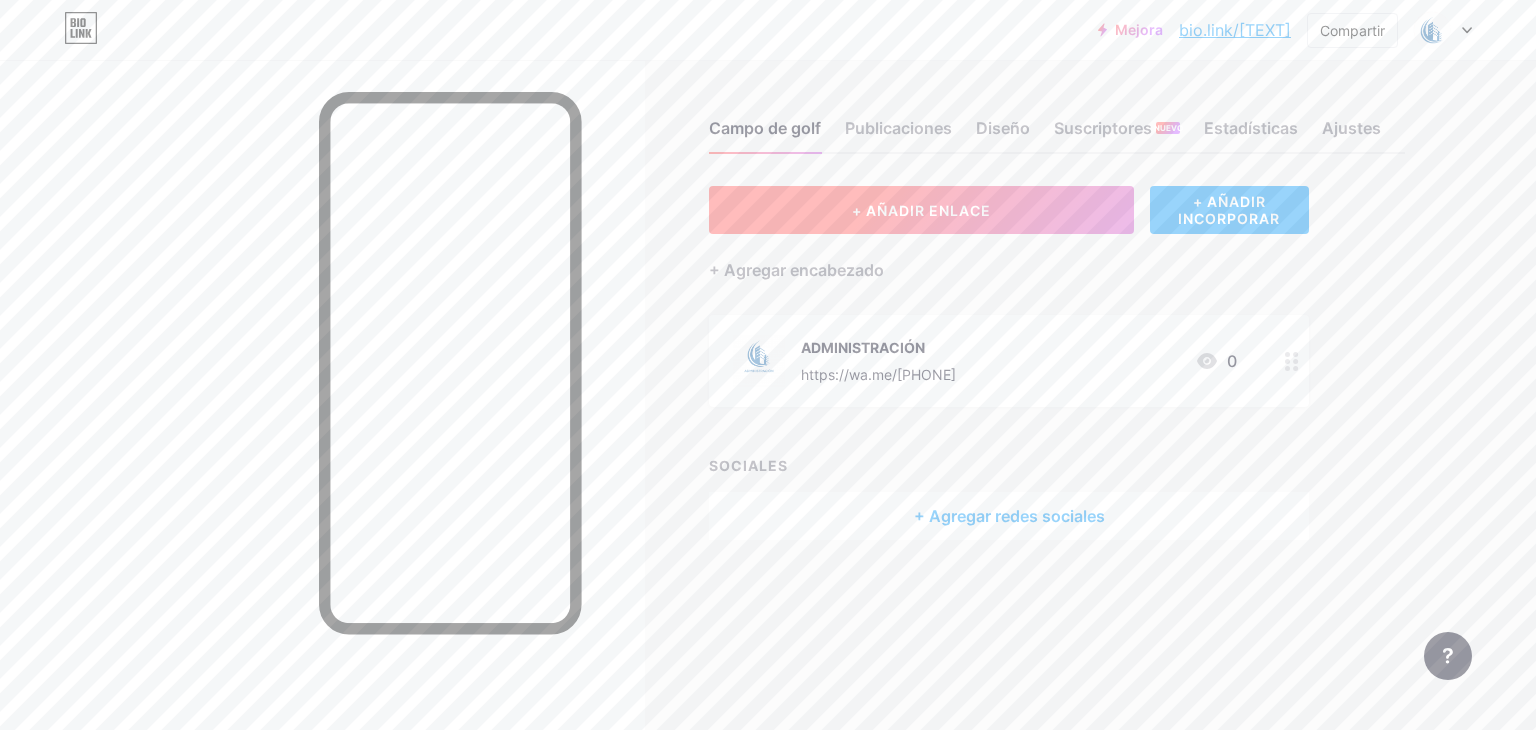 click on "+ AÑADIR ENLACE" at bounding box center [921, 210] 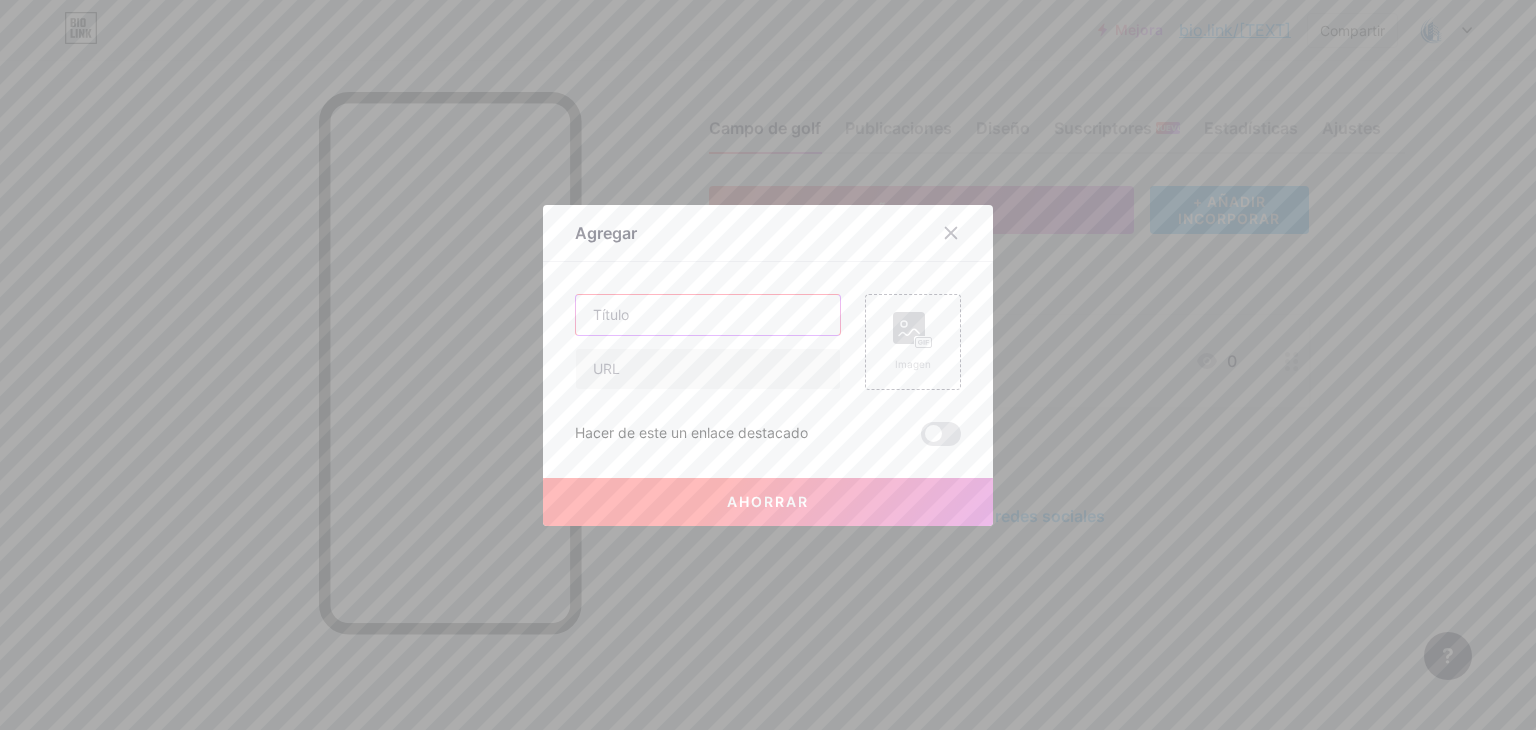 click at bounding box center [708, 315] 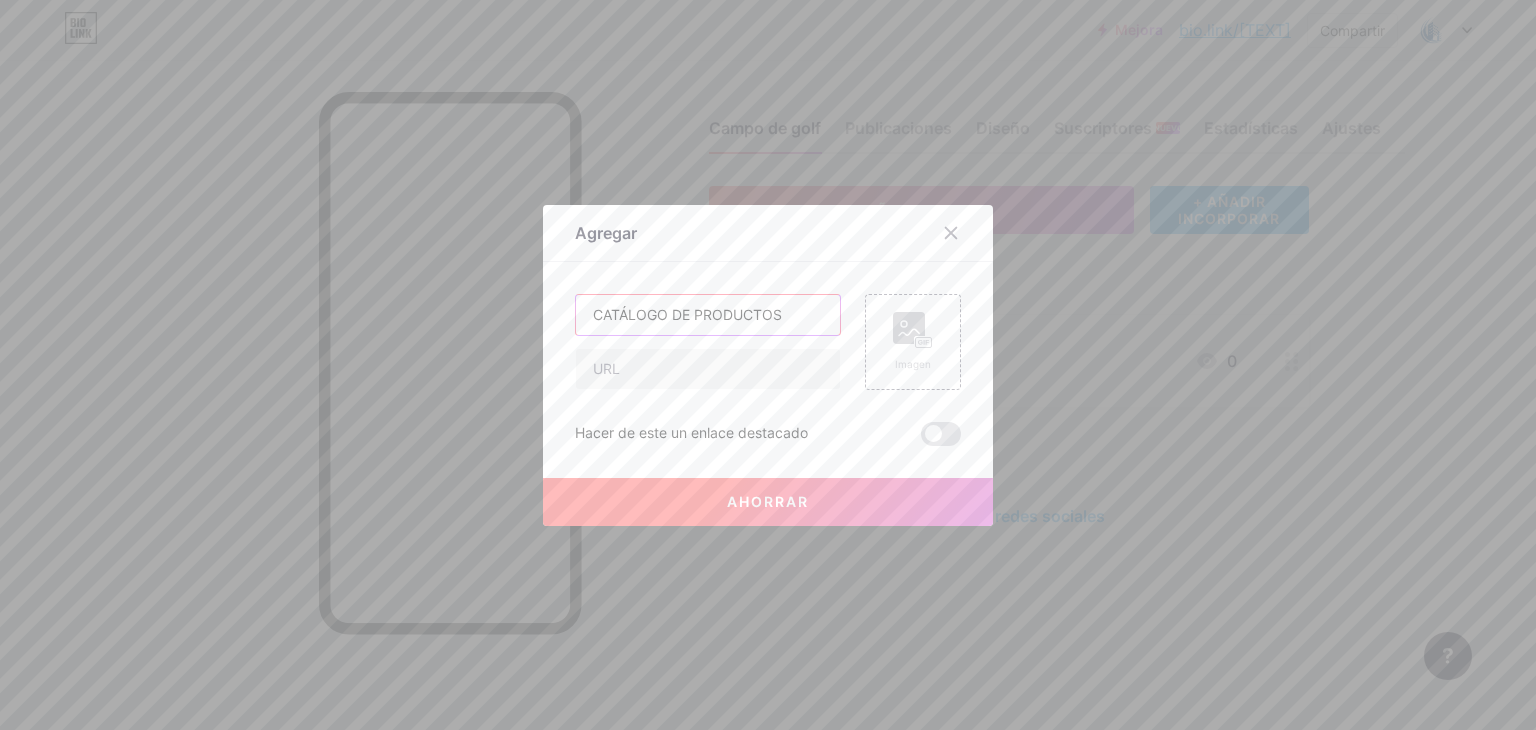 type on "CATÁLOGO DE PRODUCTOS" 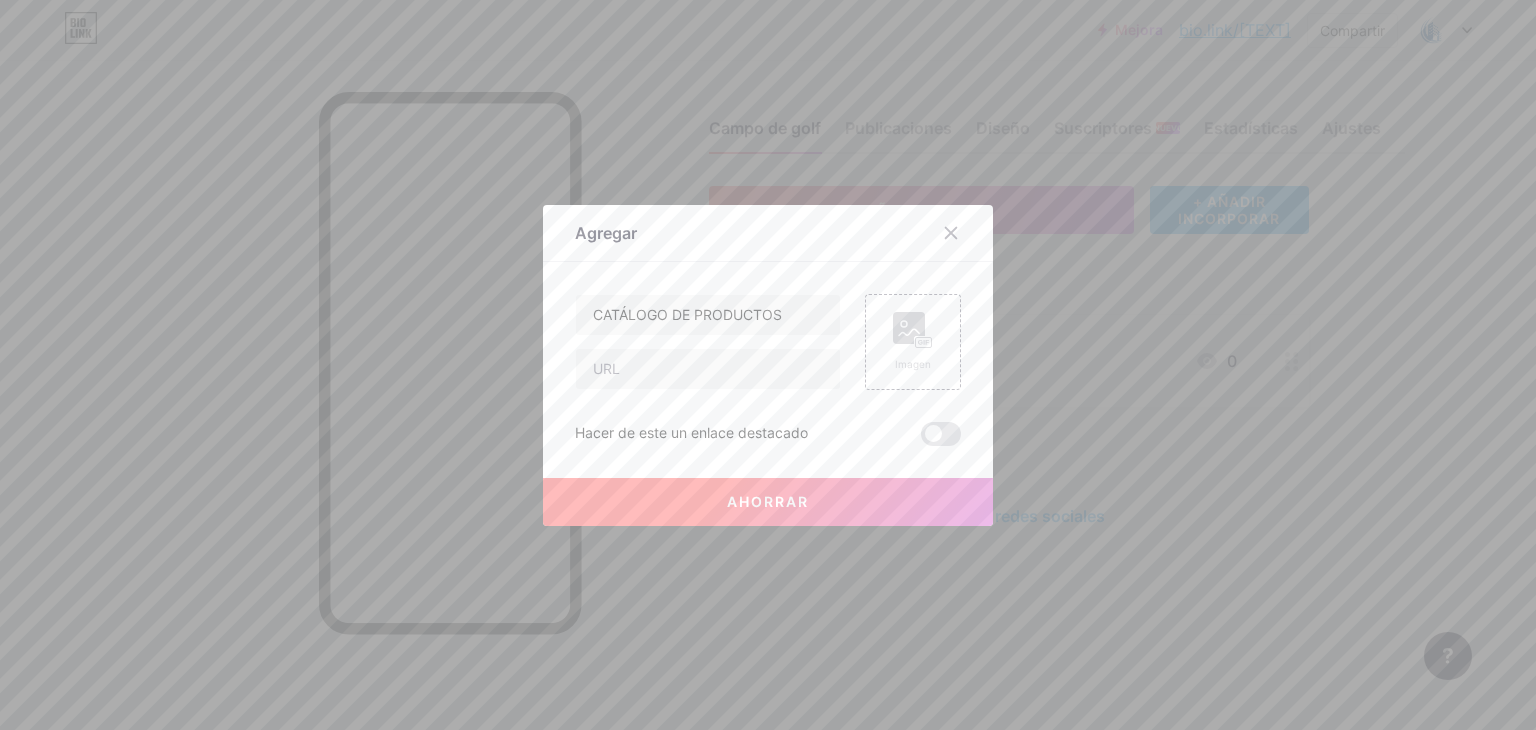 click on "CATÁLOGO DE PRODUCTOS                         Imagen
Hacer de este un enlace destacado
Ahorrar" at bounding box center [768, 370] 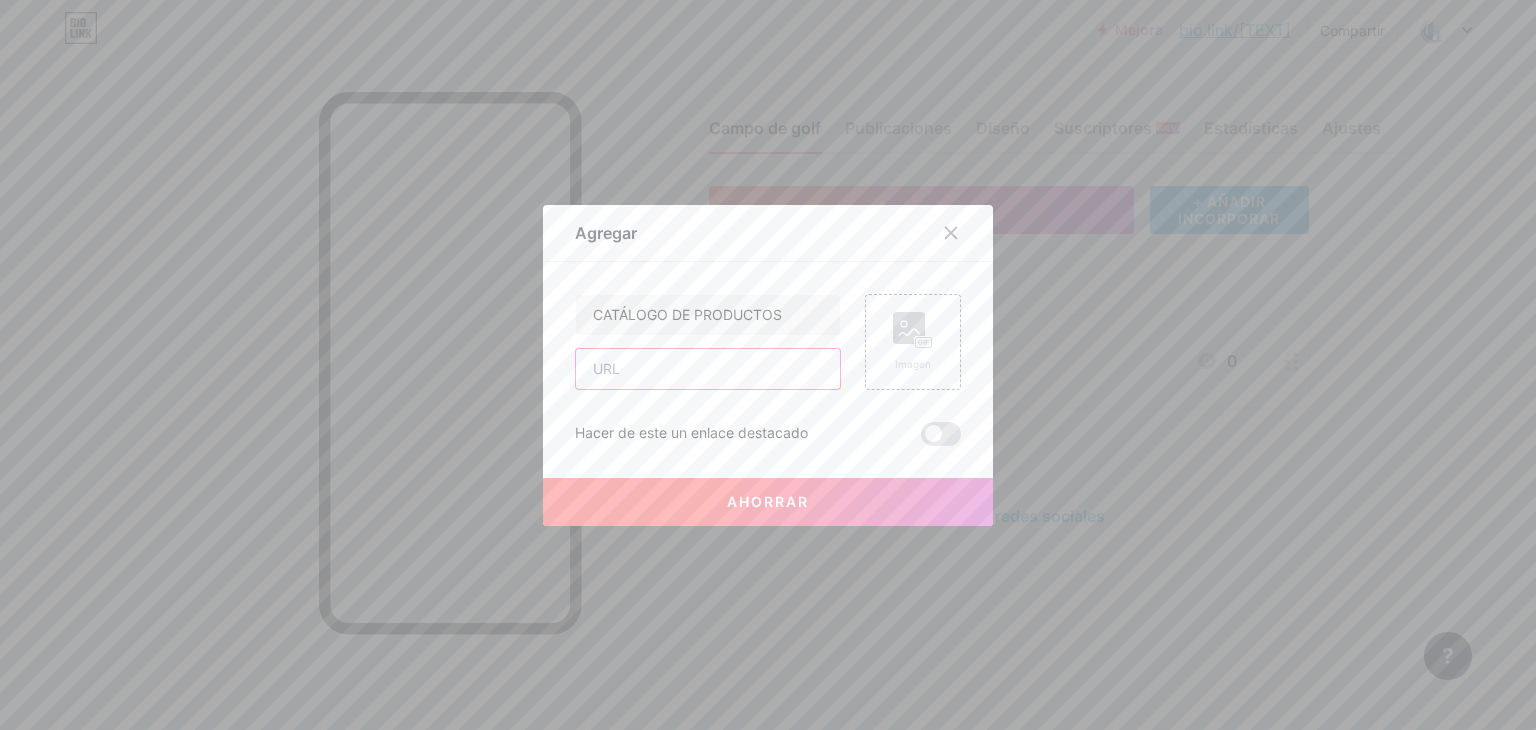 click at bounding box center [708, 369] 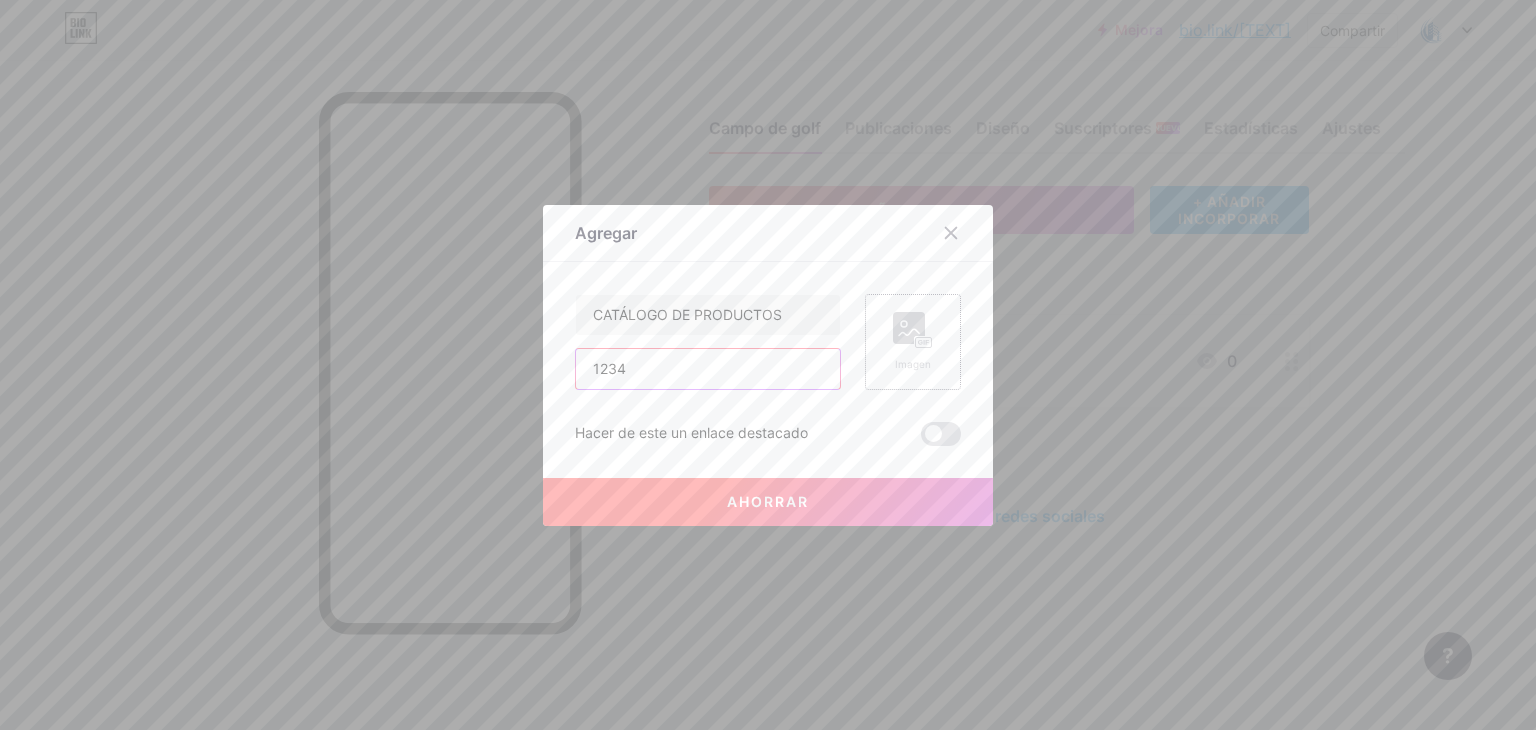 type on "1234" 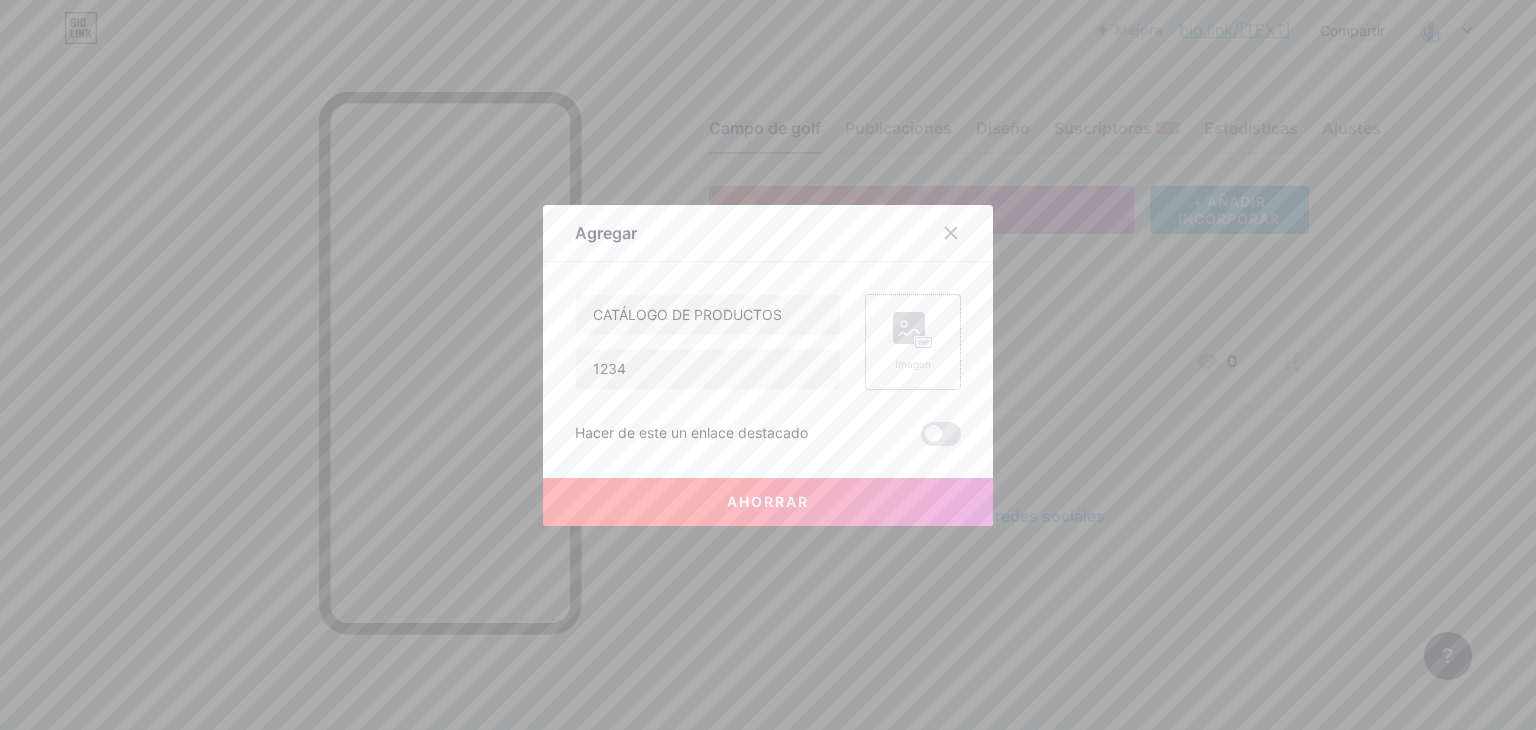 click 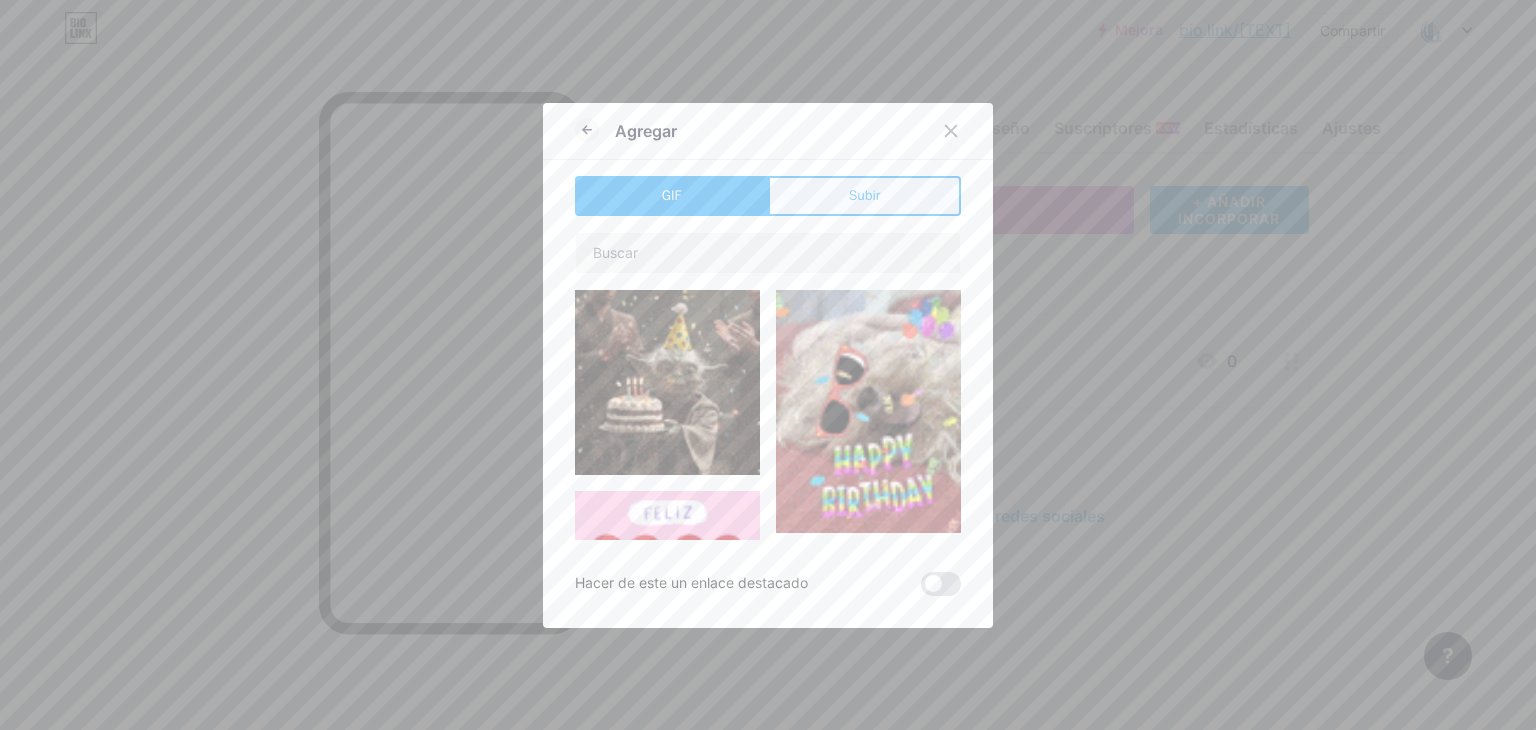 click on "Subir" at bounding box center [864, 196] 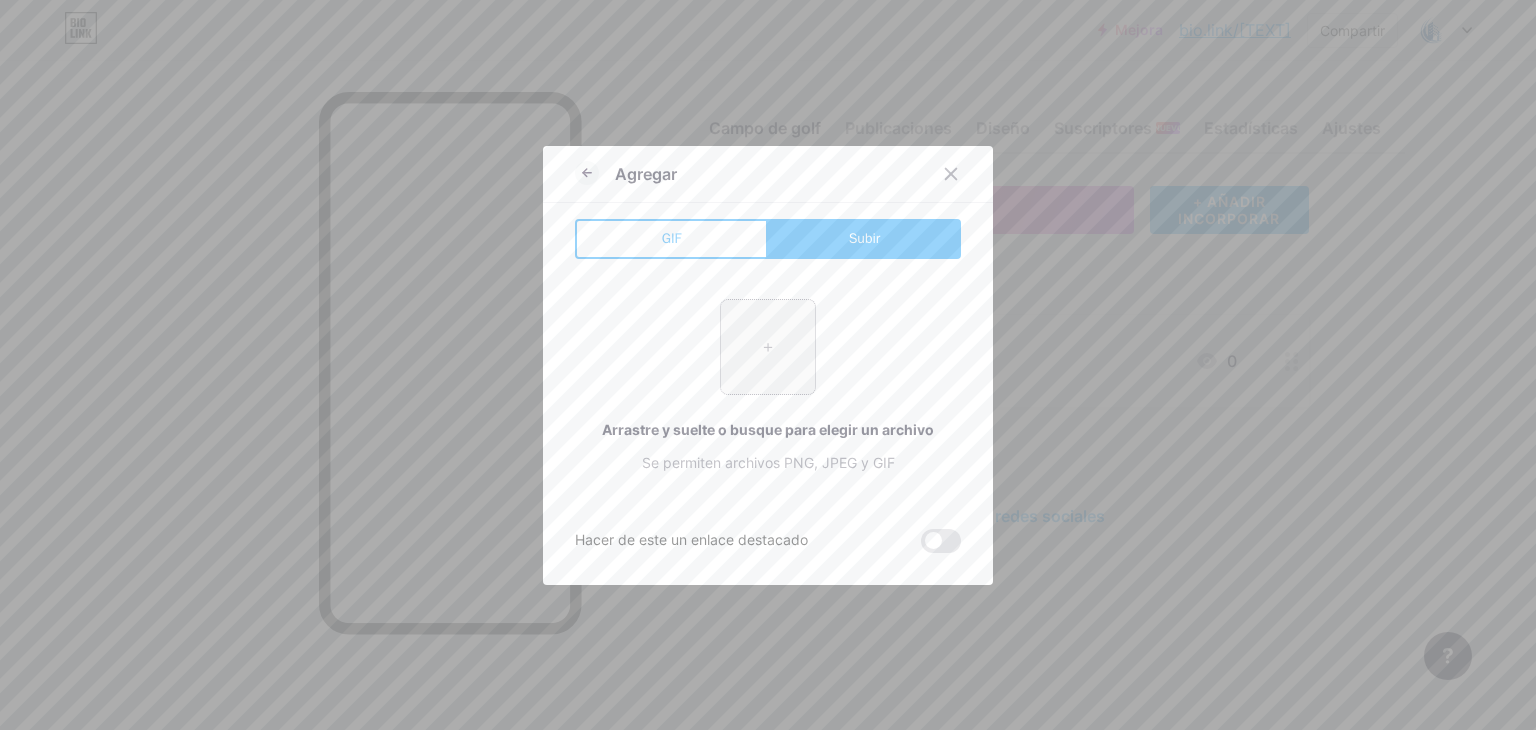 click at bounding box center (768, 347) 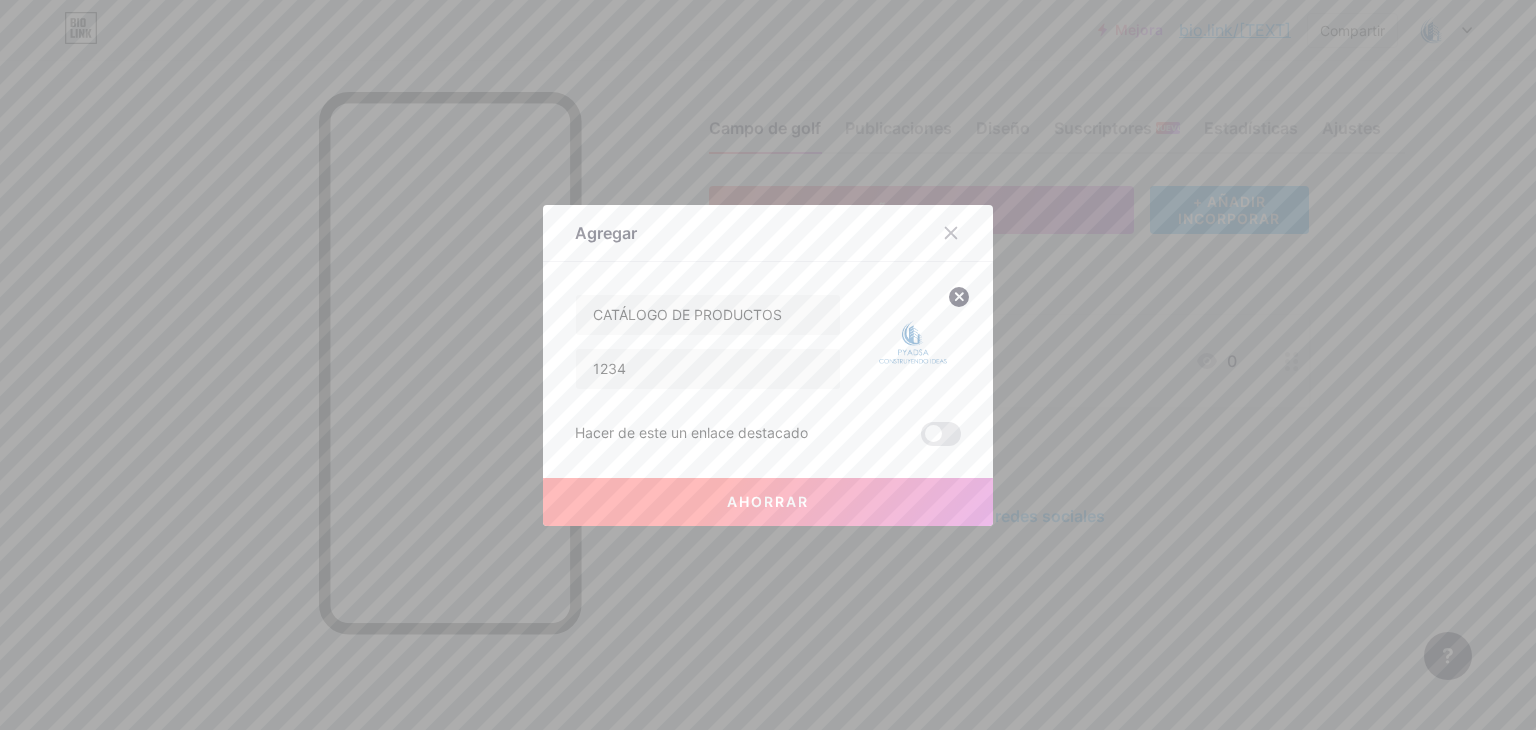 click on "Ahorrar" at bounding box center (768, 502) 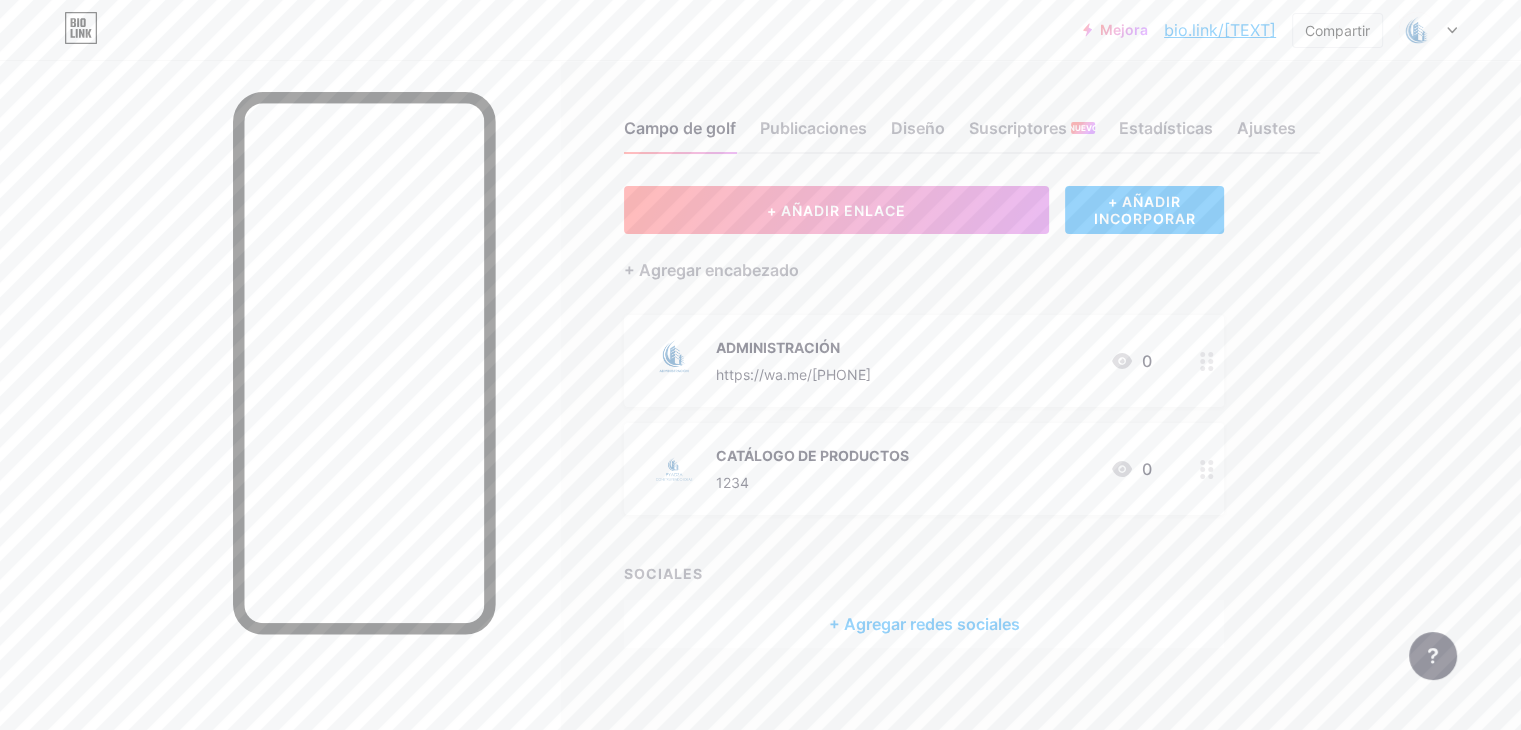 type 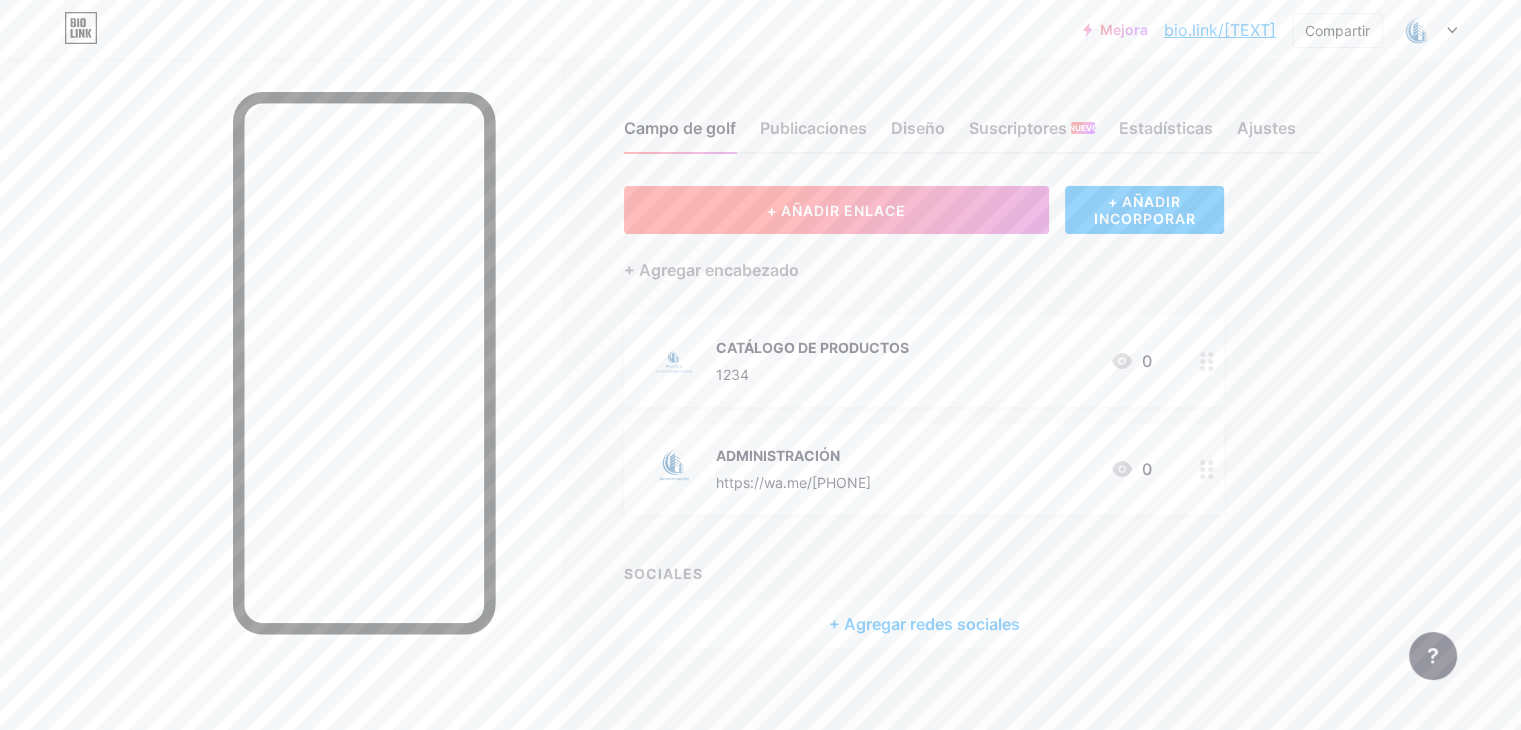 click on "+ AÑADIR ENLACE" at bounding box center [836, 210] 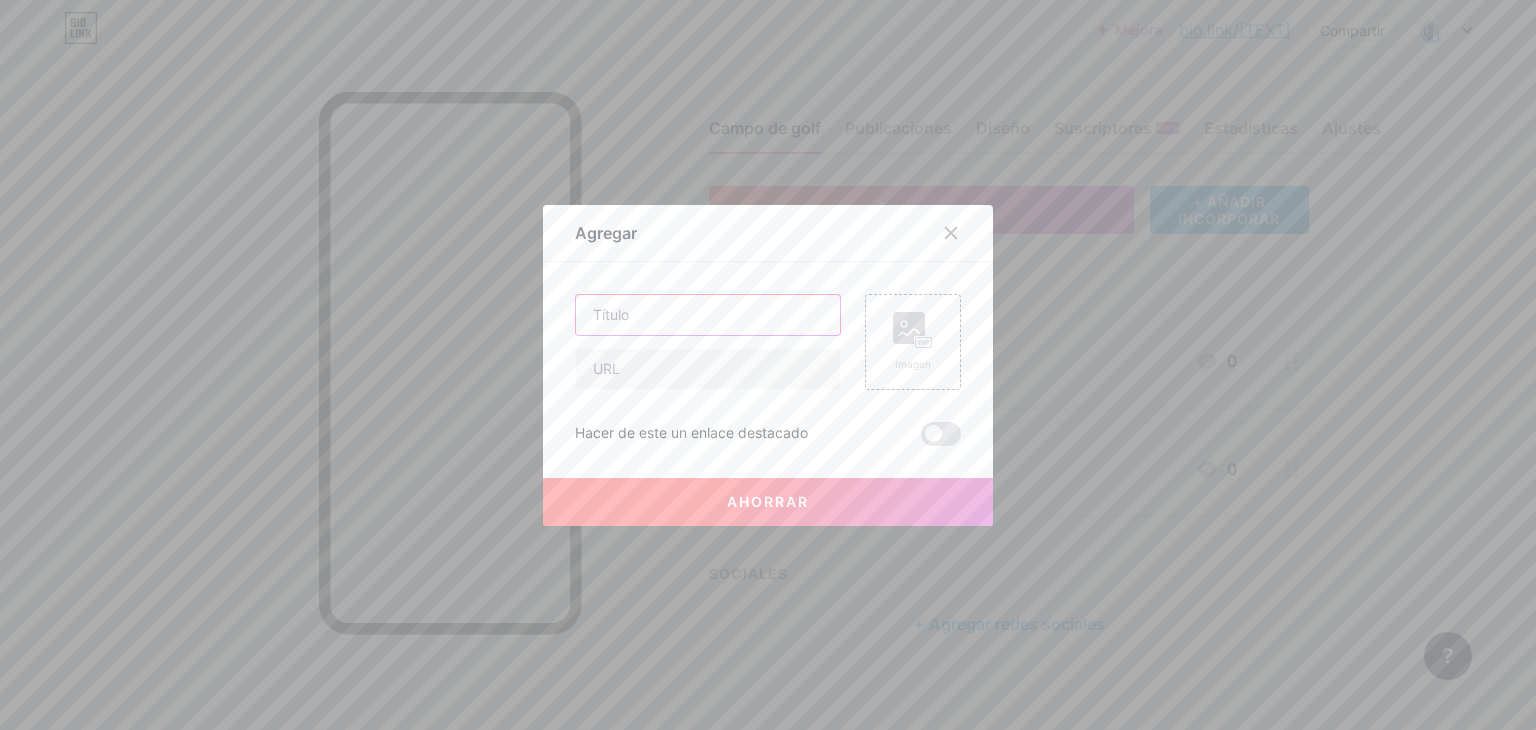 click at bounding box center (708, 315) 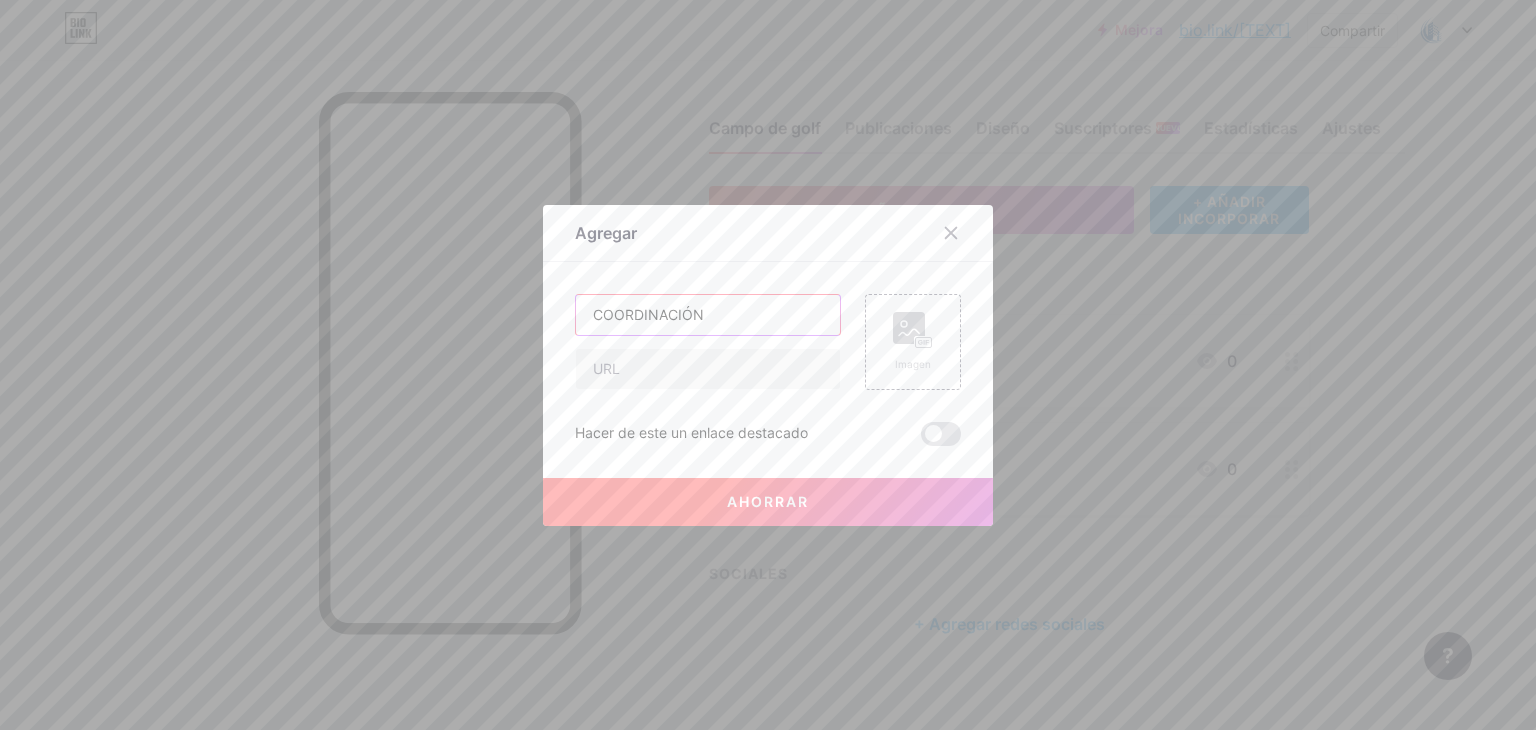 type on "COORDINACIÓN" 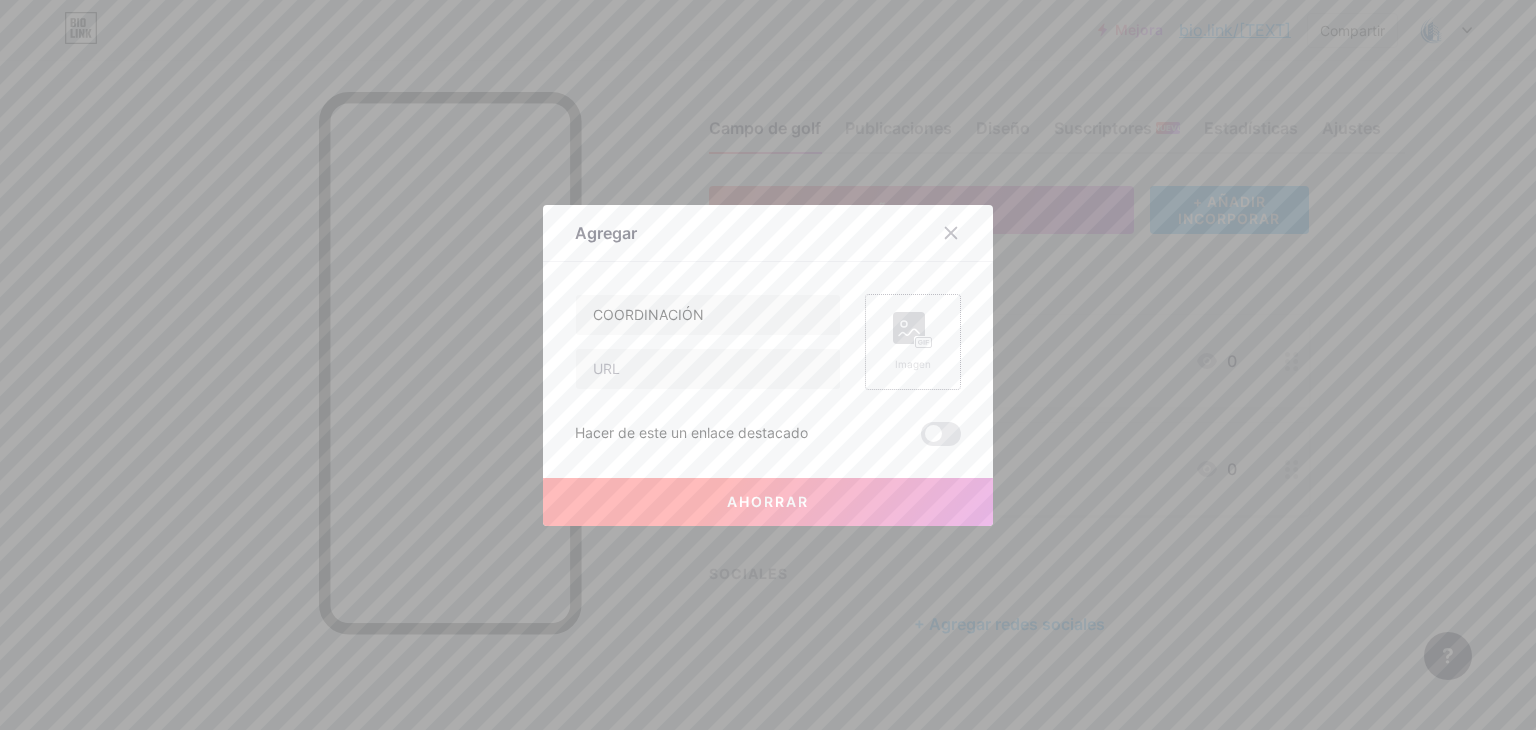 click on "Imagen" at bounding box center (913, 364) 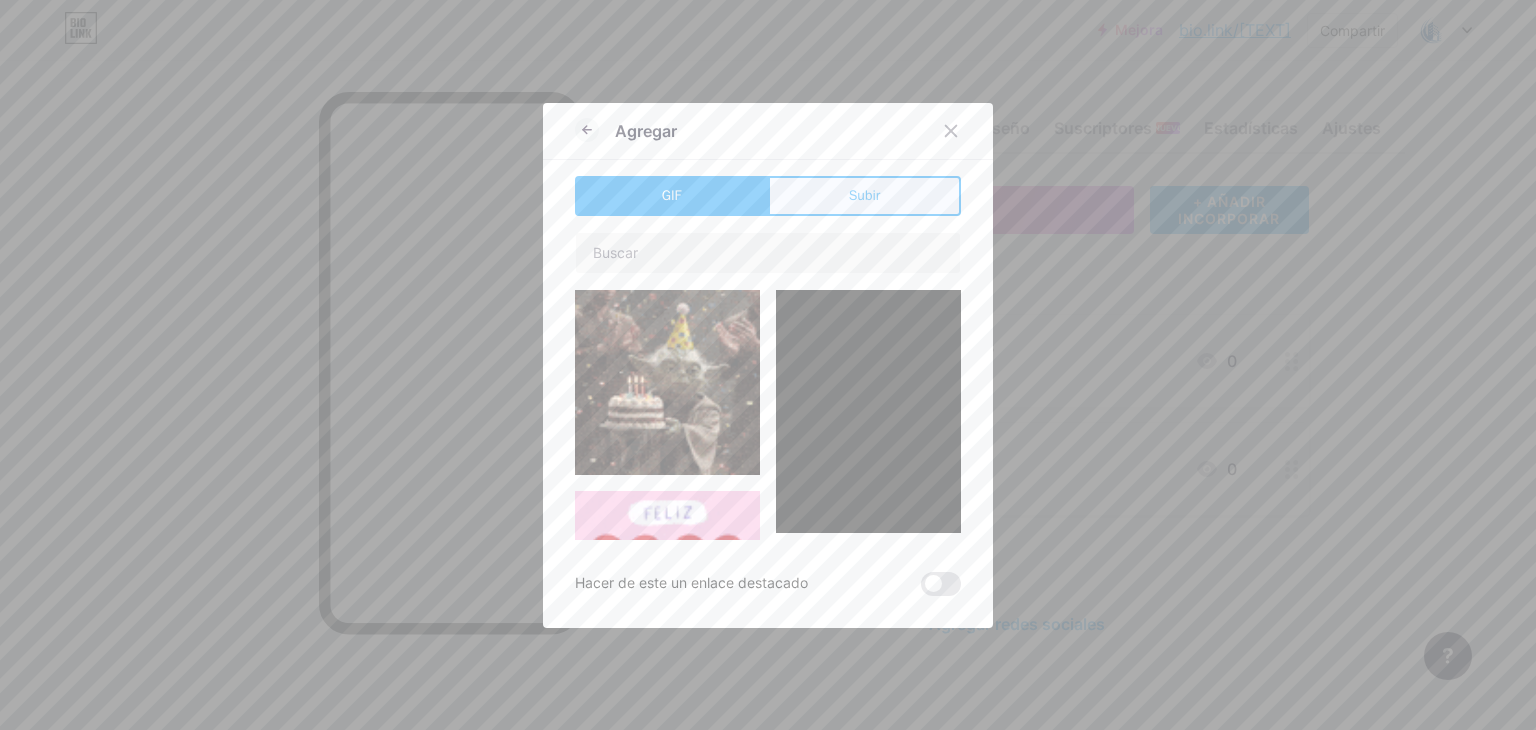 click on "Subir" at bounding box center (864, 196) 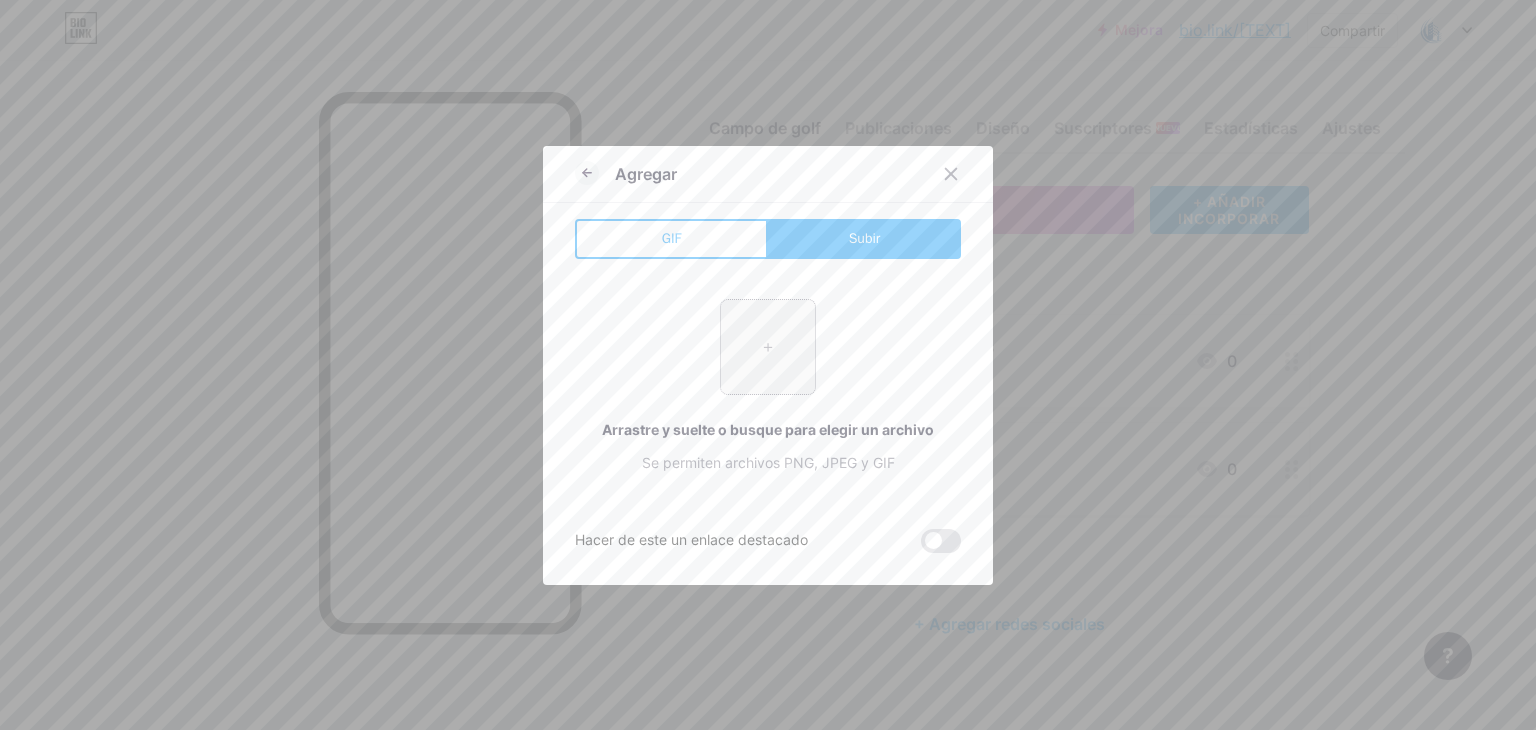 click at bounding box center (768, 347) 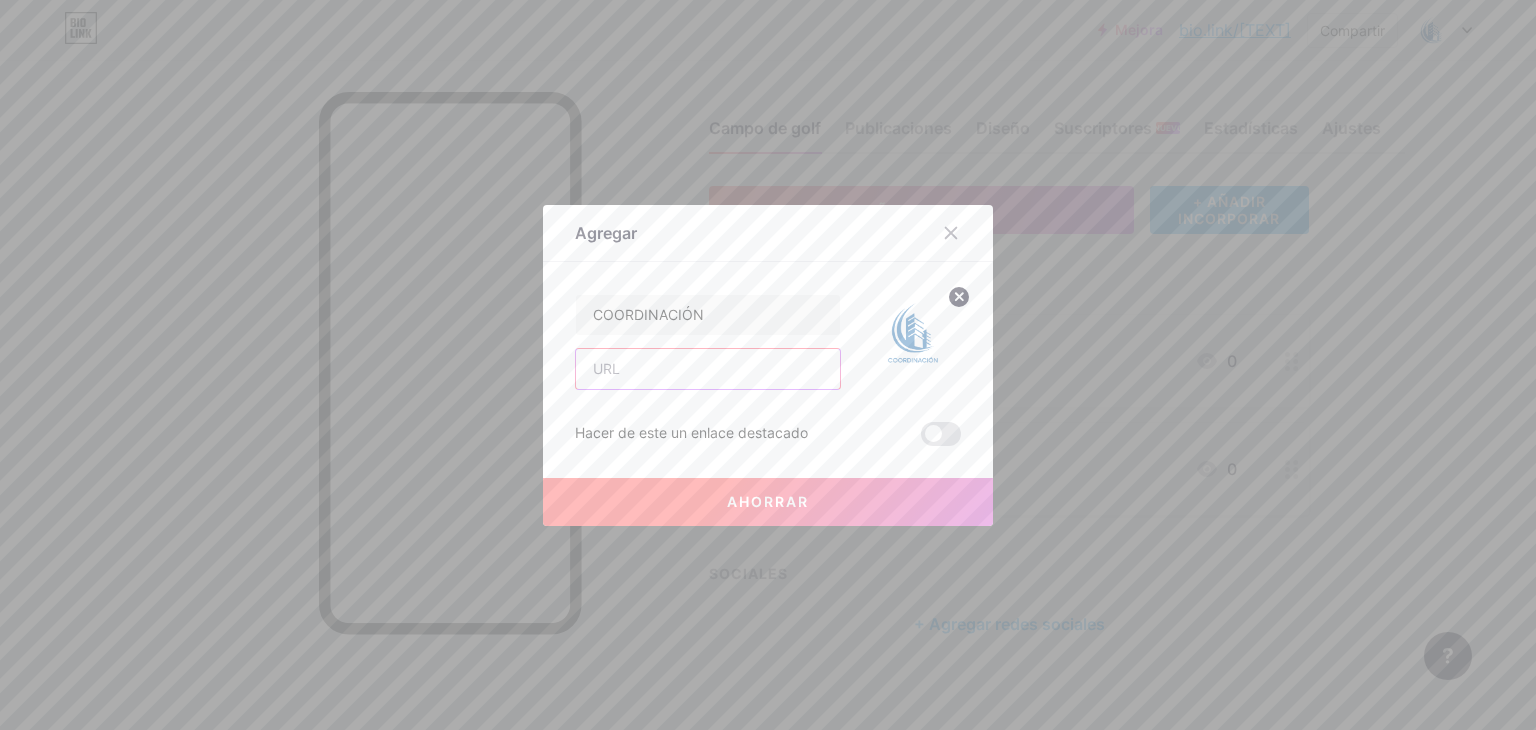 click at bounding box center [708, 369] 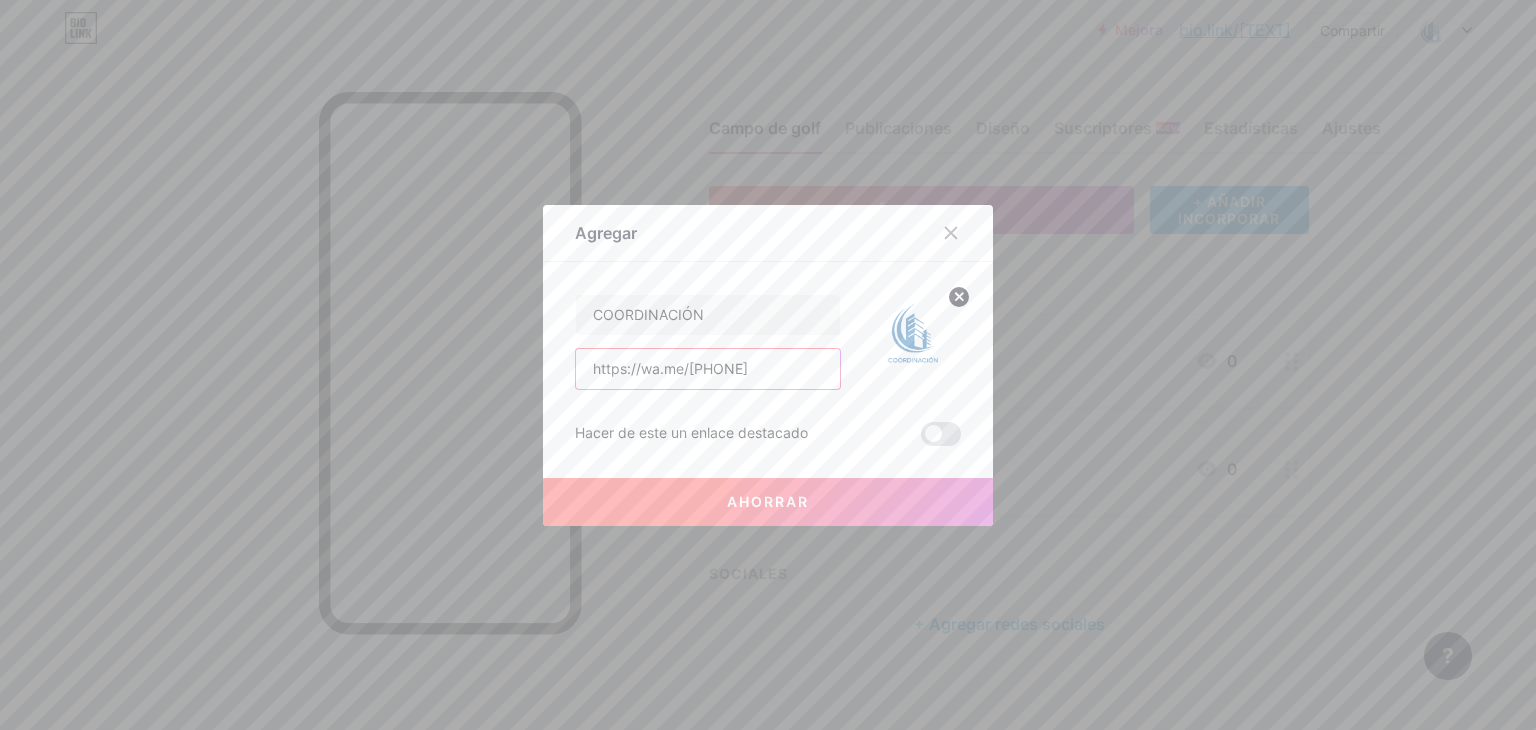 type on "https://wa.me/[PHONE]" 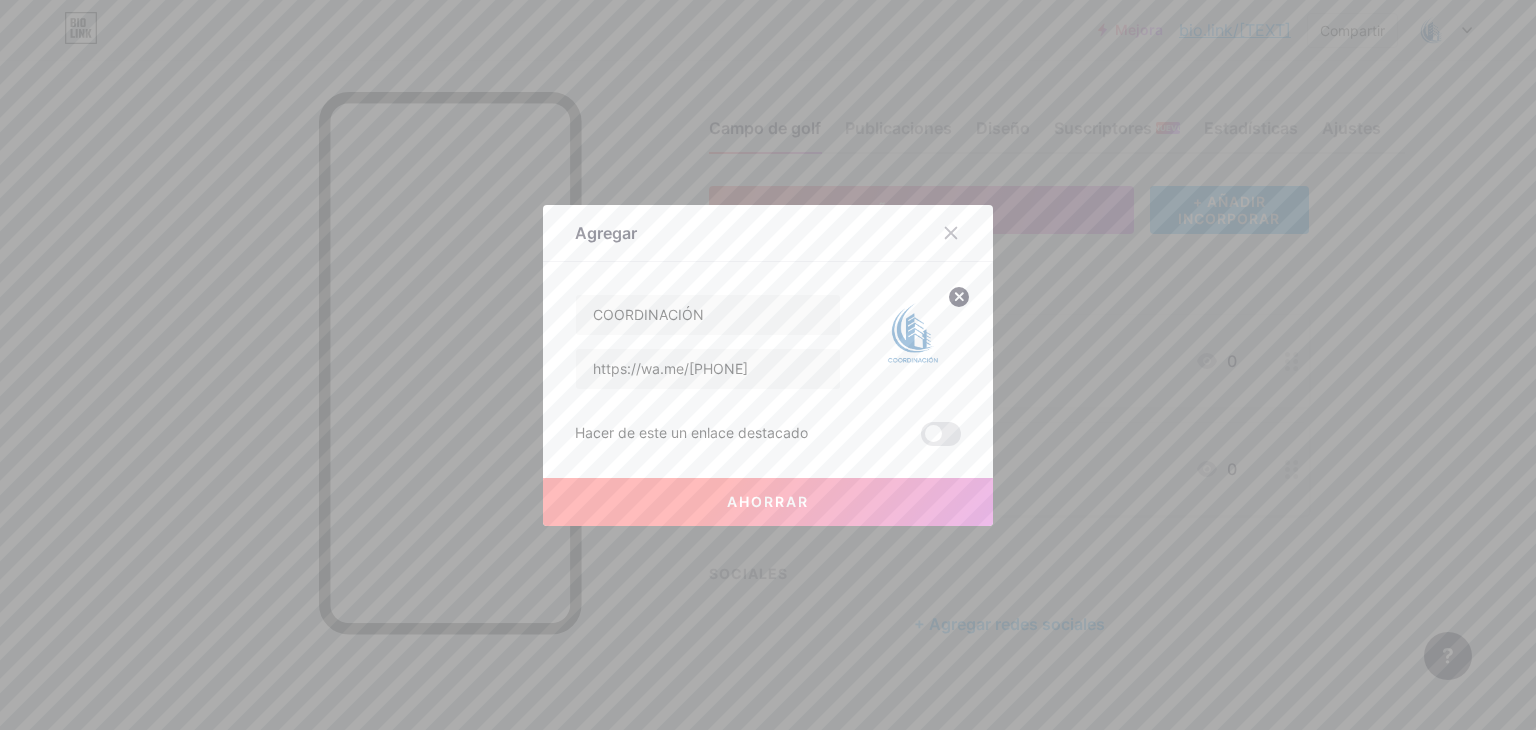 click on "Ahorrar" at bounding box center (768, 502) 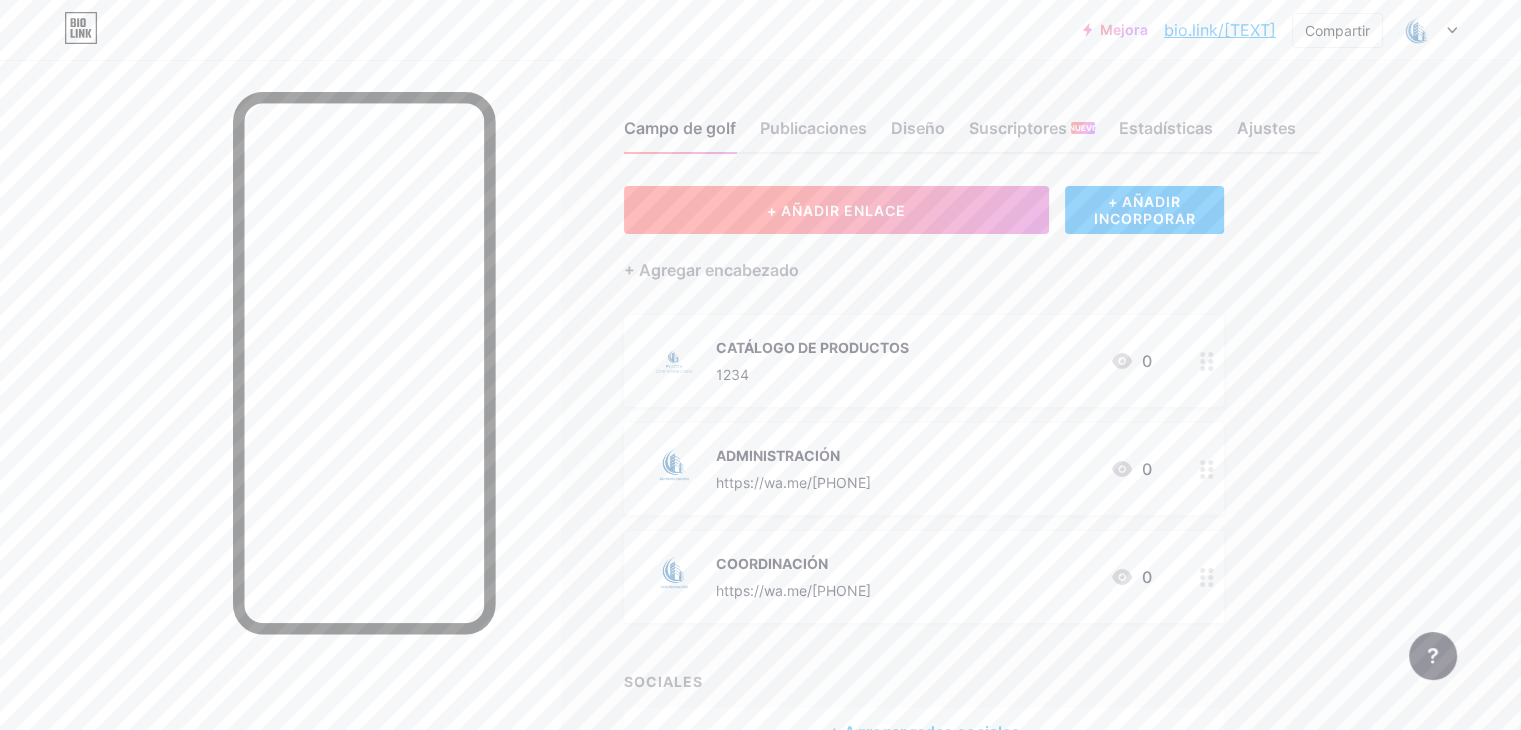 click on "+ AÑADIR ENLACE" at bounding box center [836, 210] 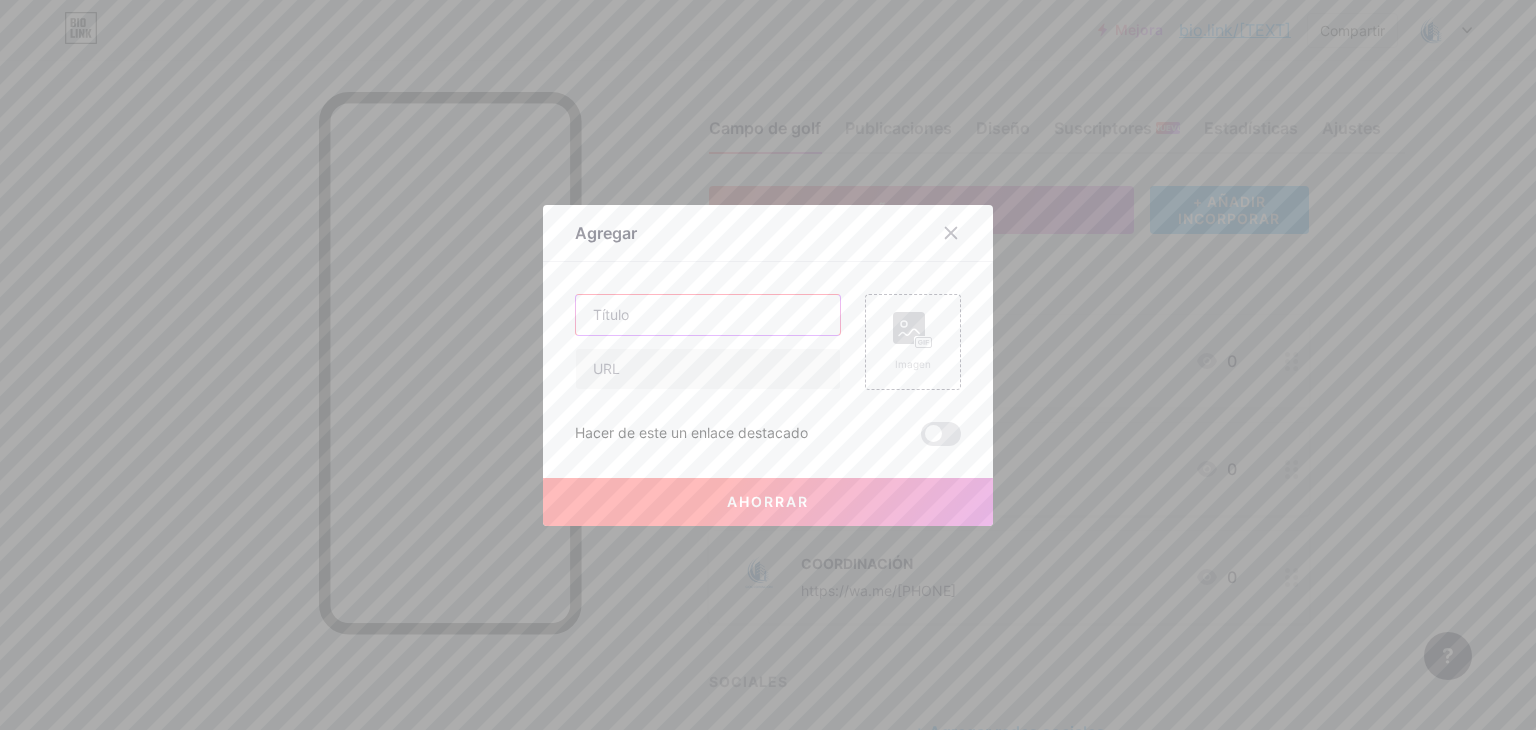 click at bounding box center [708, 315] 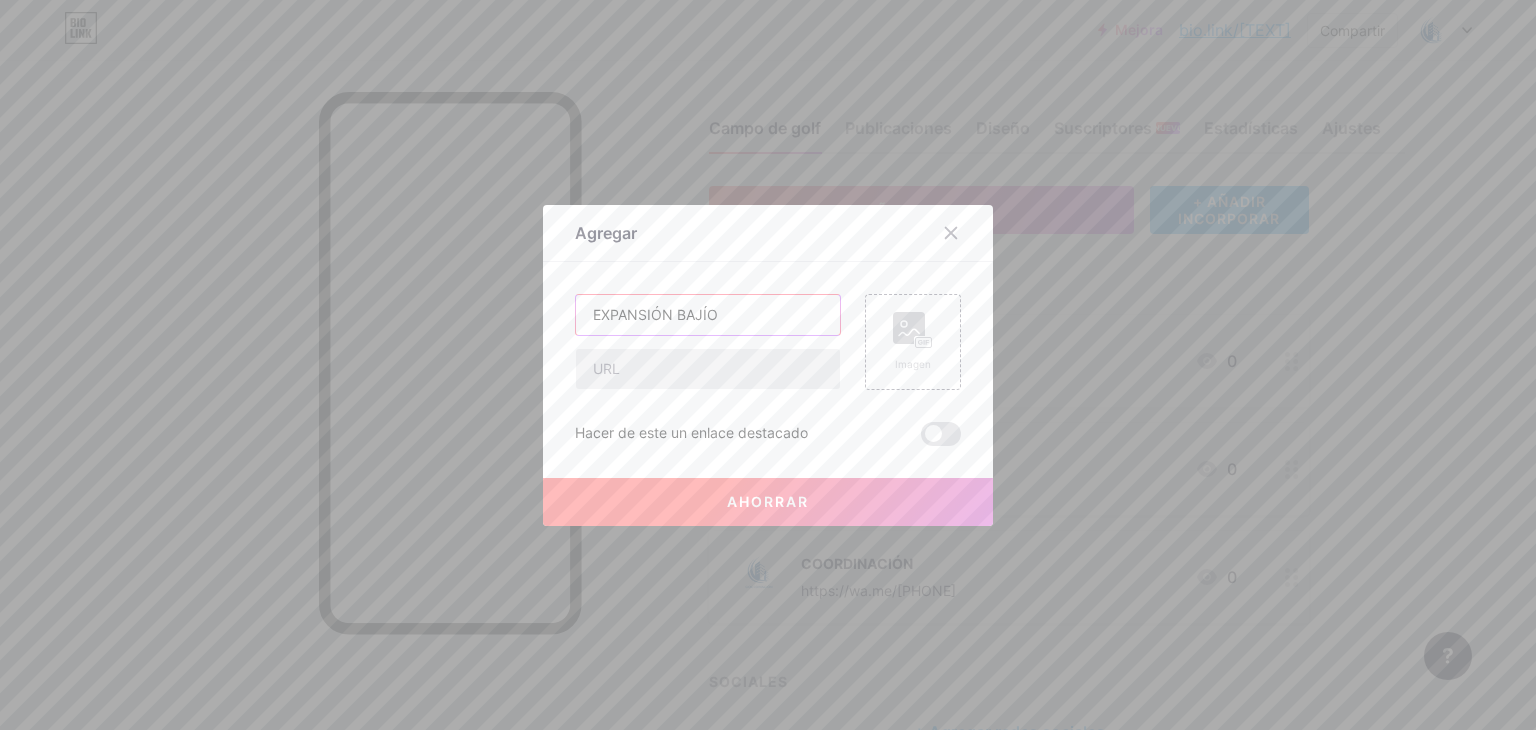 type on "EXPANSIÓN BAJÍO" 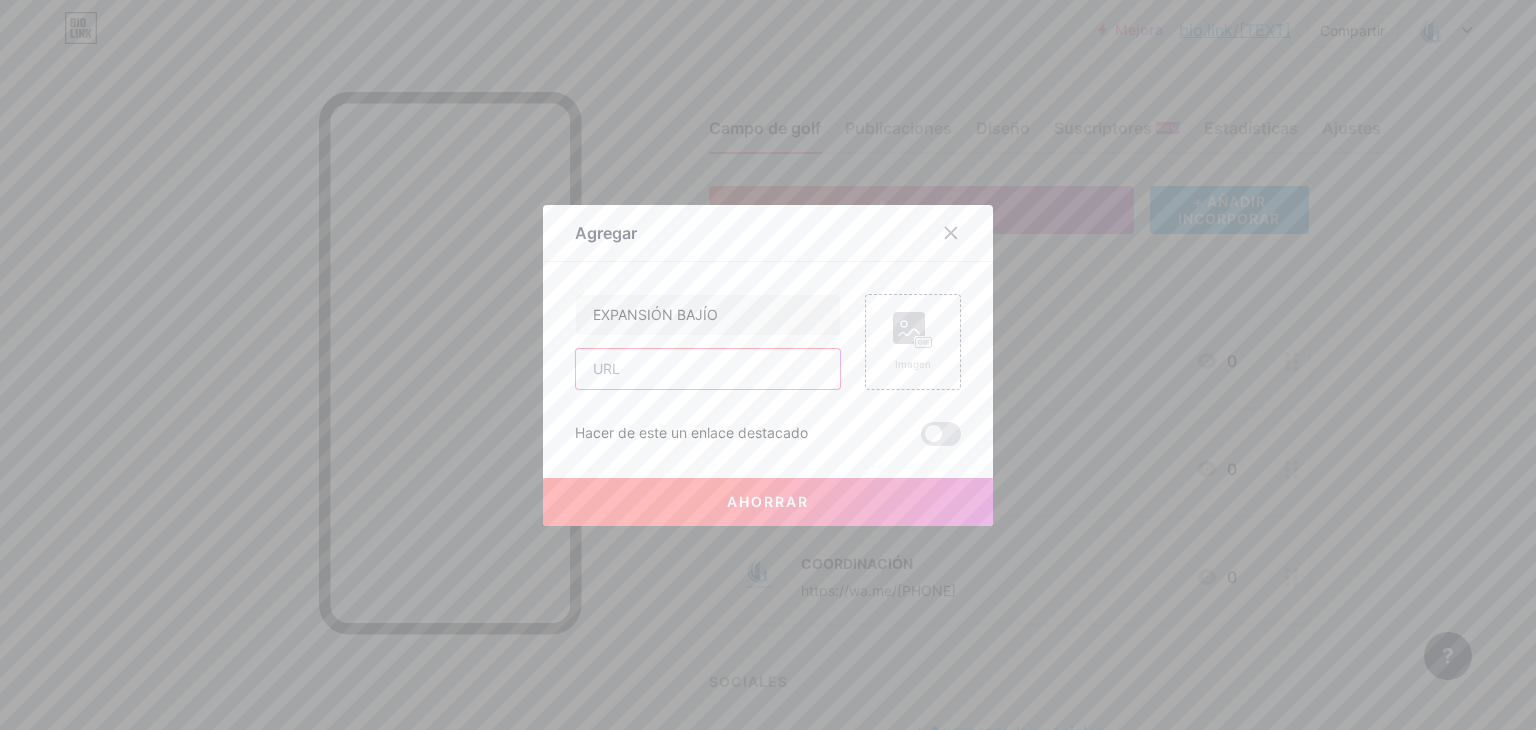 click at bounding box center [708, 369] 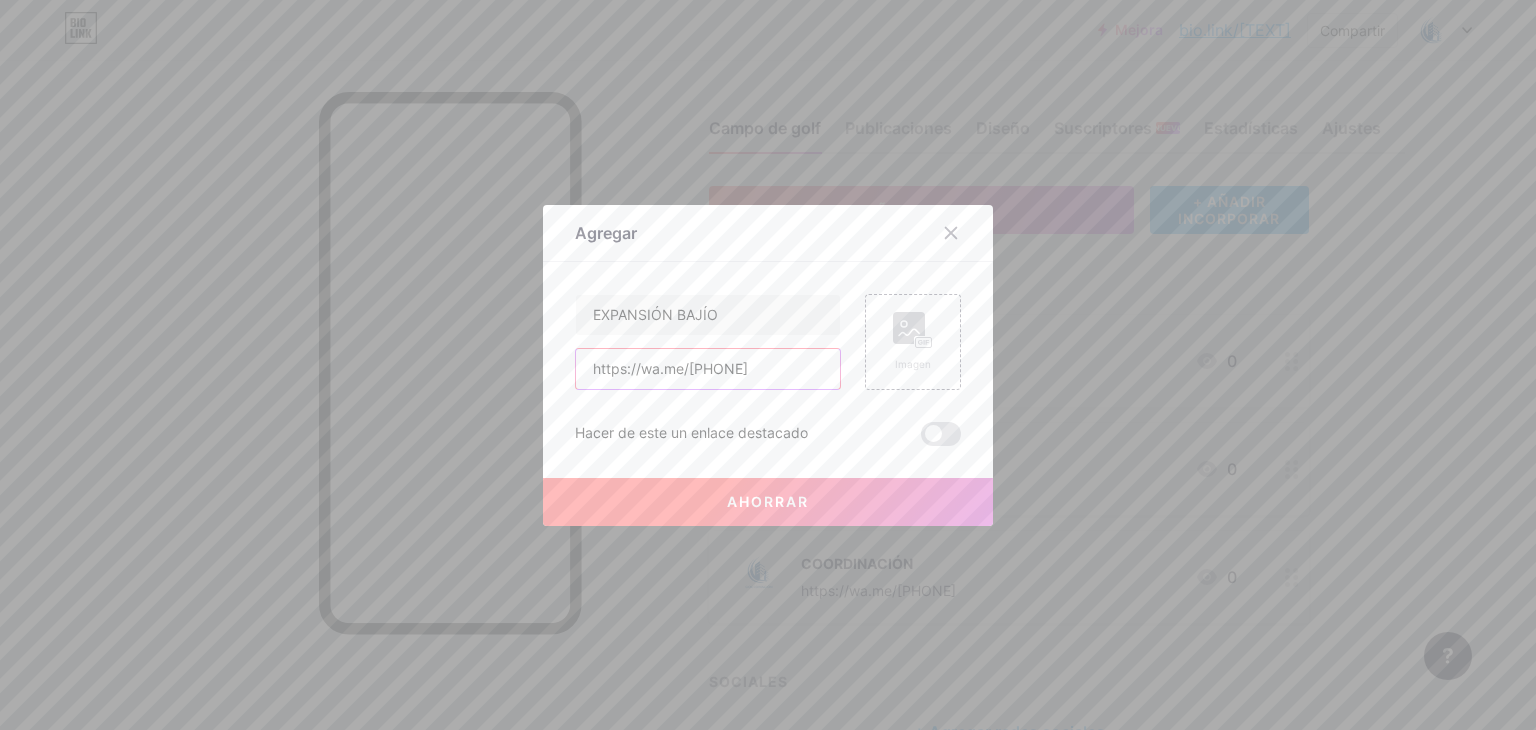 type on "https://wa.me/[PHONE]" 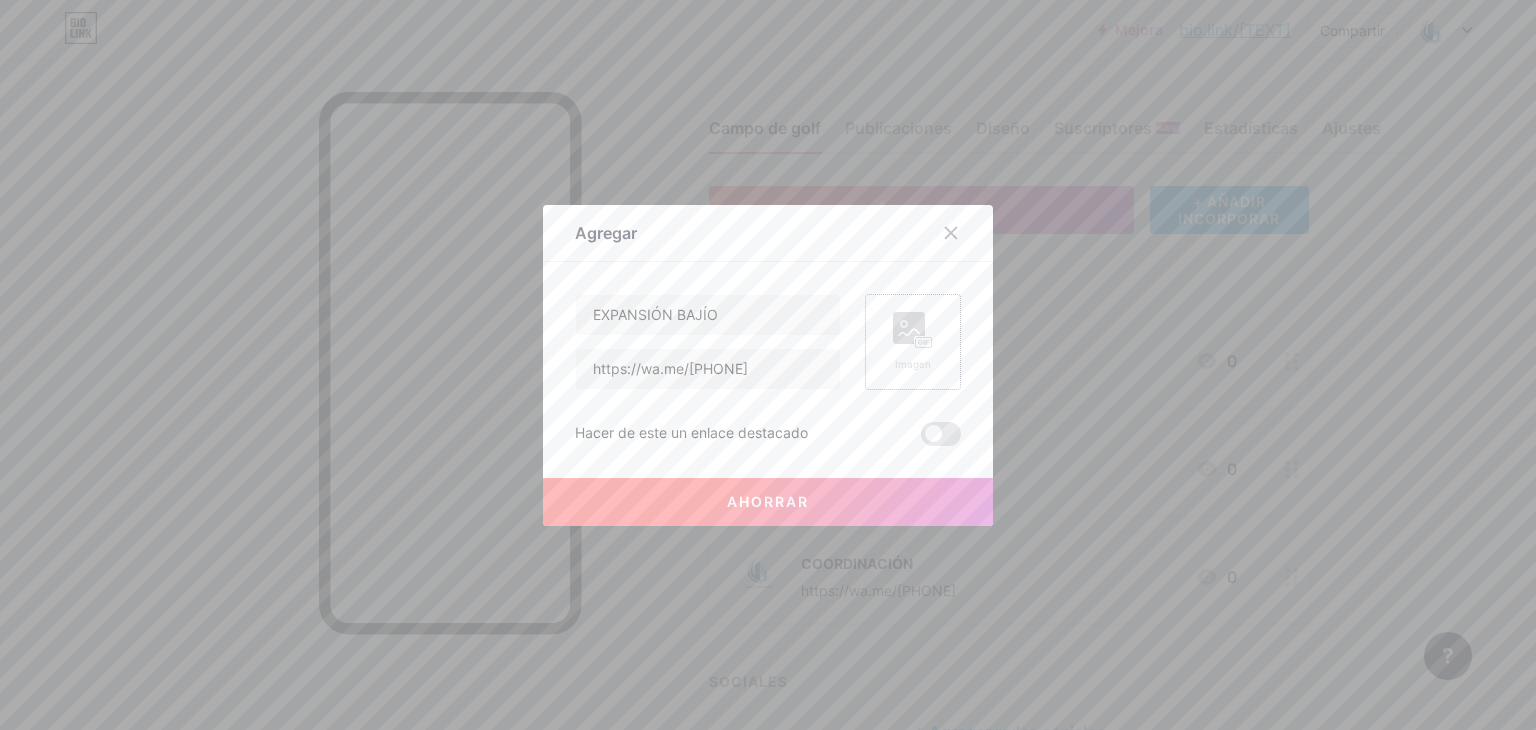 click 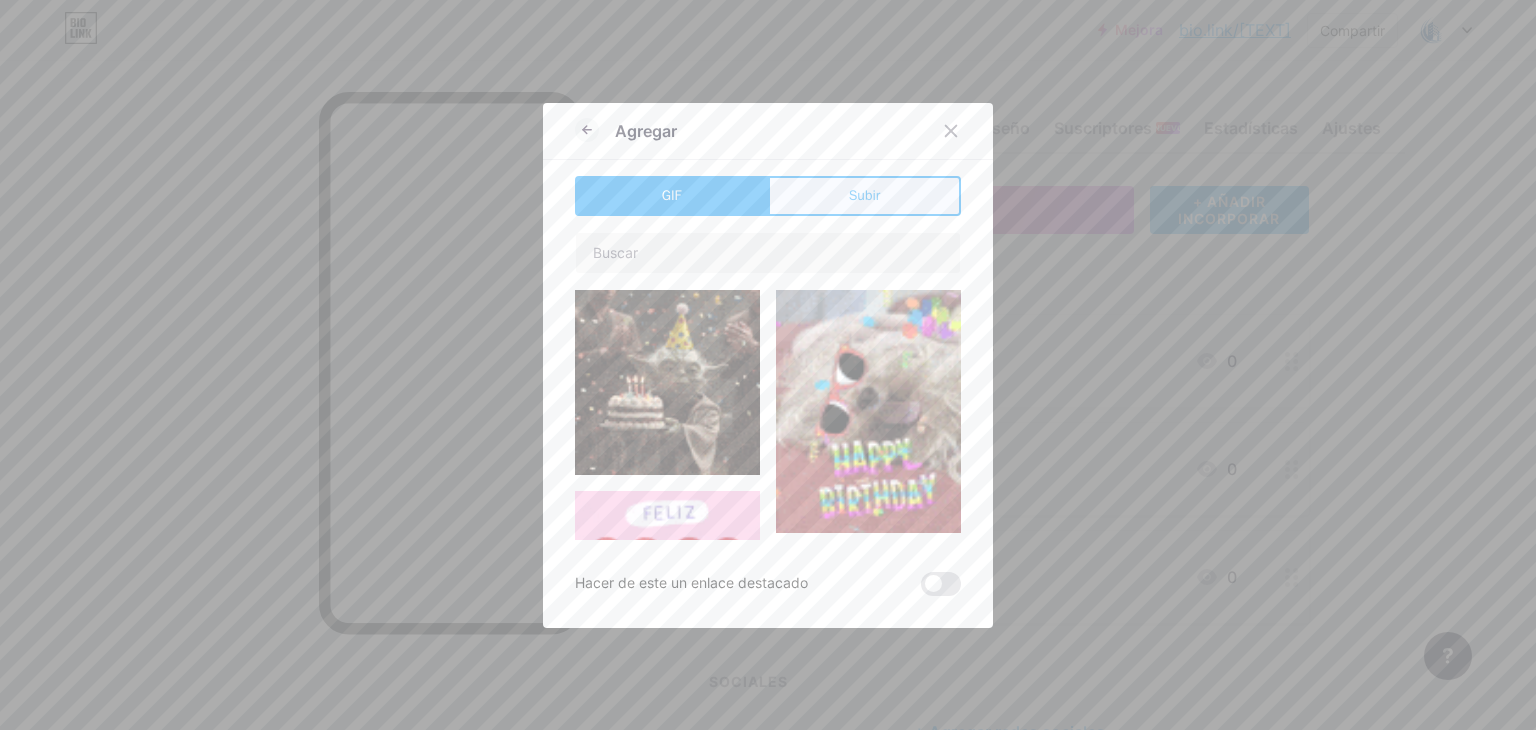 click on "Subir" at bounding box center (864, 196) 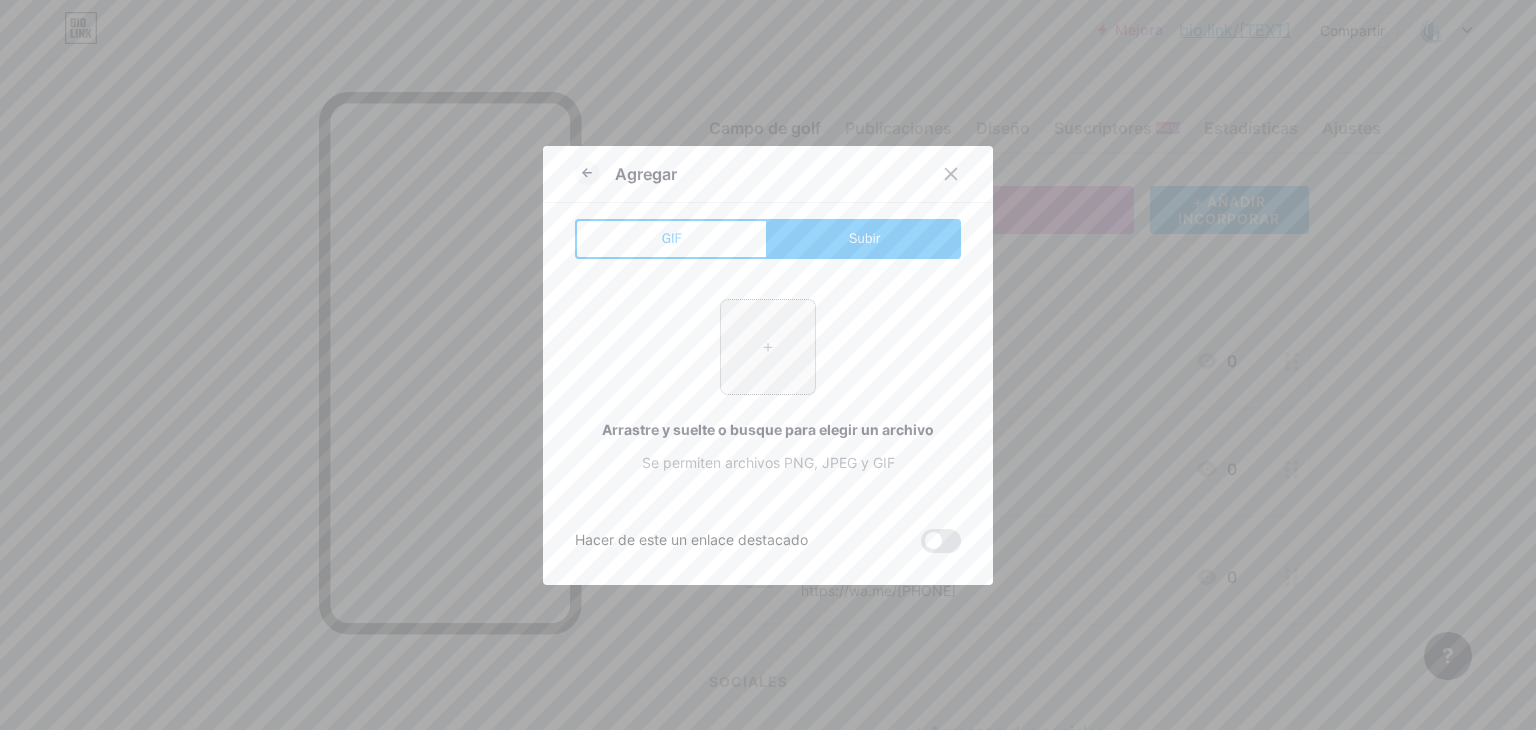 click at bounding box center (768, 347) 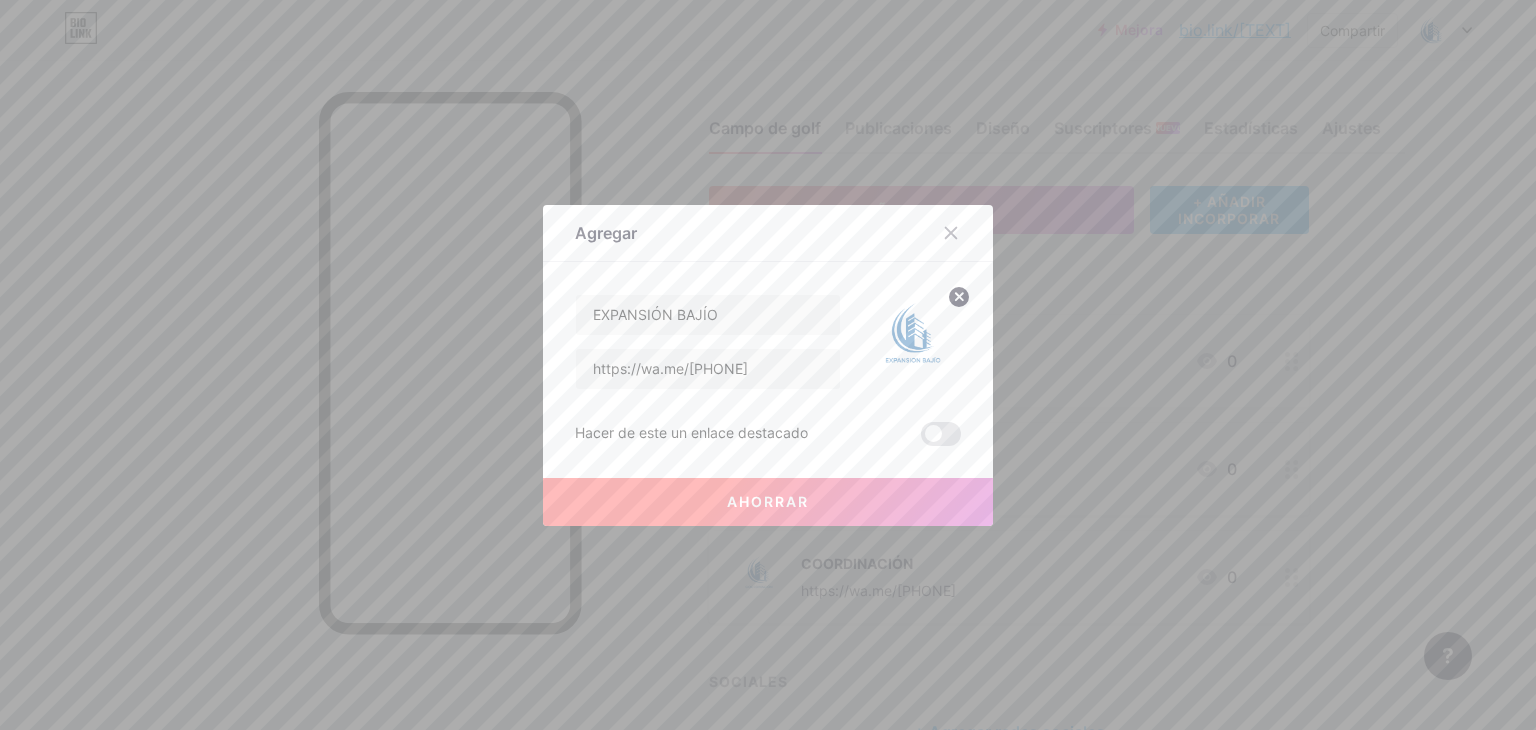 click on "Ahorrar" at bounding box center [768, 502] 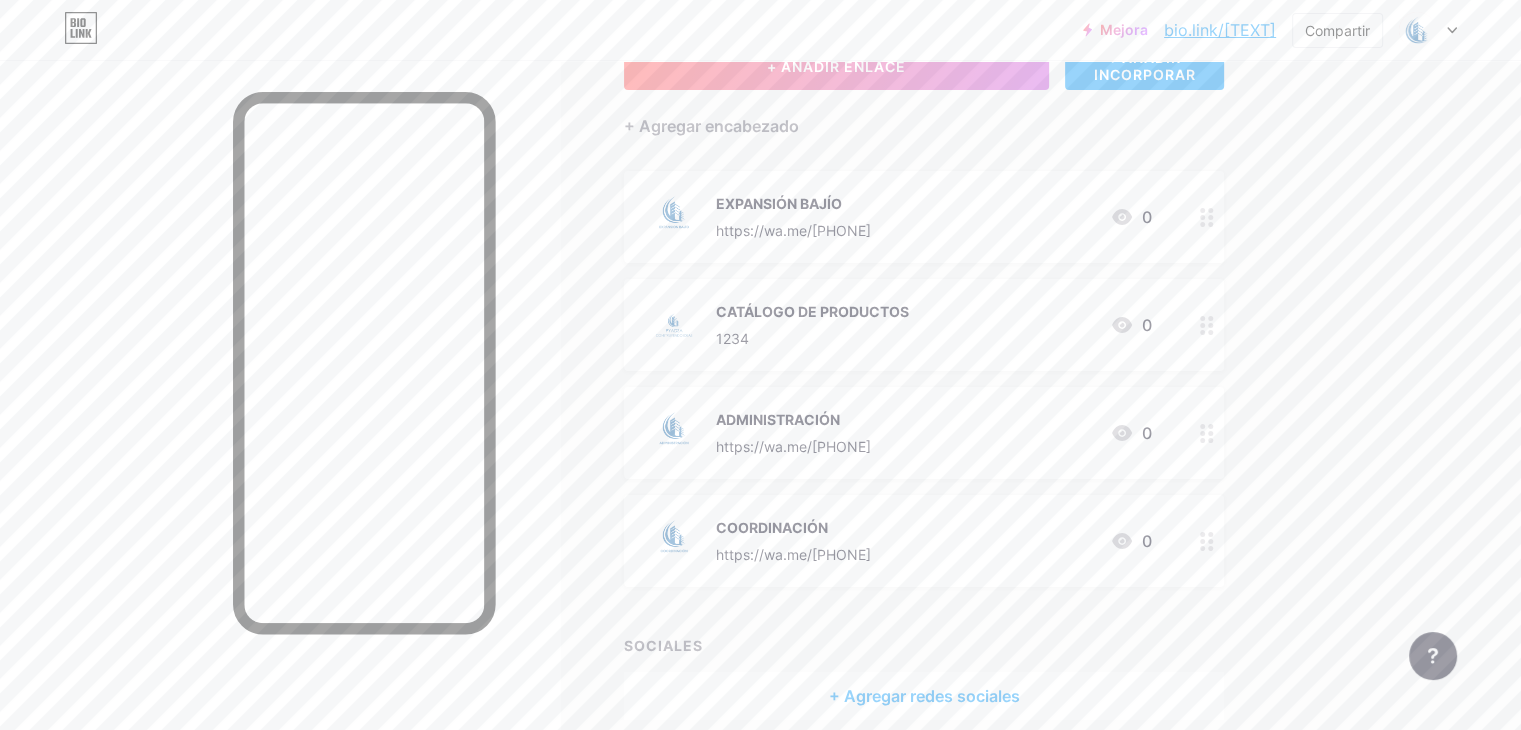 scroll, scrollTop: 145, scrollLeft: 0, axis: vertical 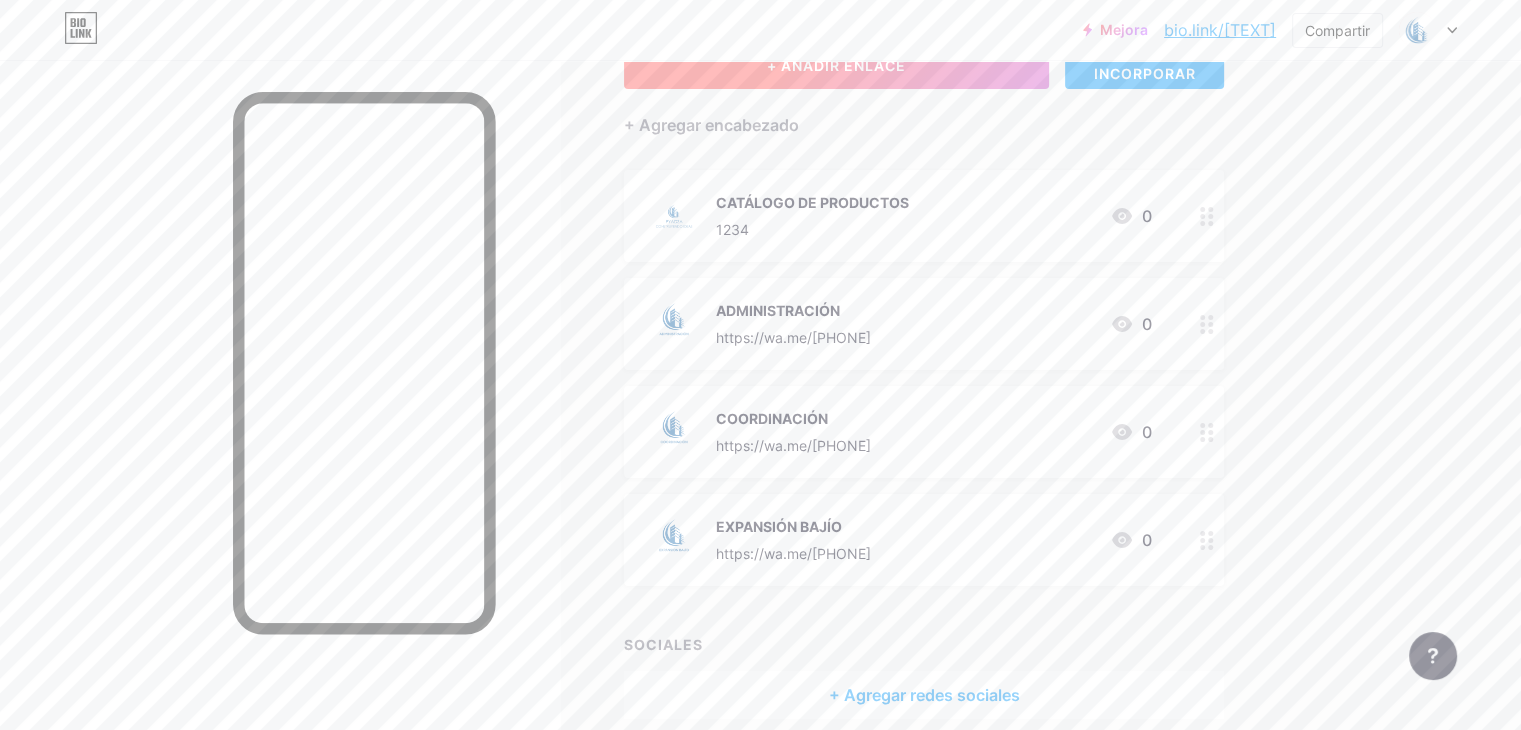 click on "+ AÑADIR ENLACE" at bounding box center [836, 65] 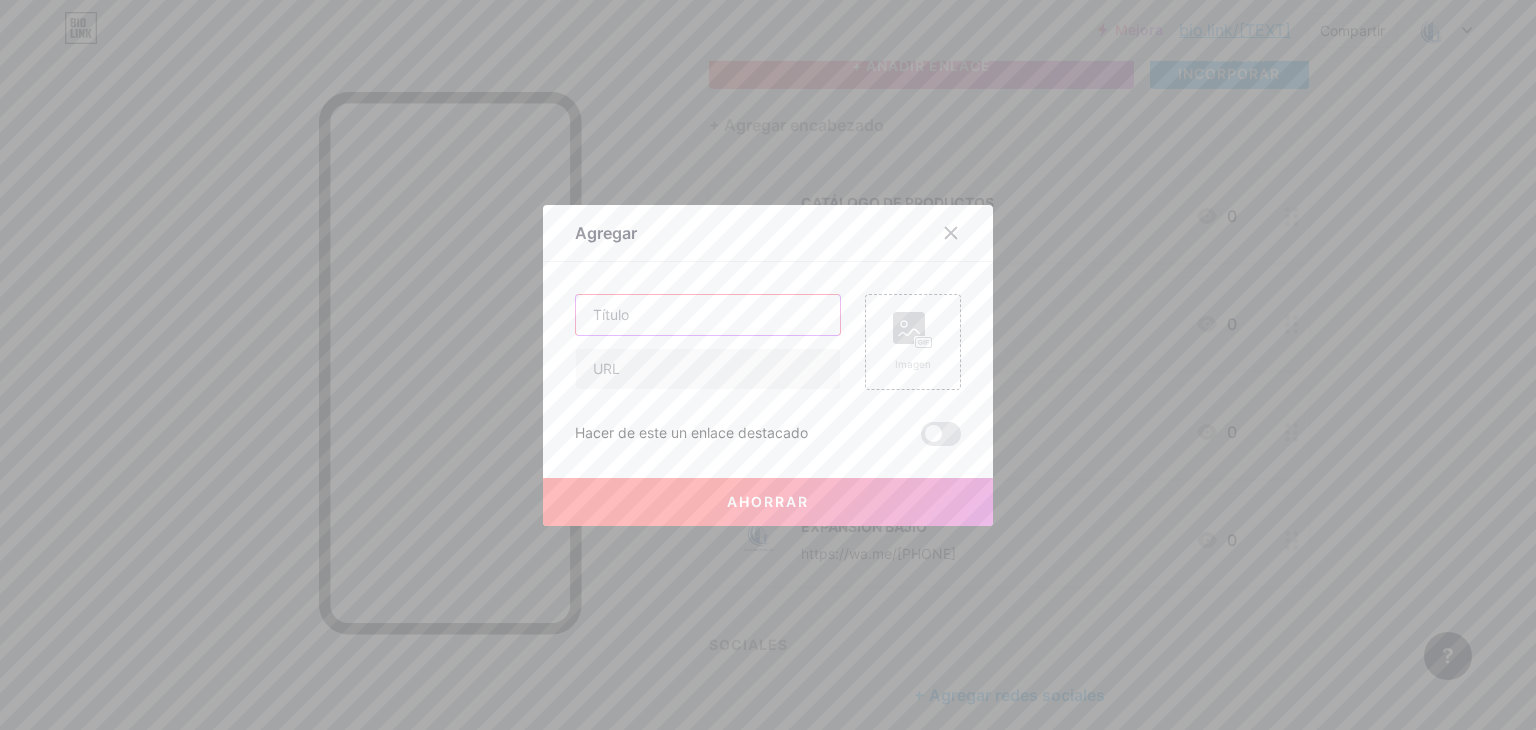 click at bounding box center (708, 315) 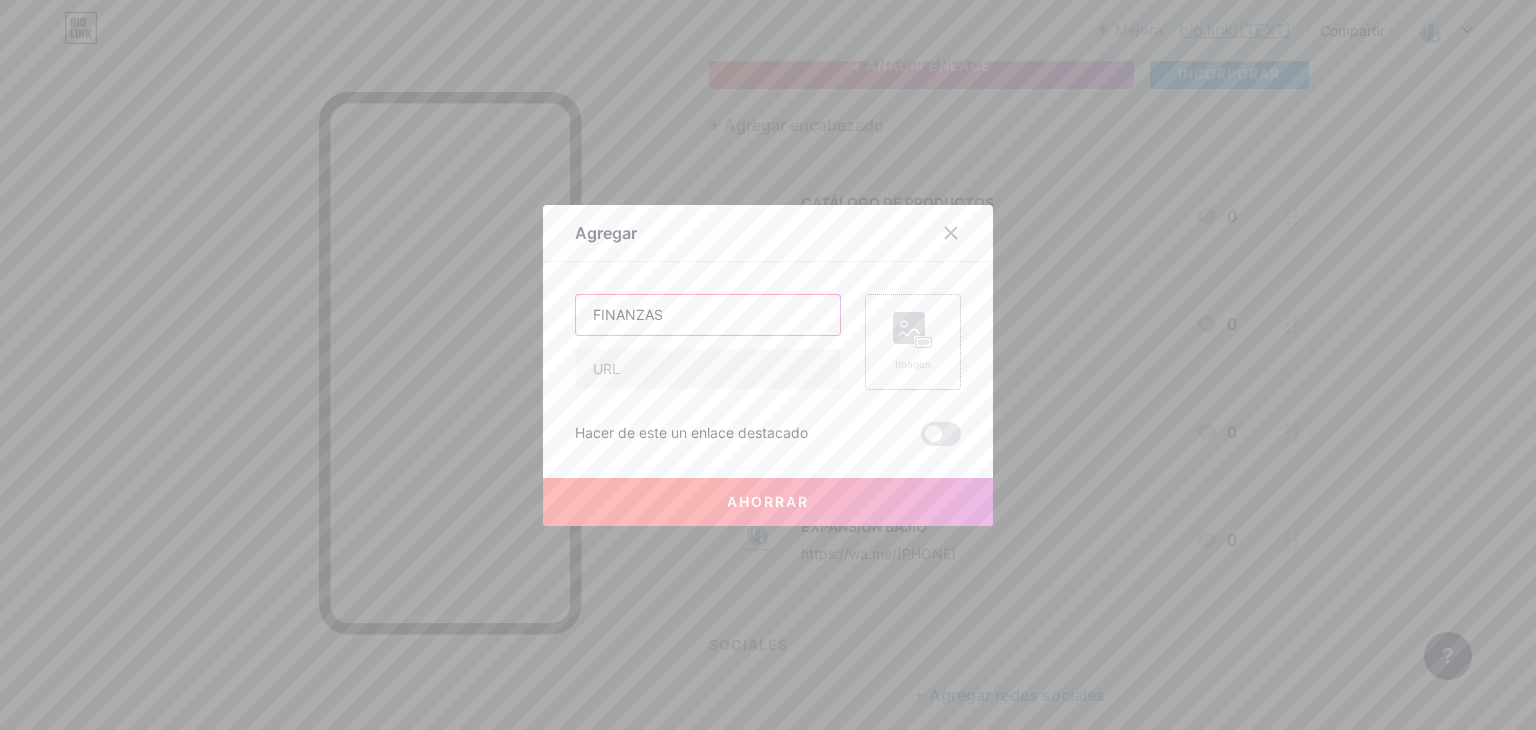 type on "FINANZAS" 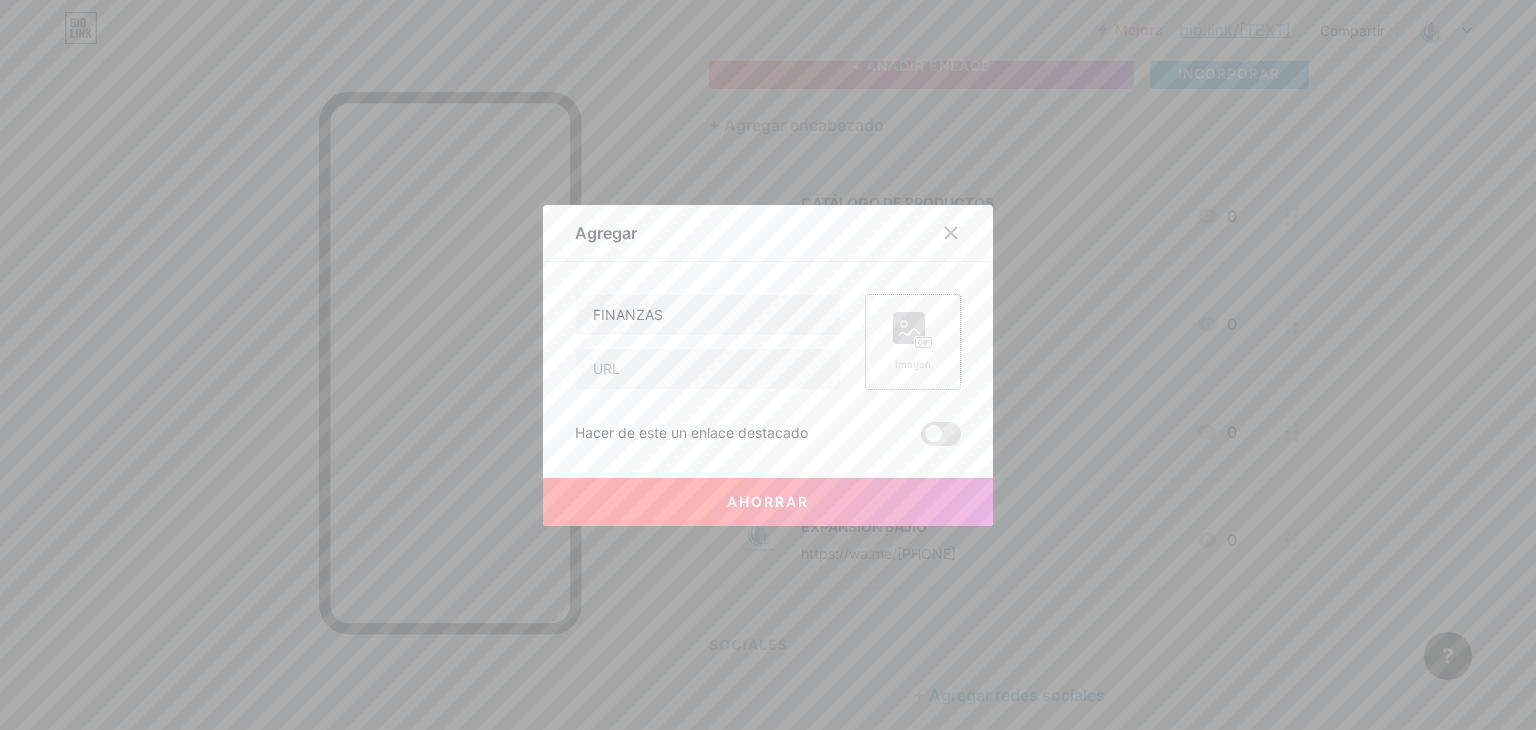 click on "Imagen" at bounding box center [913, 342] 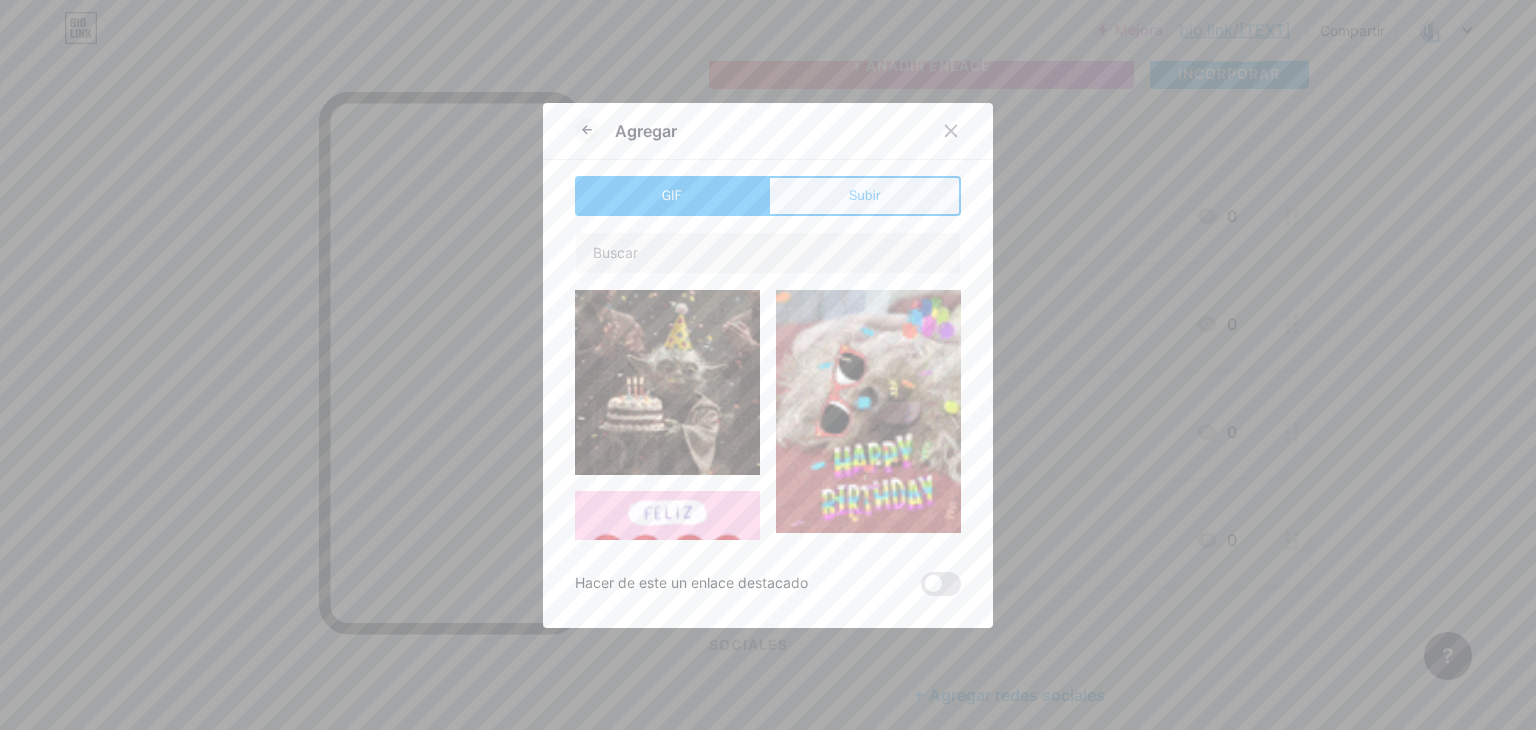 click on "Subir" at bounding box center [865, 195] 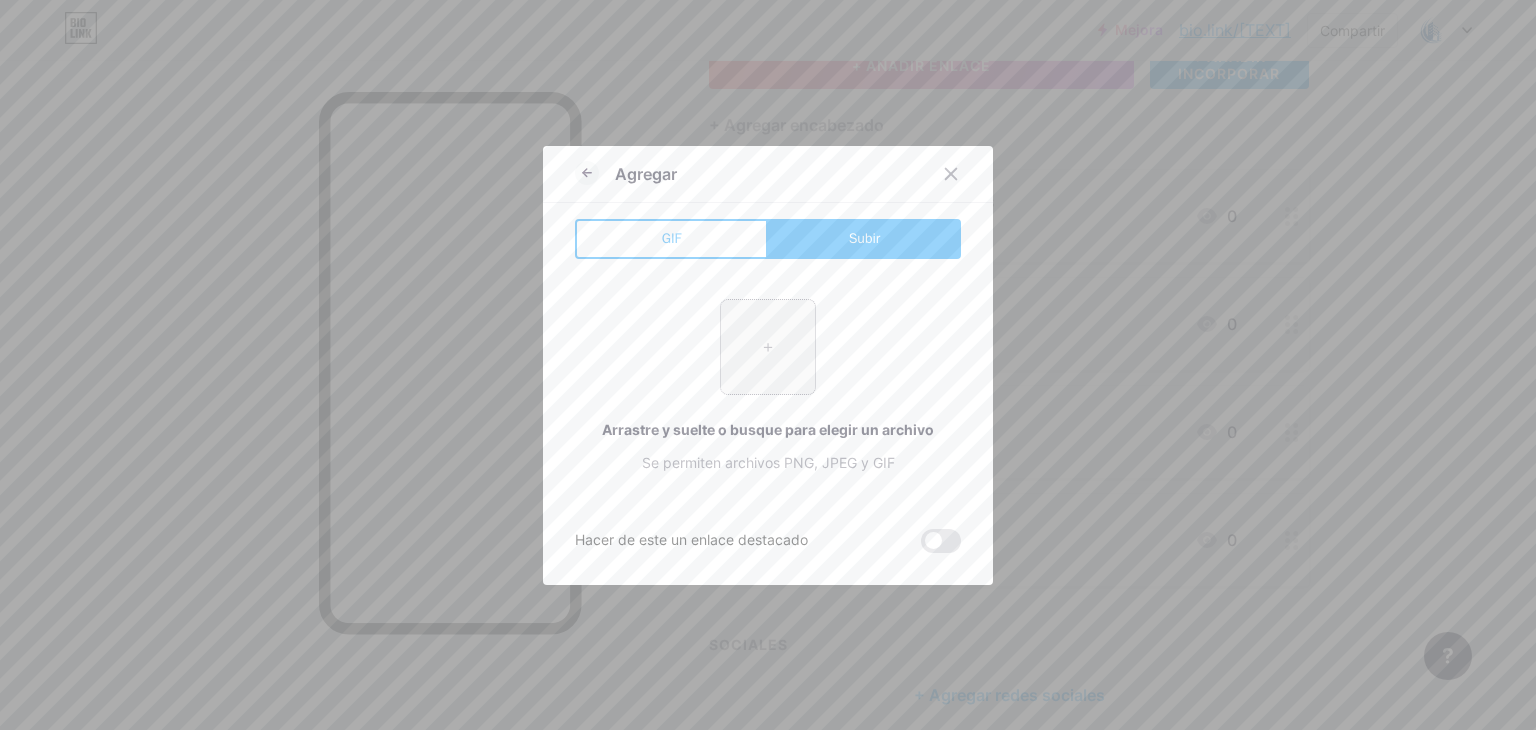 click at bounding box center (768, 347) 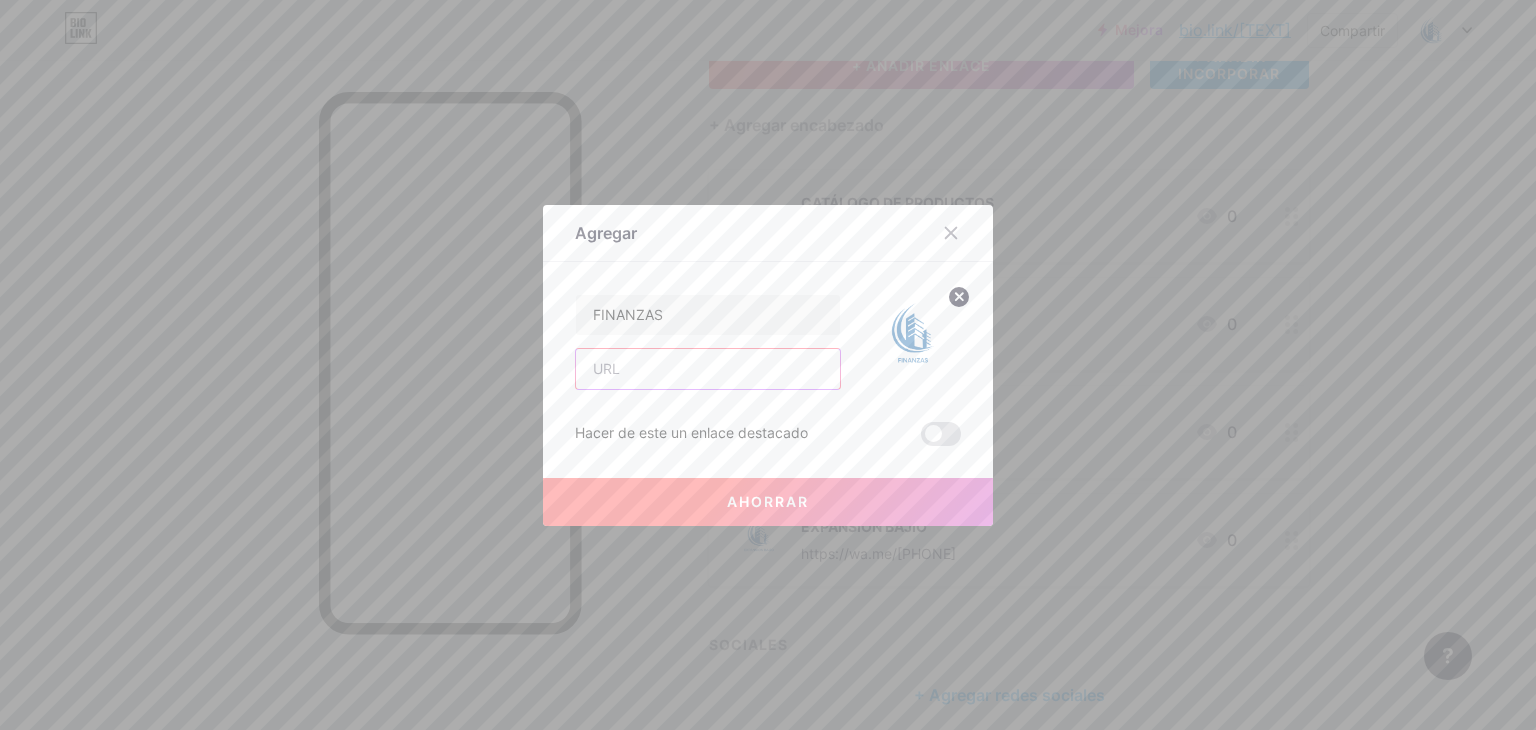 click at bounding box center (708, 369) 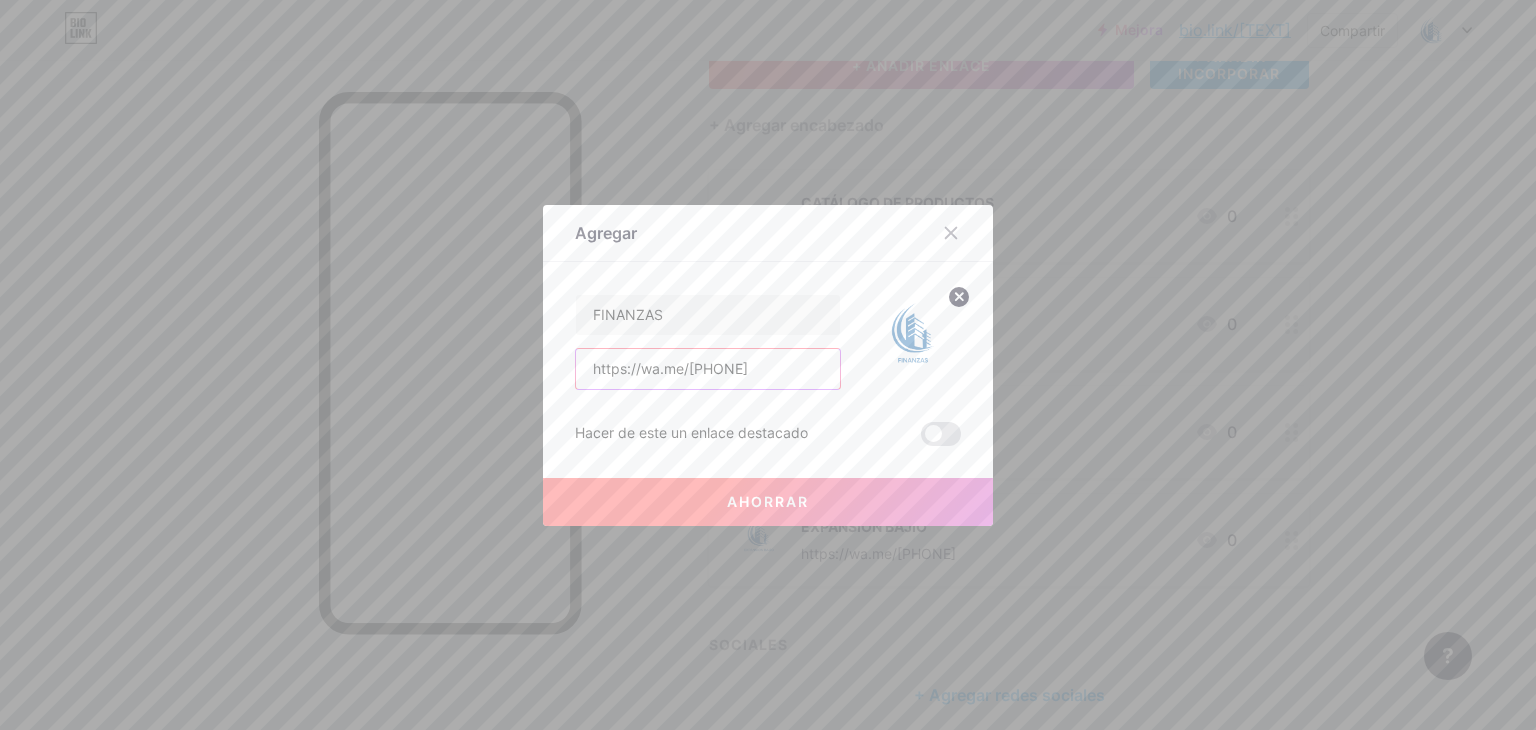 type on "https://wa.me/[PHONE]" 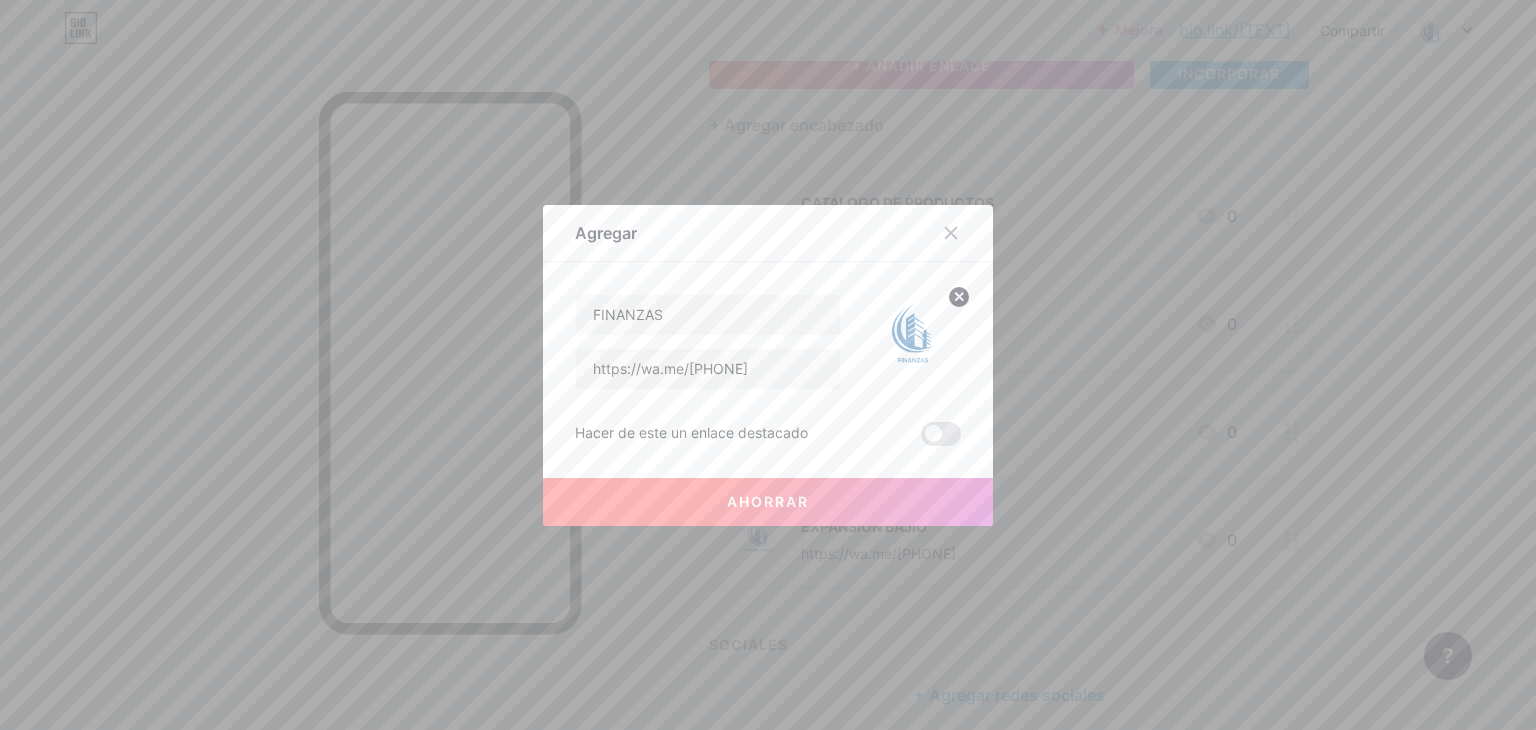 click on "Ahorrar" at bounding box center (768, 502) 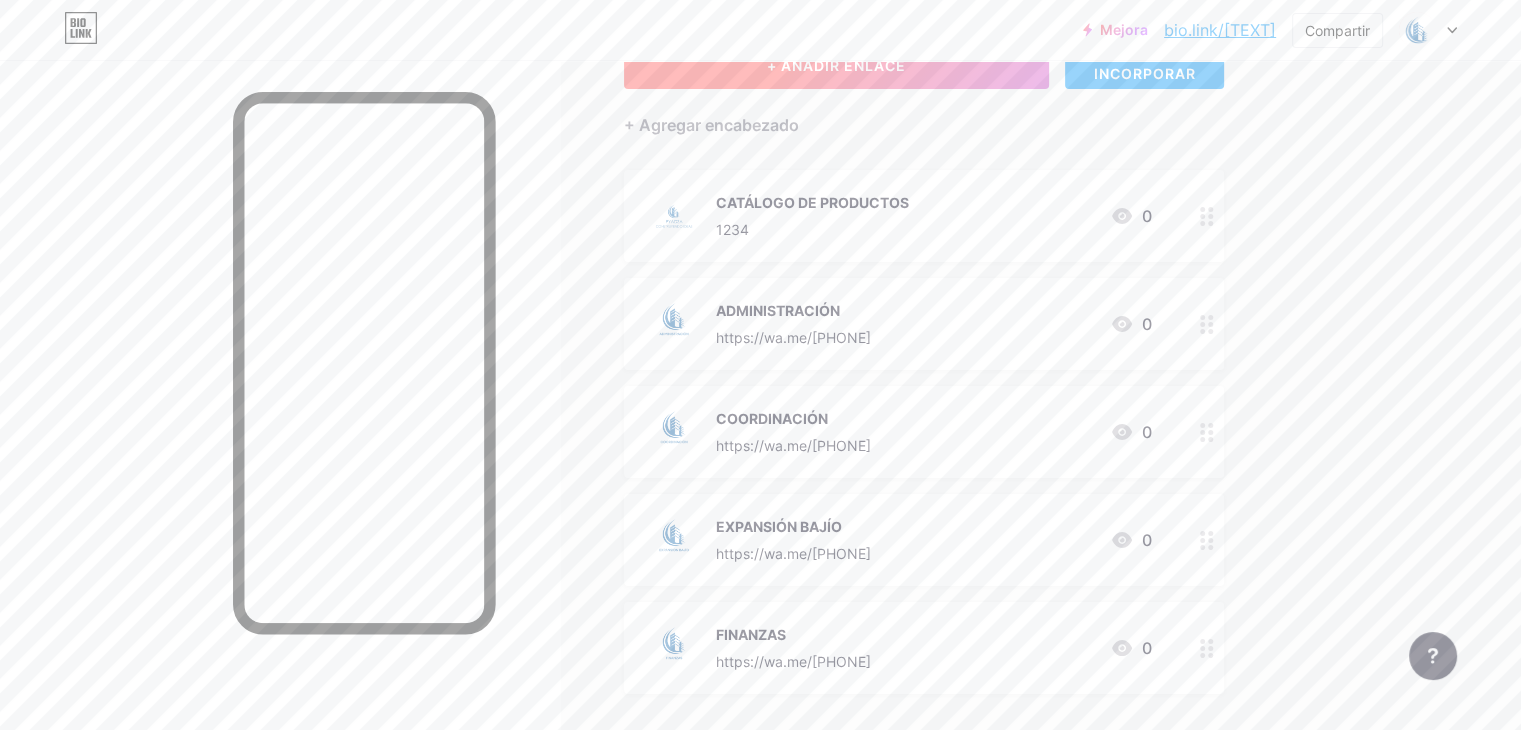 click on "+ AÑADIR ENLACE" at bounding box center [836, 65] 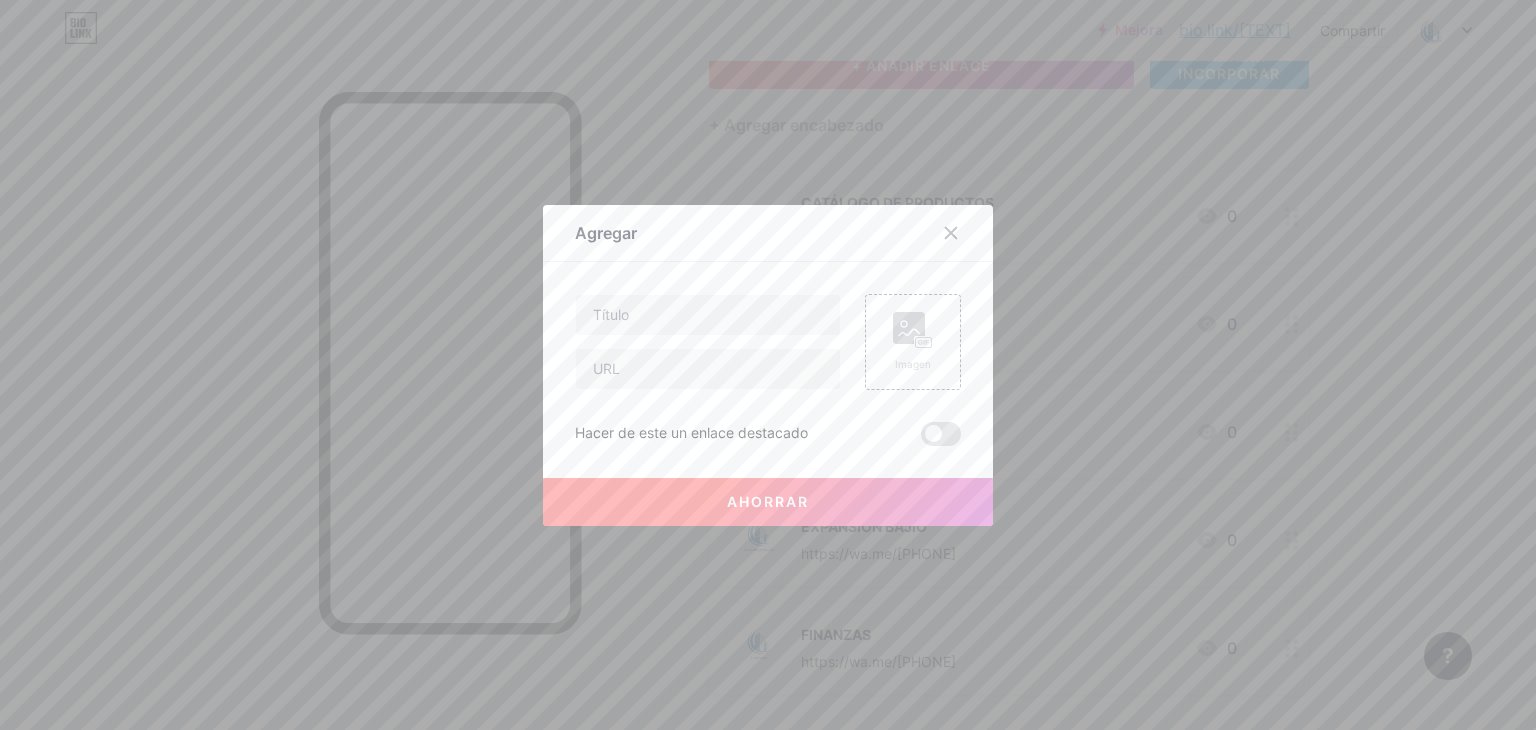 click on "Contenido
YouTube
Reproduce videos de YouTube sin salir de tu página.
AGREGAR
Vimeo
Reproduce videos de Vimeo sin salir de tu página.
AGREGAR
TikTok
Aumenta tus seguidores en TikTok
AGREGAR
Piar
Incrustar un tweet.
AGREGAR
Reddit
Muestra tu perfil de Reddit
AGREGAR
Spotify
Incruste Spotify para reproducir la vista previa de una pista.
AGREGAR
Contracción nerviosa
AGREGAR
SoundCloud" at bounding box center [768, 354] 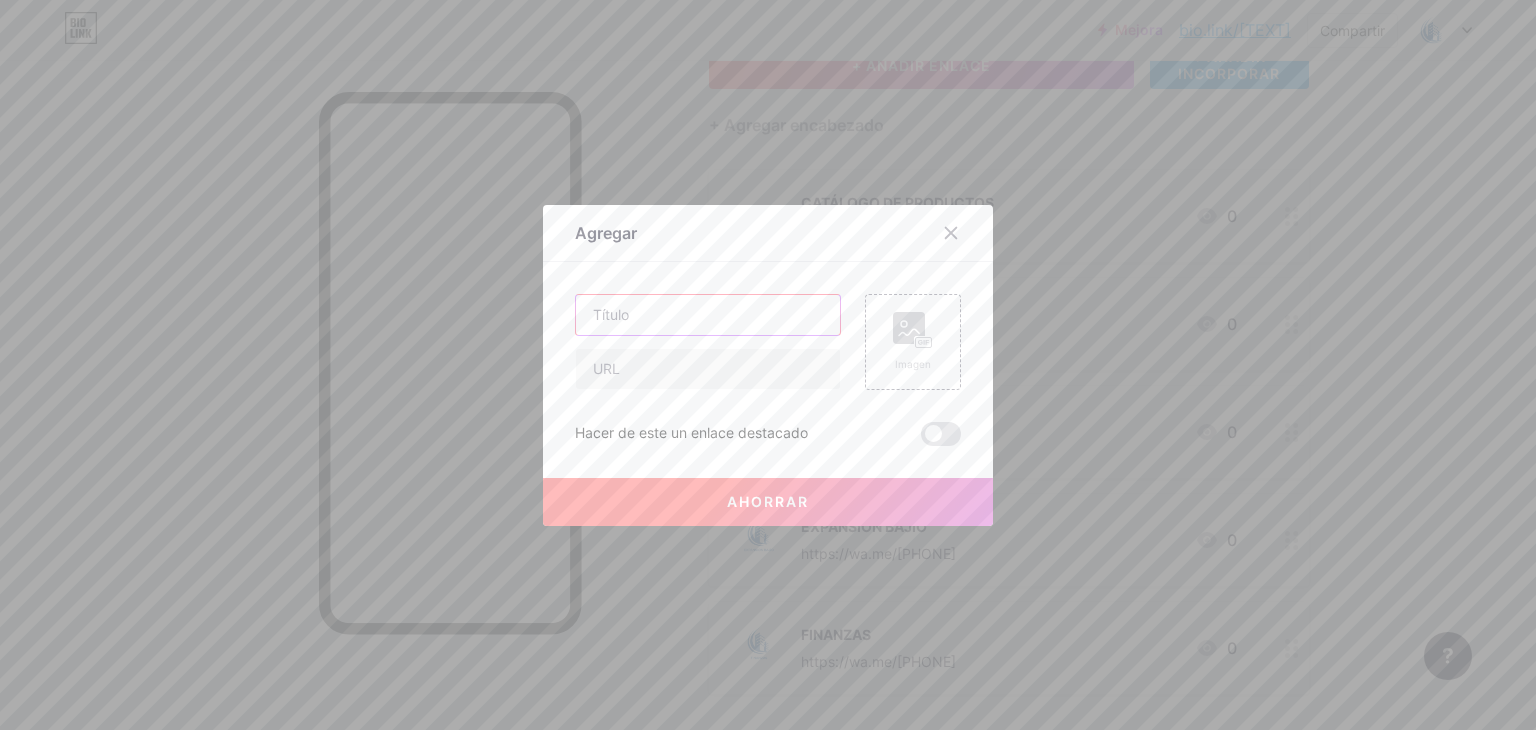click at bounding box center [708, 315] 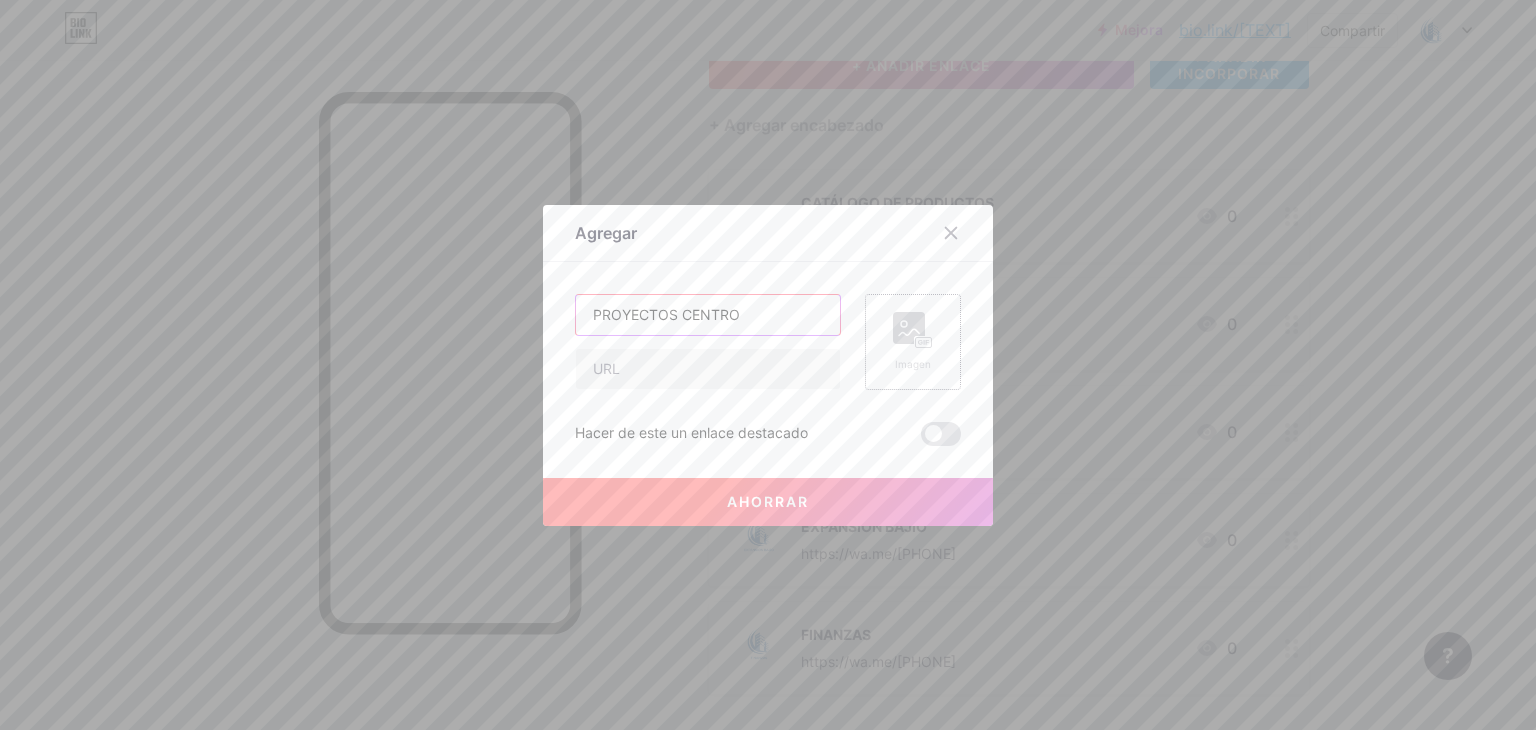 type on "PROYECTOS CENTRO" 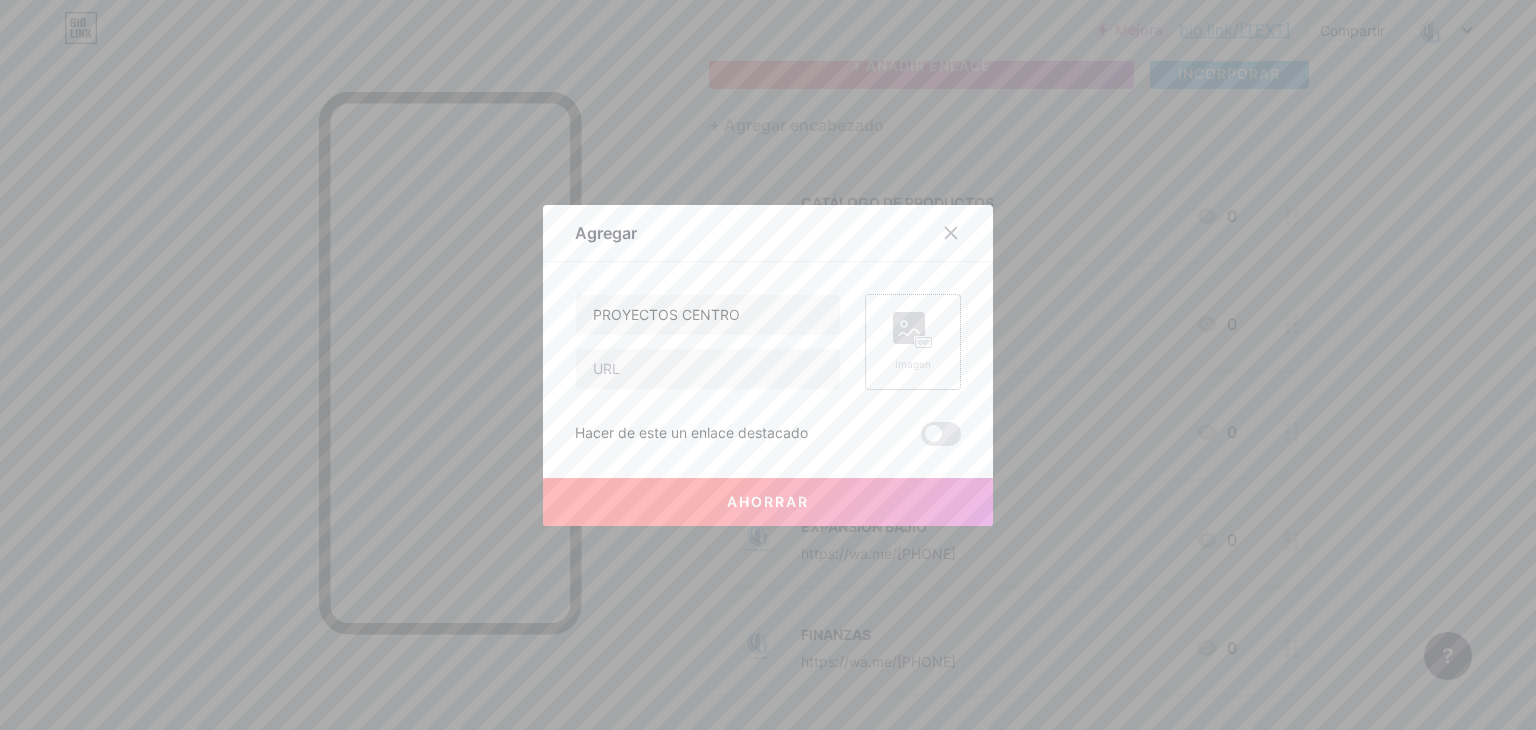 click 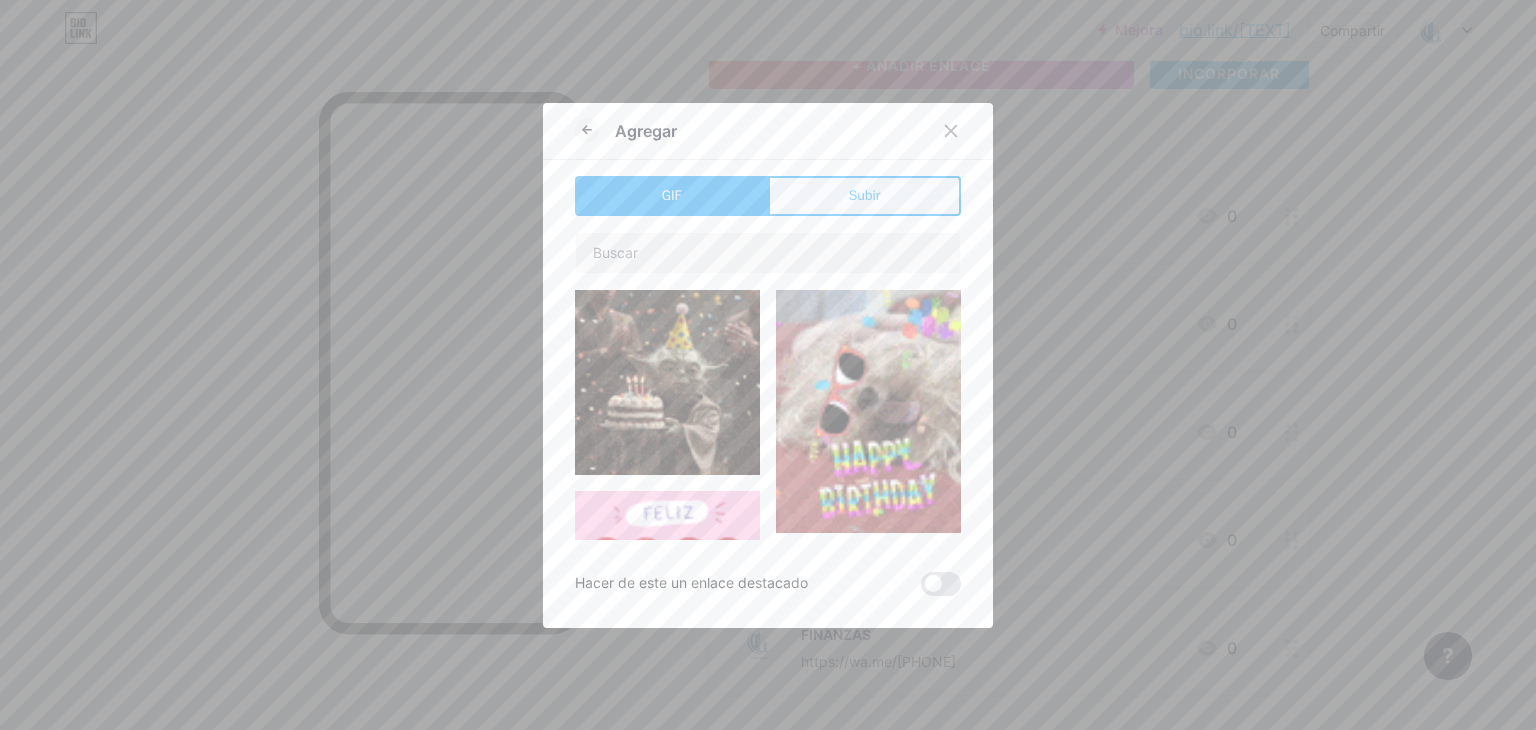 click on "Subir" at bounding box center (864, 196) 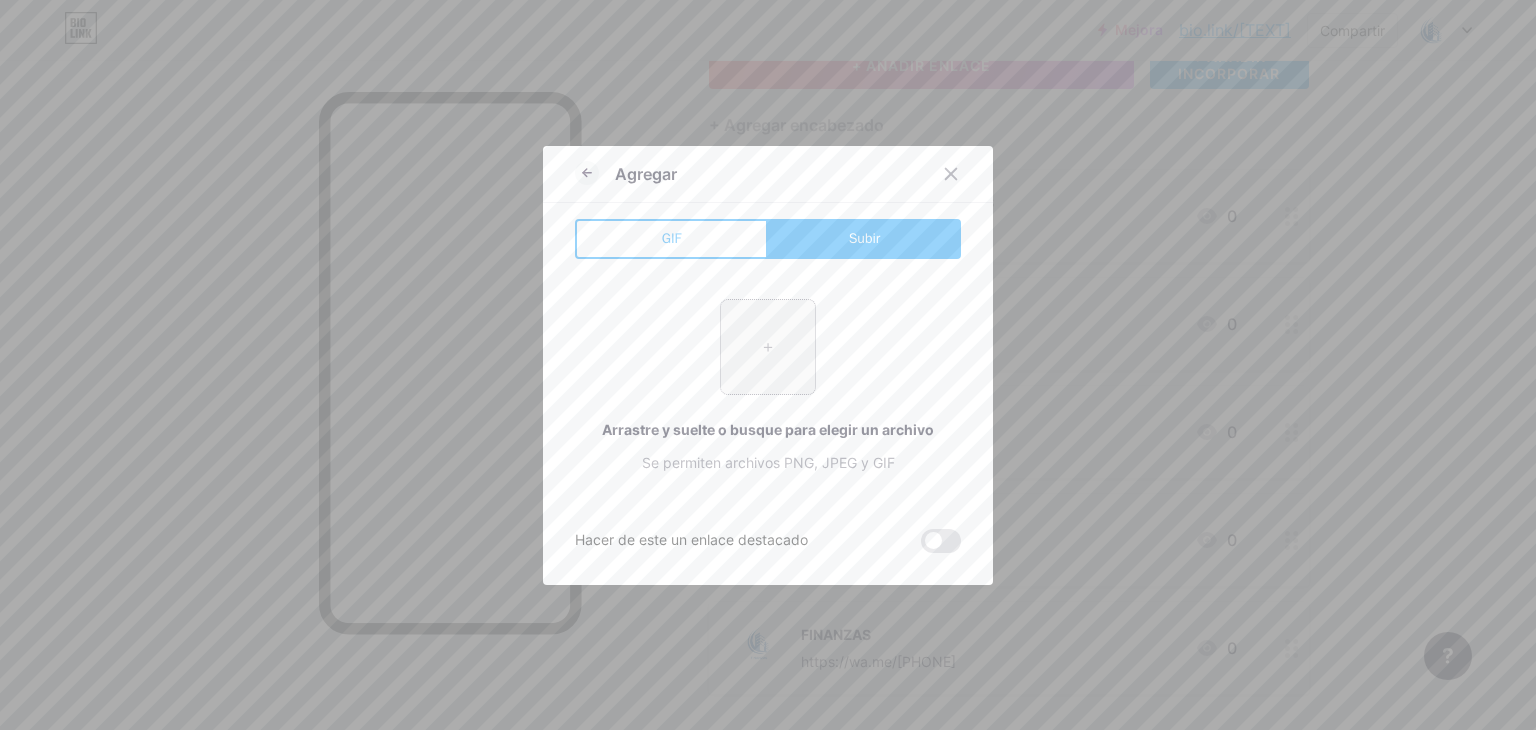 click at bounding box center (768, 347) 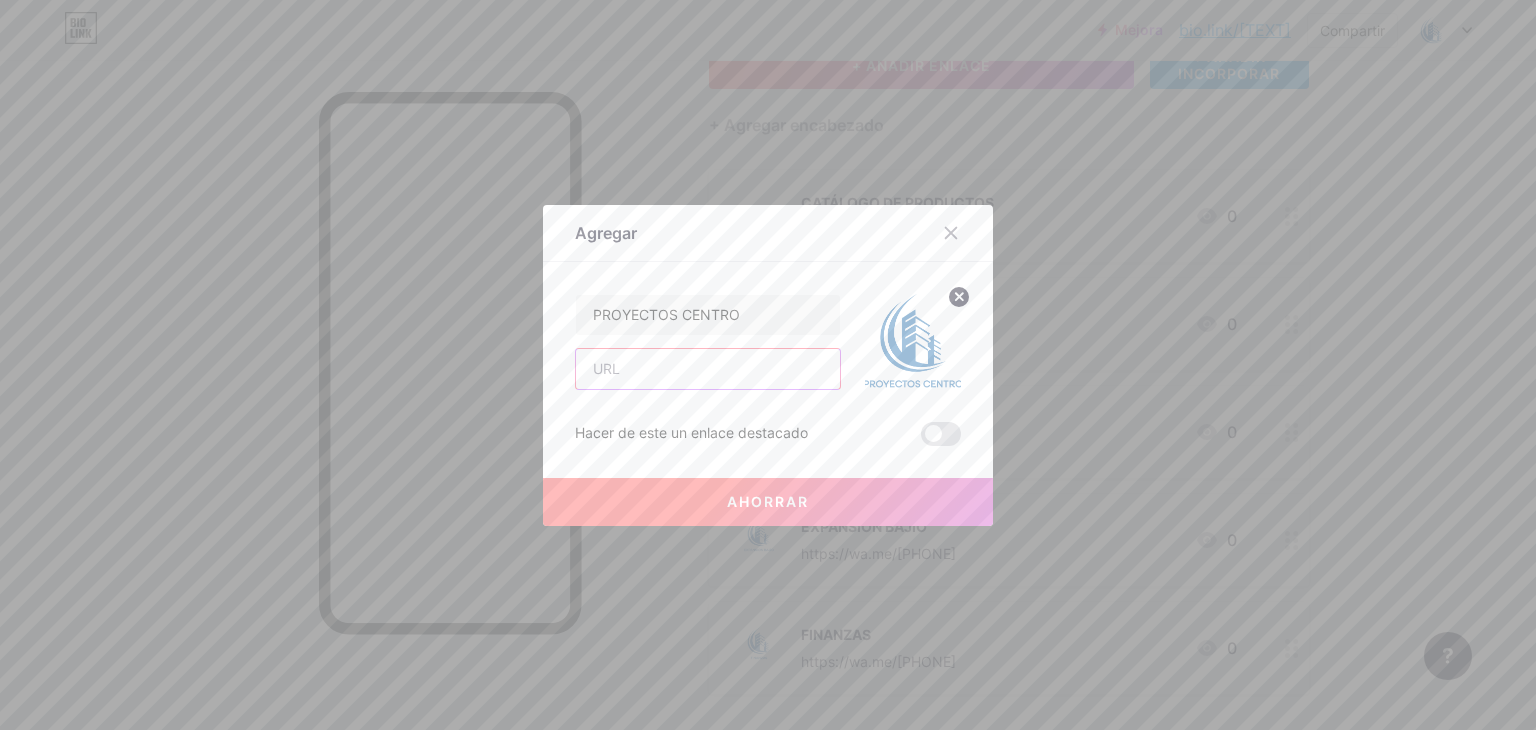 click at bounding box center (708, 369) 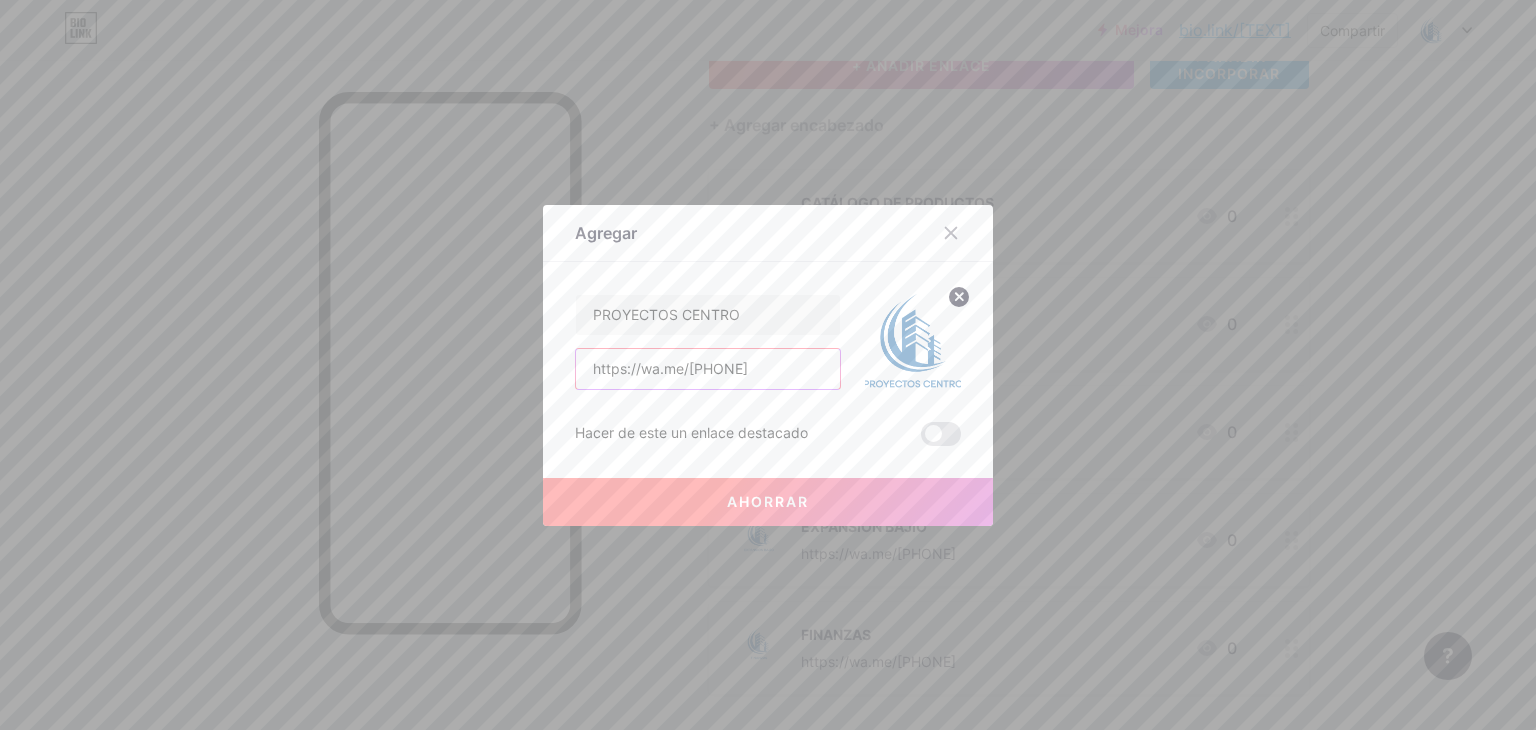 type on "https://wa.me/[PHONE]" 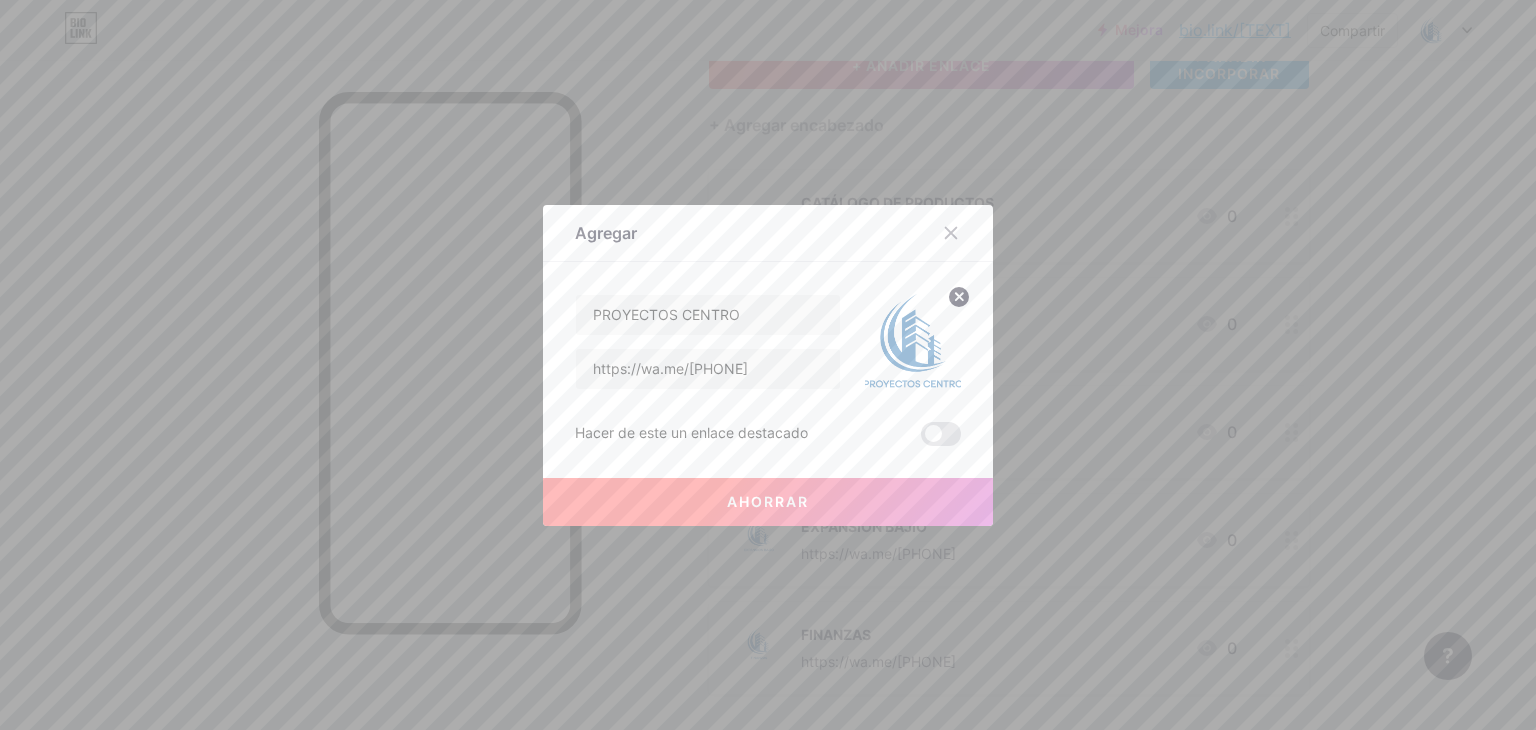 click on "Ahorrar" at bounding box center [768, 501] 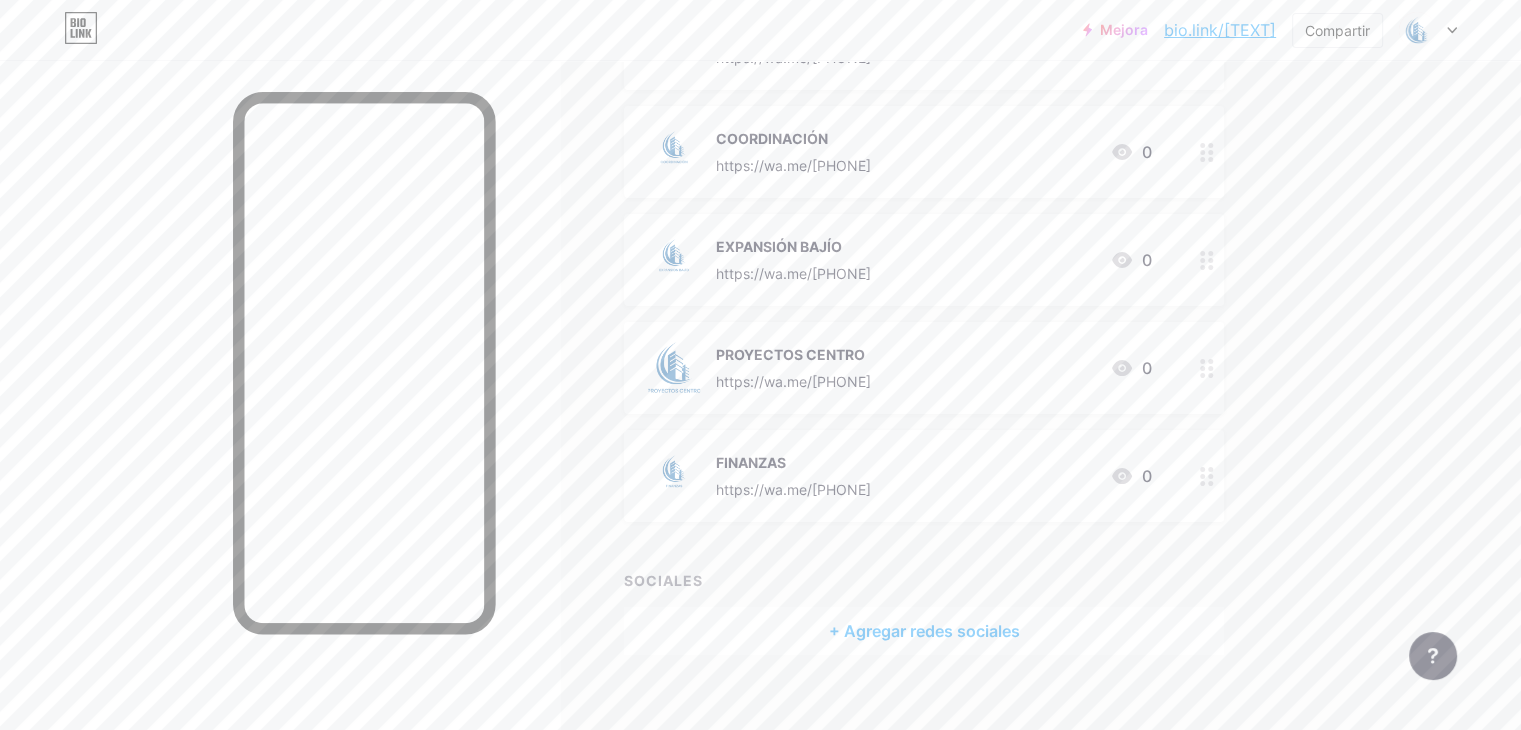 scroll, scrollTop: 448, scrollLeft: 0, axis: vertical 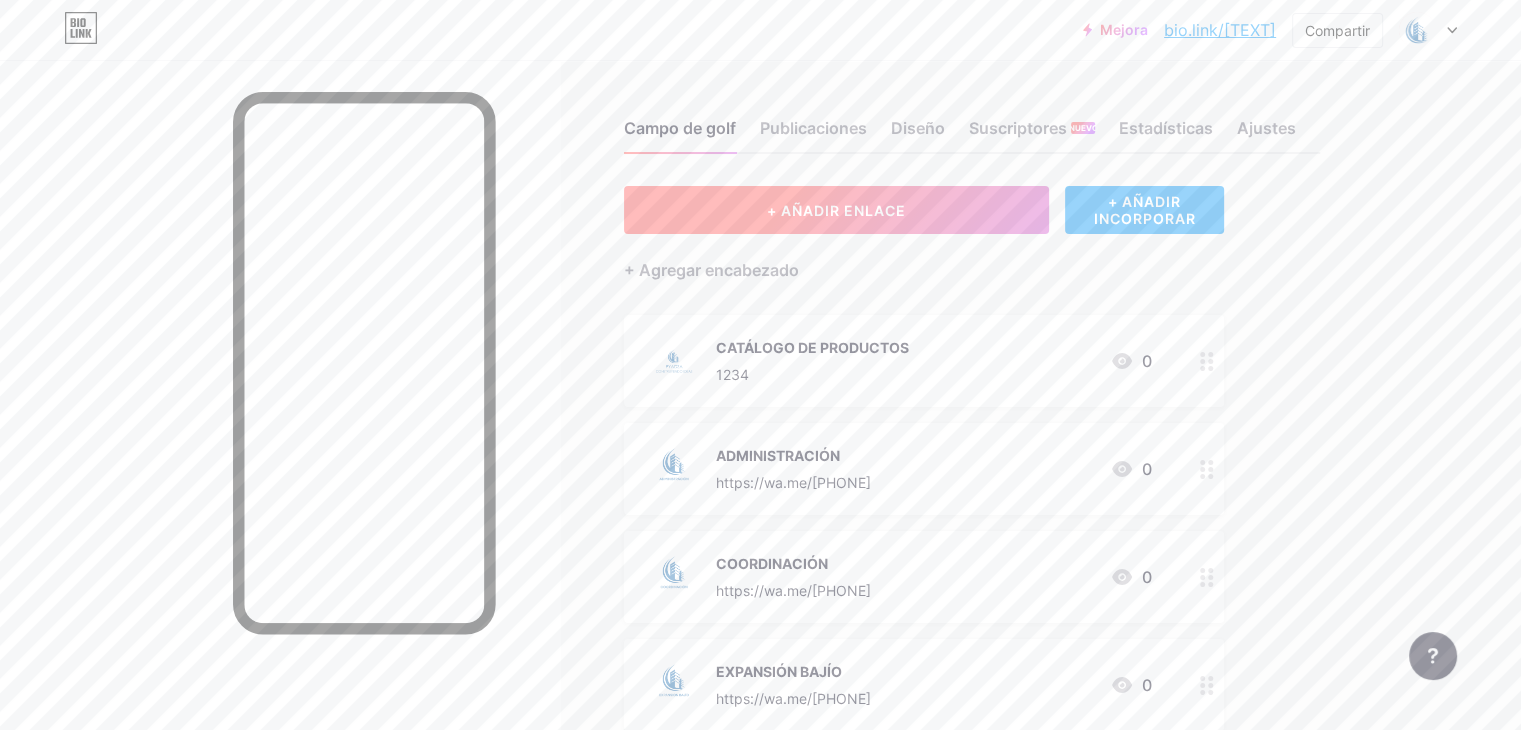 click on "+ AÑADIR ENLACE" at bounding box center [836, 210] 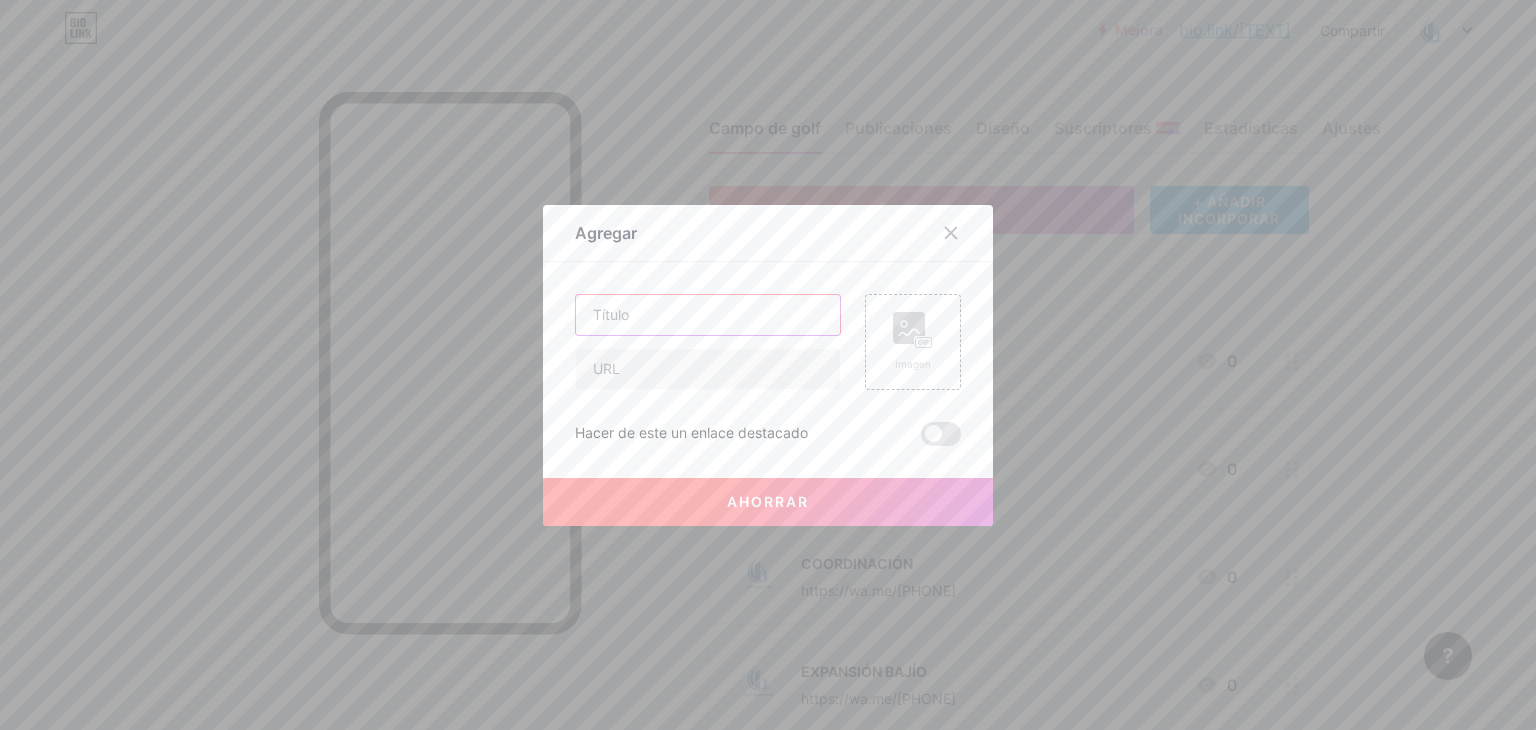 click at bounding box center (708, 315) 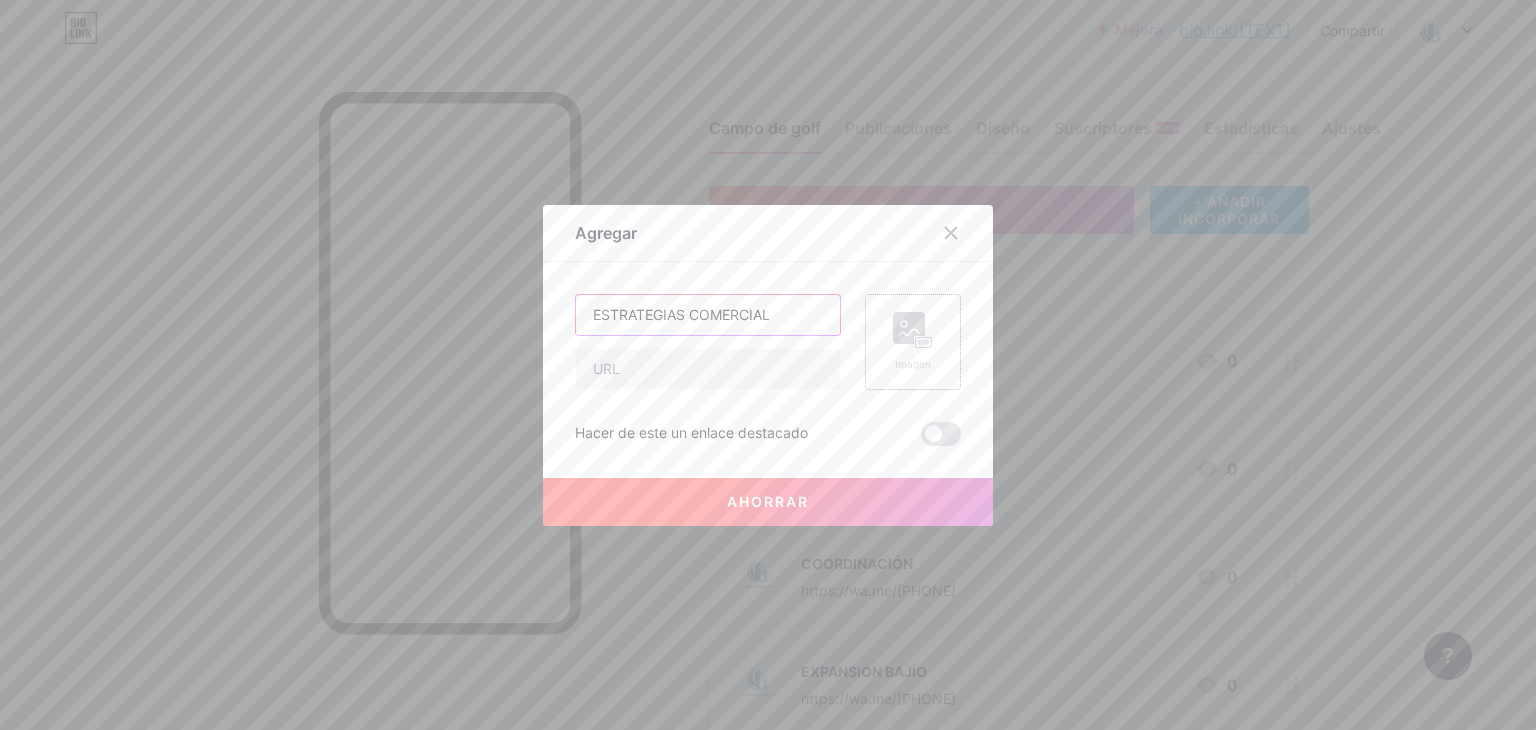 type on "ESTRATEGIAS COMERCIAL" 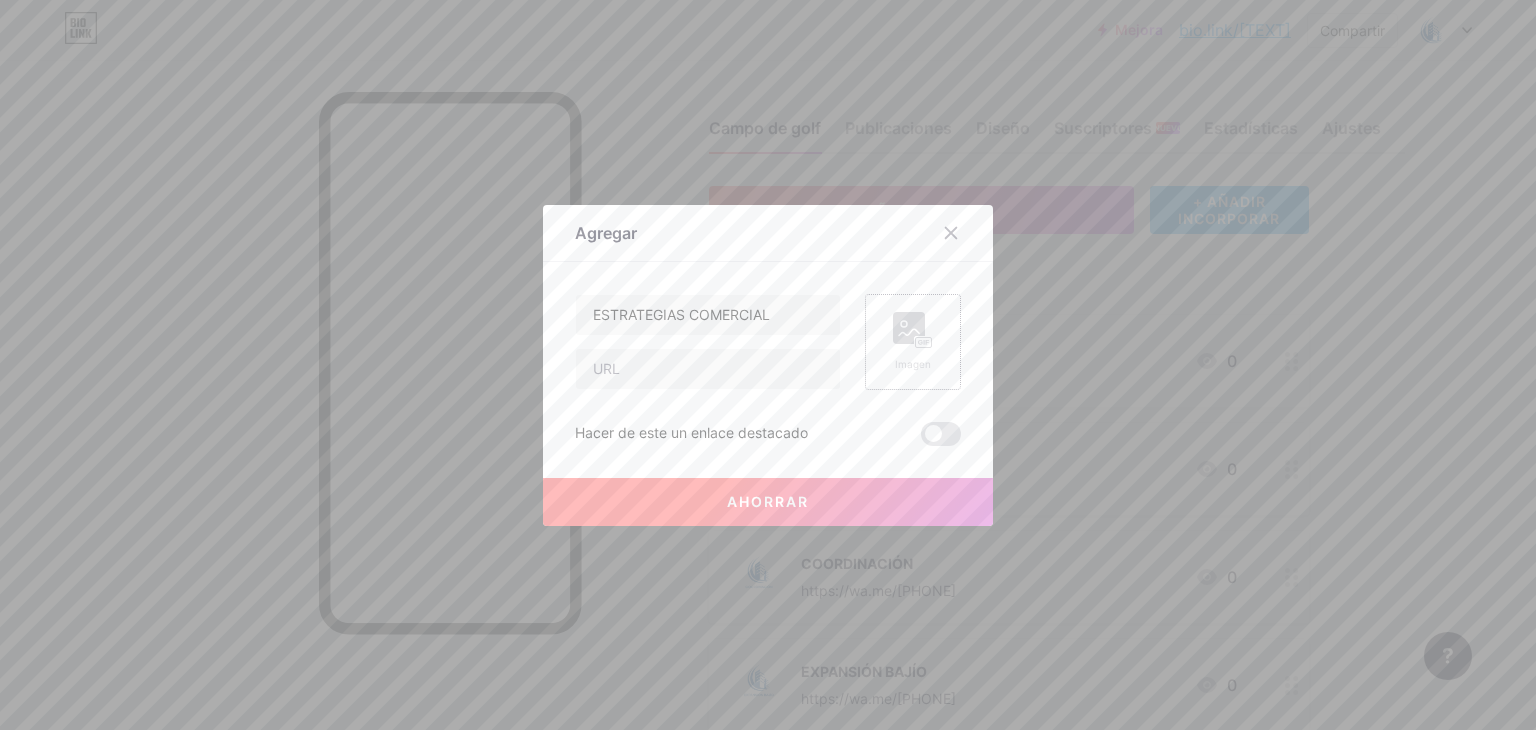 click 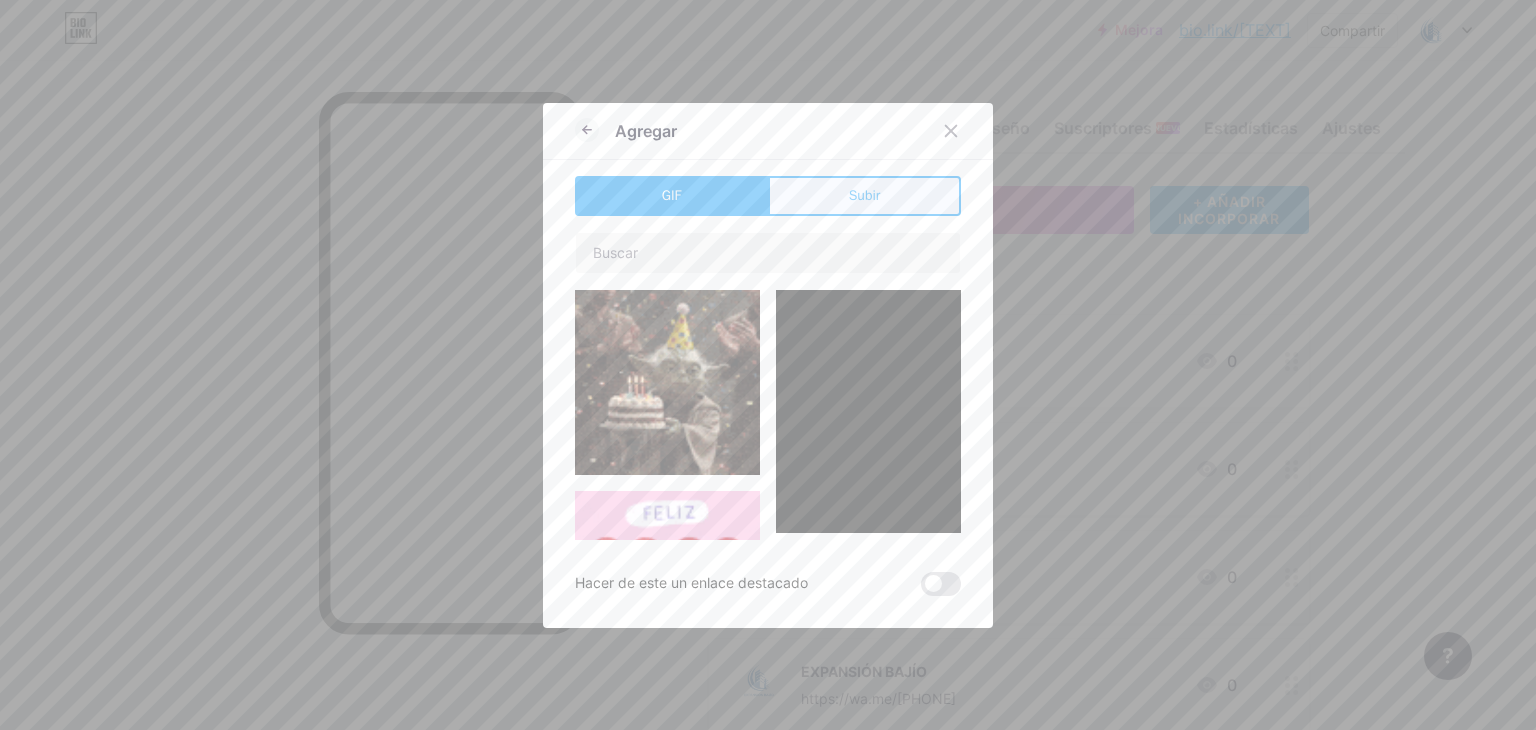 click on "Subir" at bounding box center (864, 196) 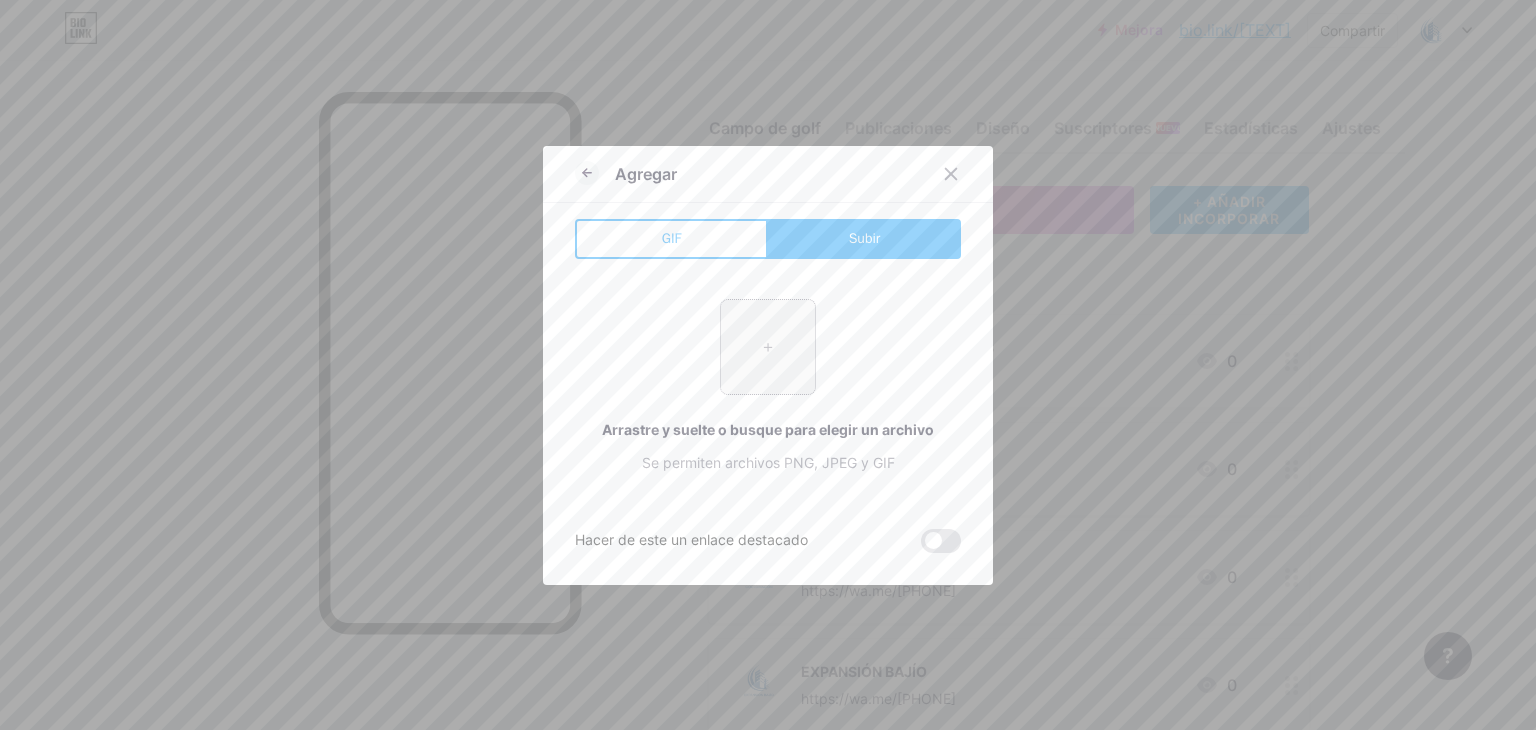click at bounding box center (768, 347) 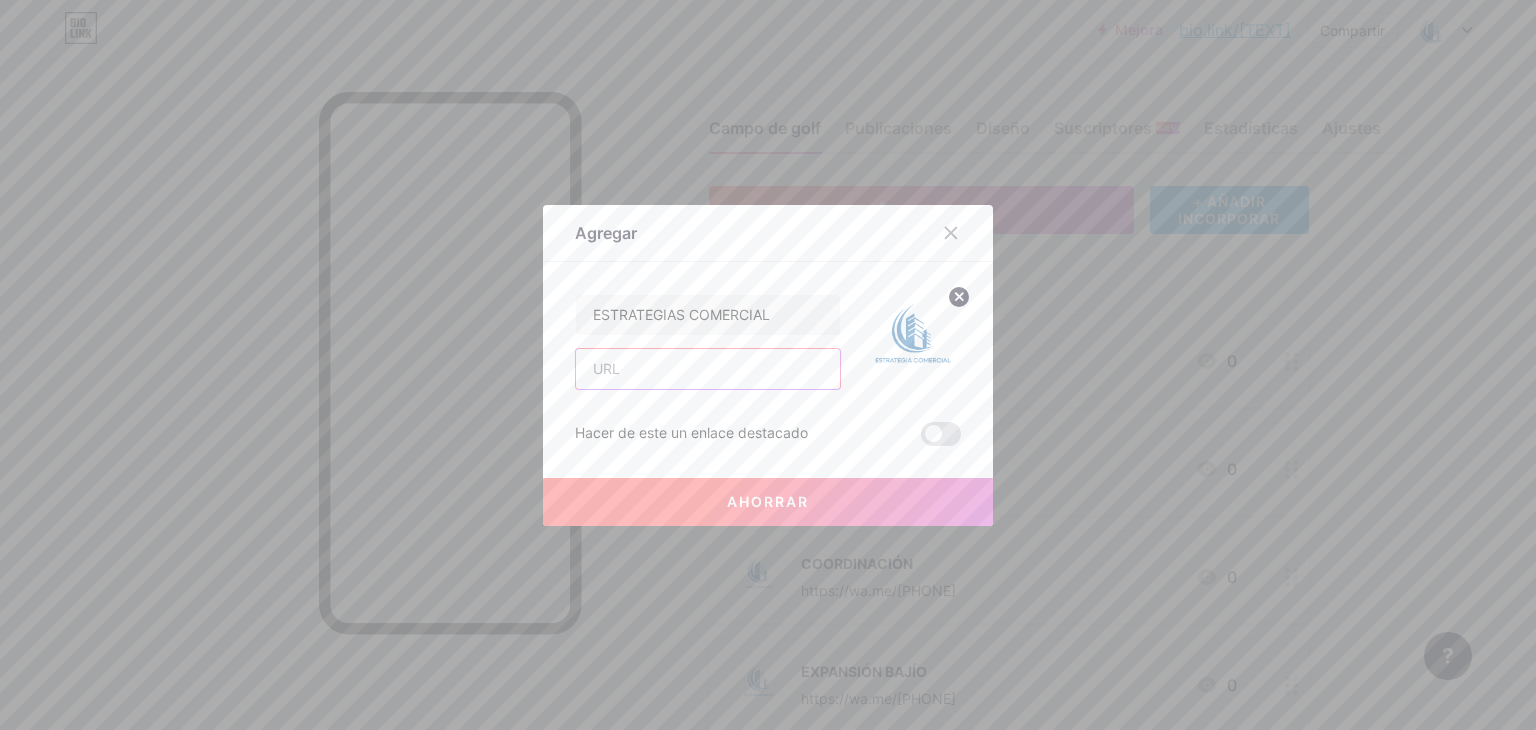 click at bounding box center (708, 369) 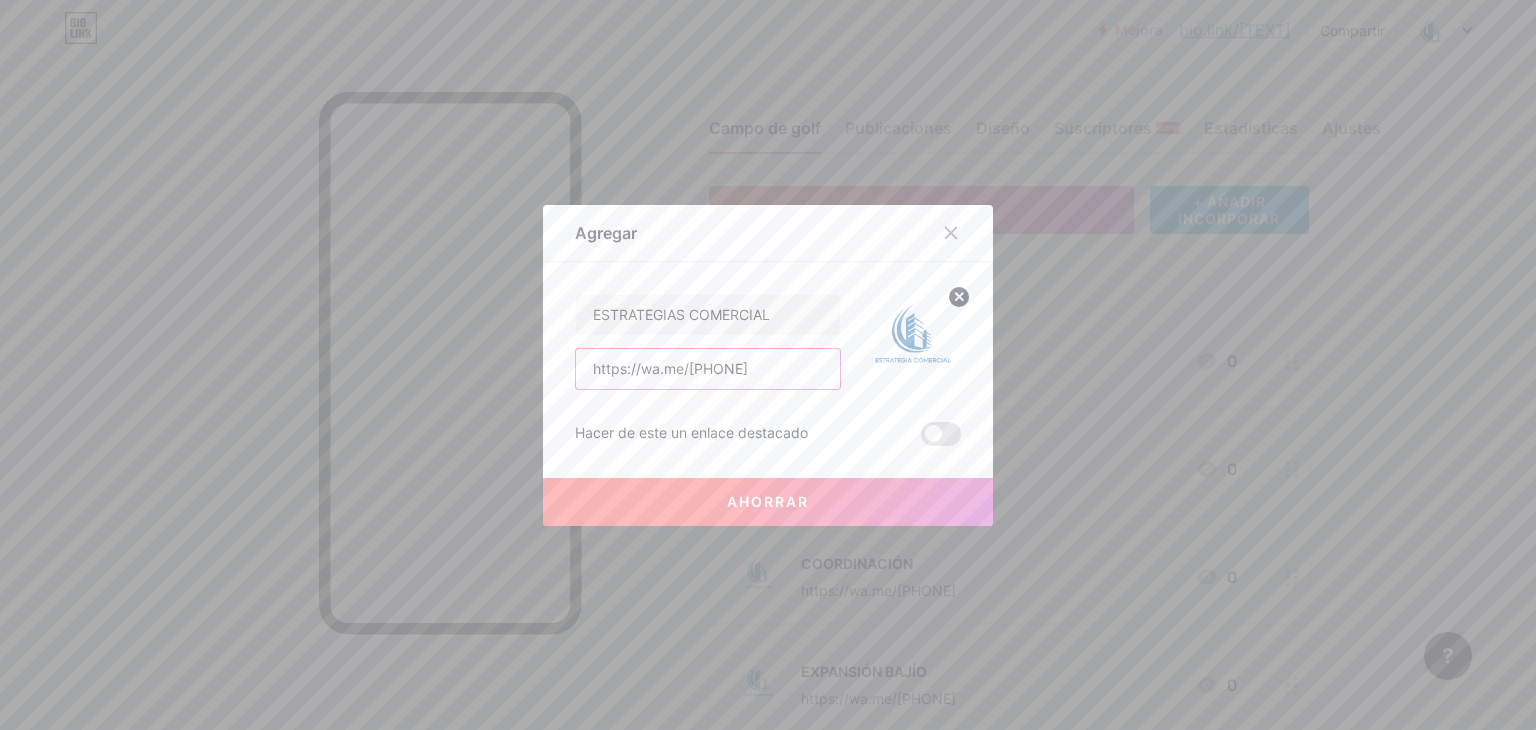 type on "https://wa.me/[PHONE]" 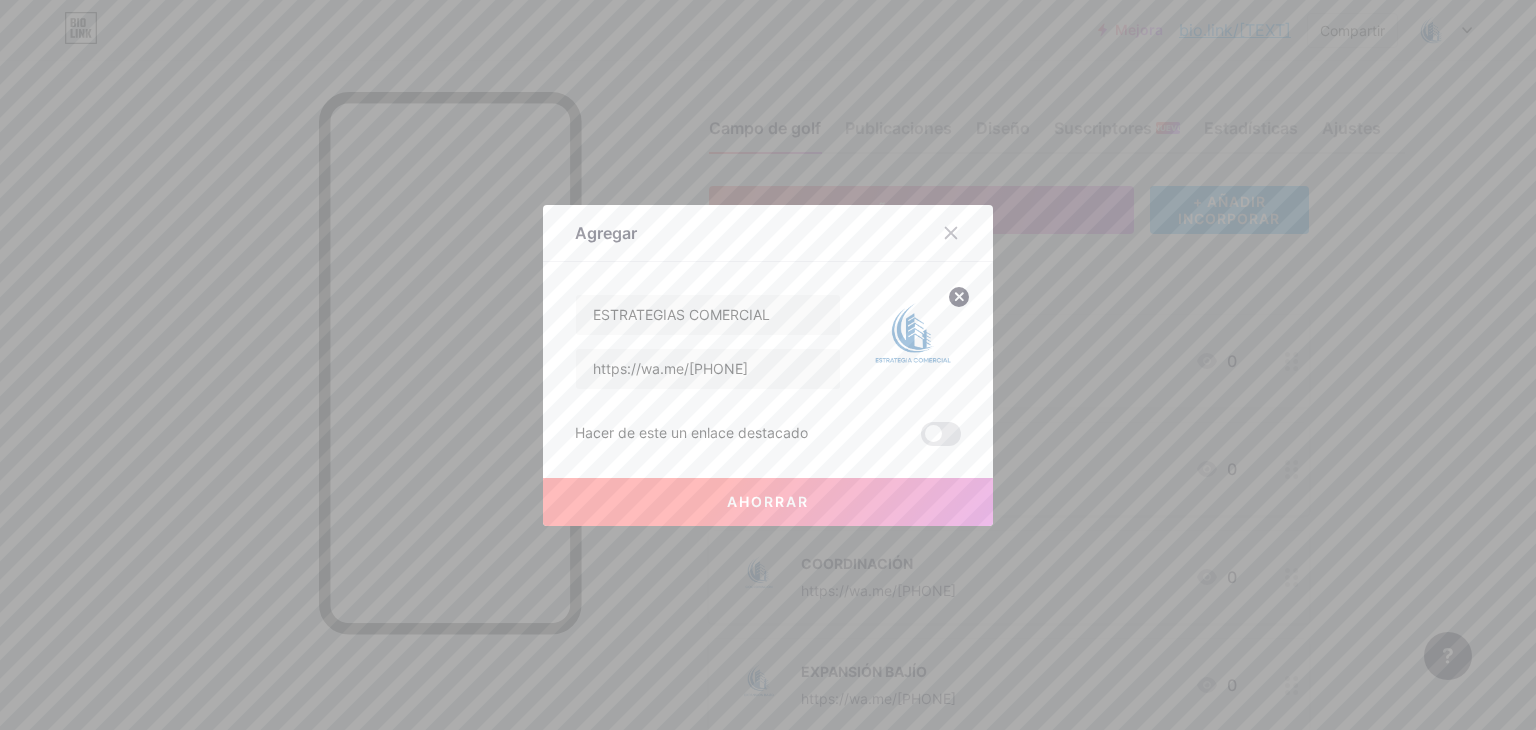 click on "Ahorrar" at bounding box center [768, 501] 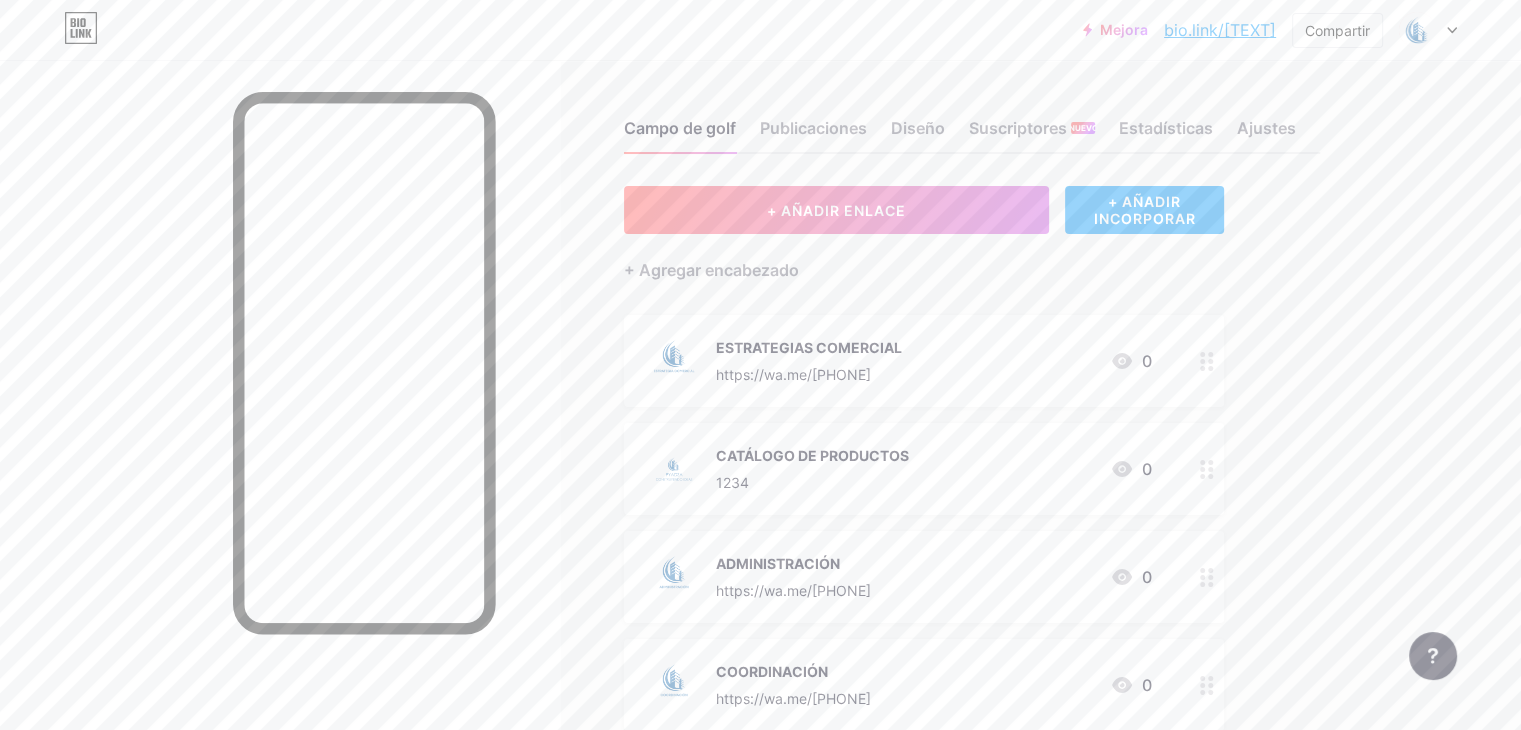 click at bounding box center [1207, 361] 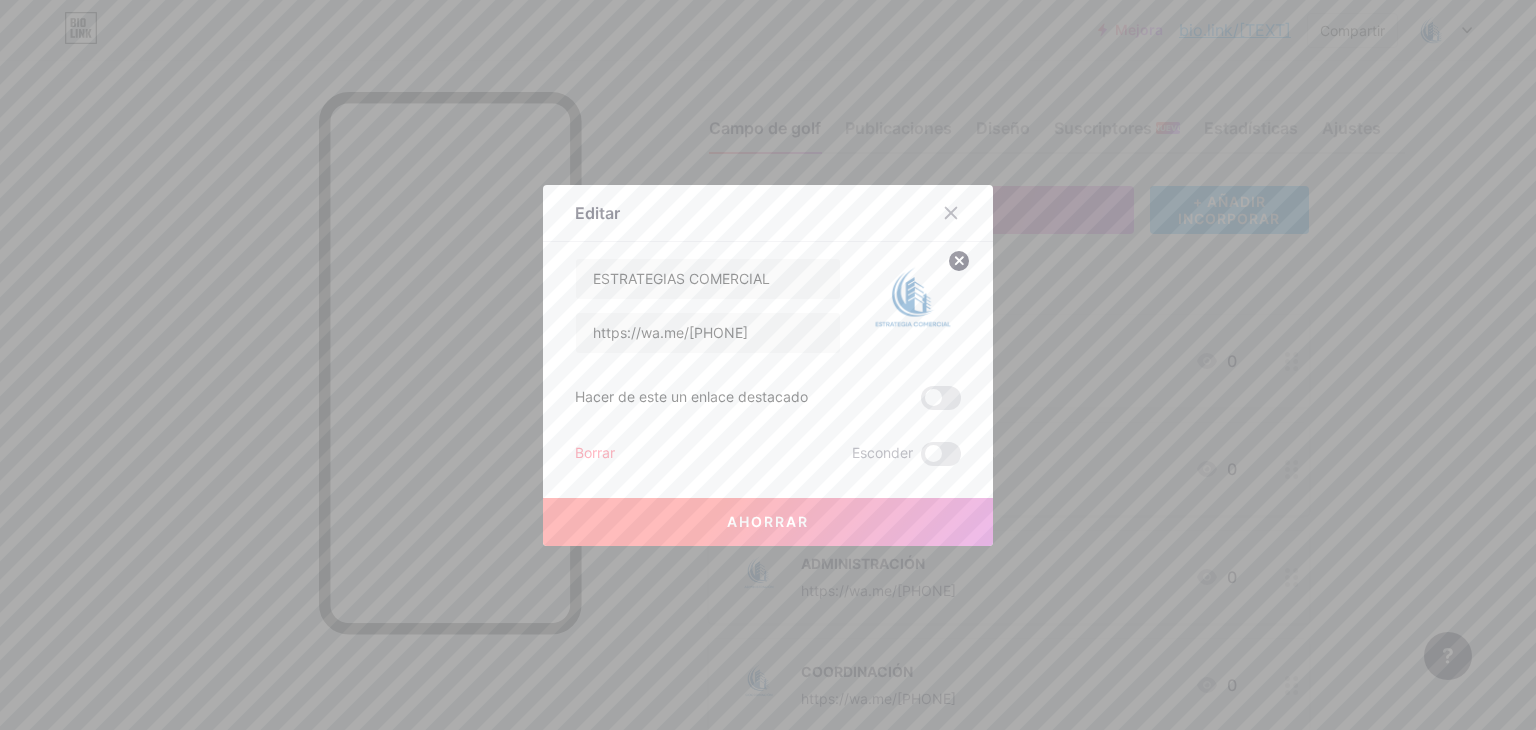 drag, startPoint x: 936, startPoint y: 215, endPoint x: 1052, endPoint y: 238, distance: 118.258194 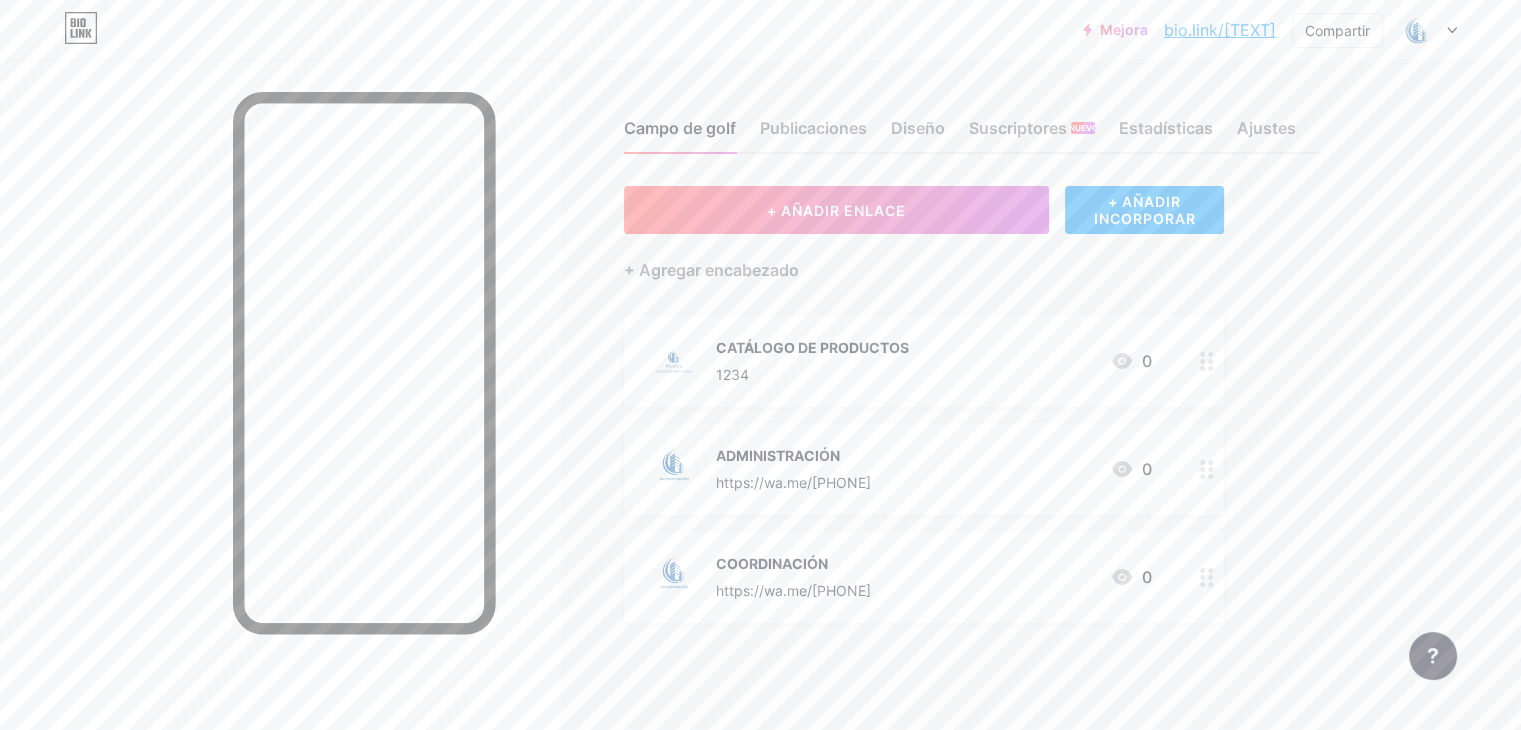 scroll, scrollTop: 12, scrollLeft: 0, axis: vertical 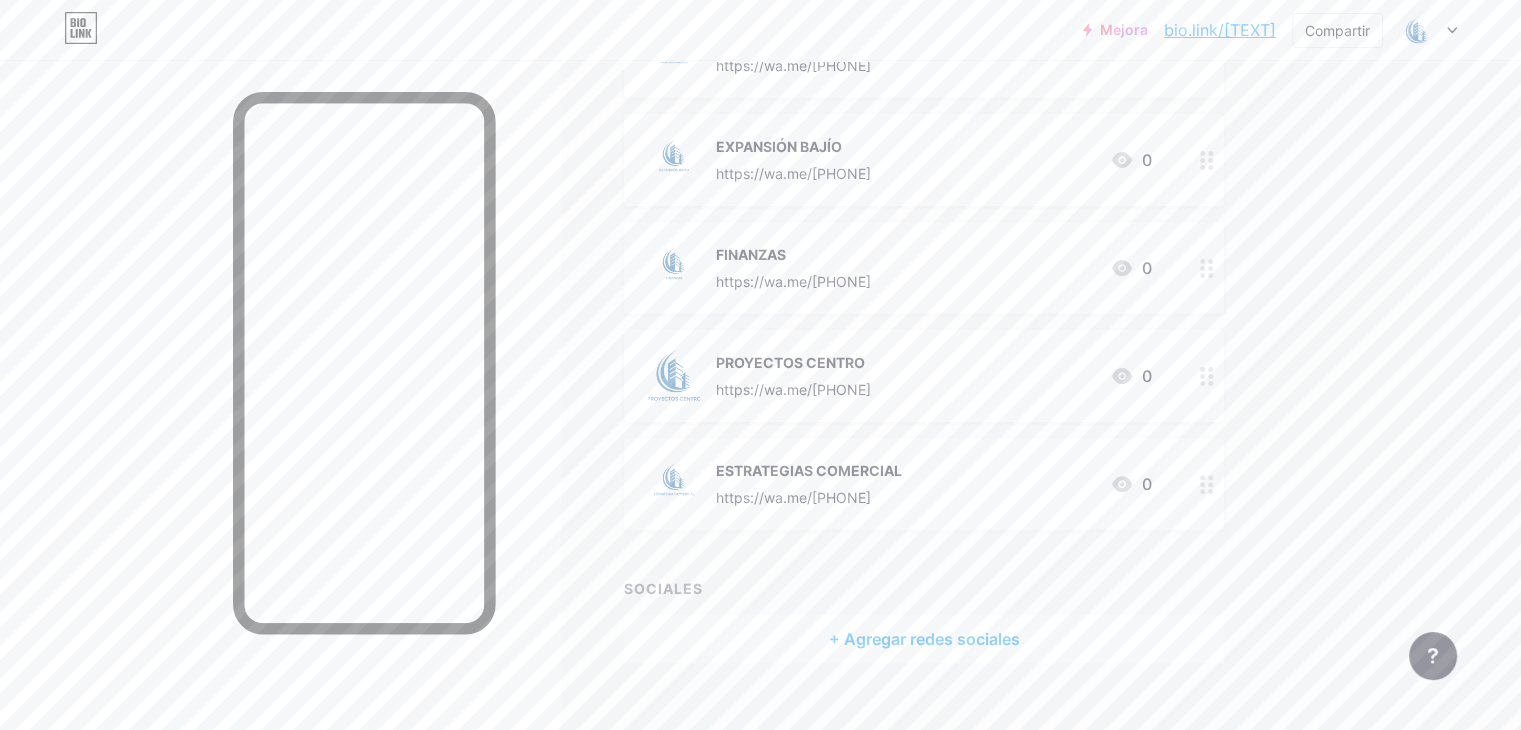 drag, startPoint x: 1044, startPoint y: 562, endPoint x: 1097, endPoint y: 564, distance: 53.037724 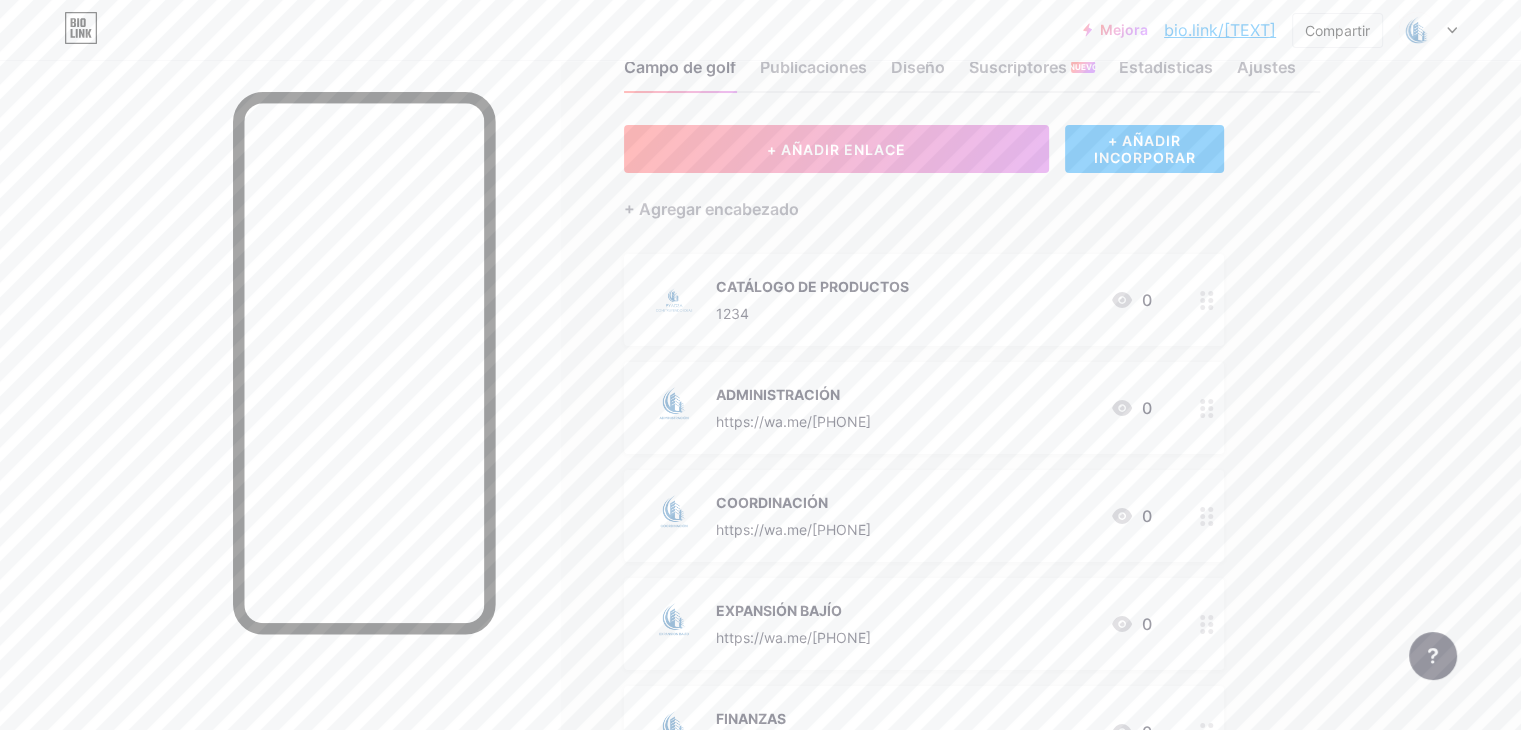 scroll, scrollTop: 0, scrollLeft: 0, axis: both 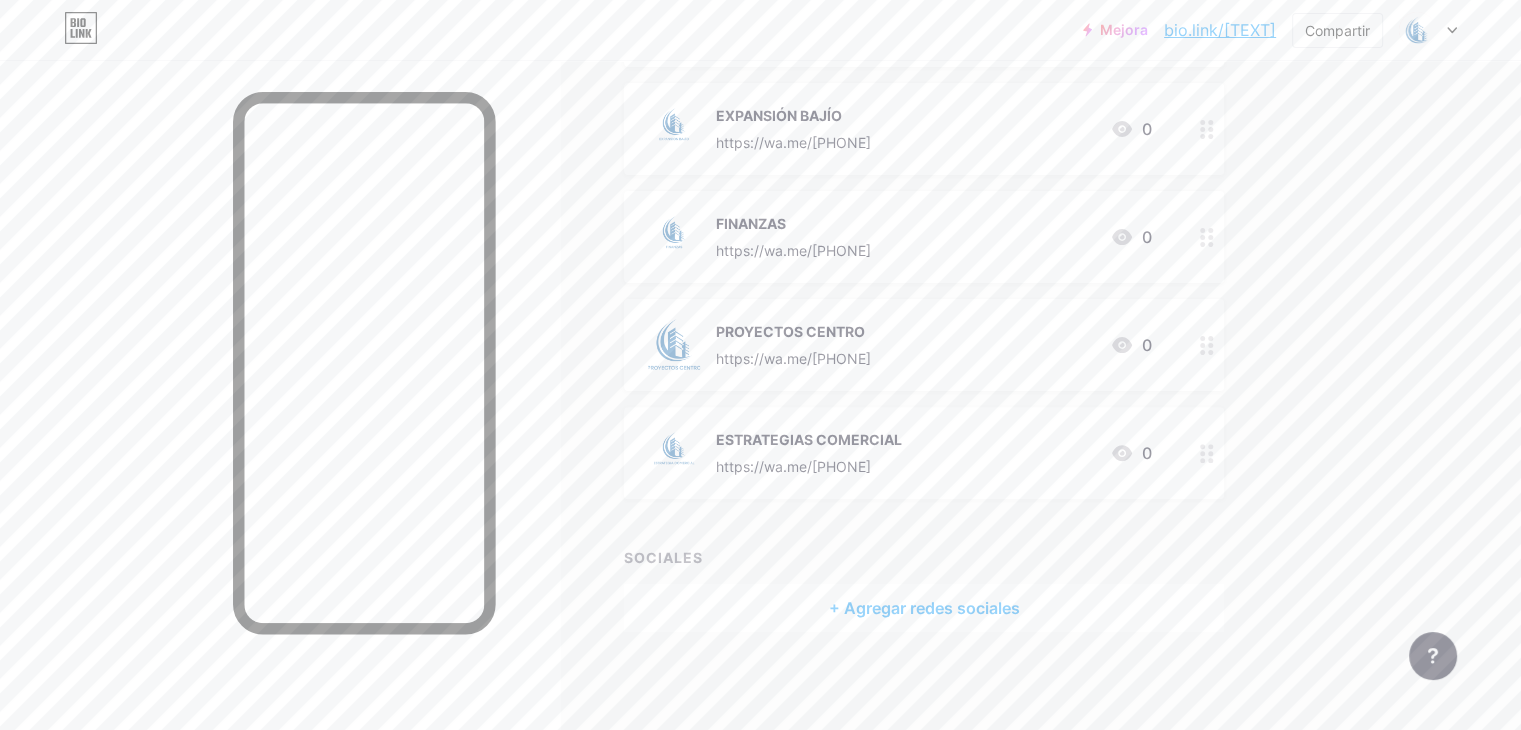 click on "+ Agregar redes sociales" at bounding box center [924, 608] 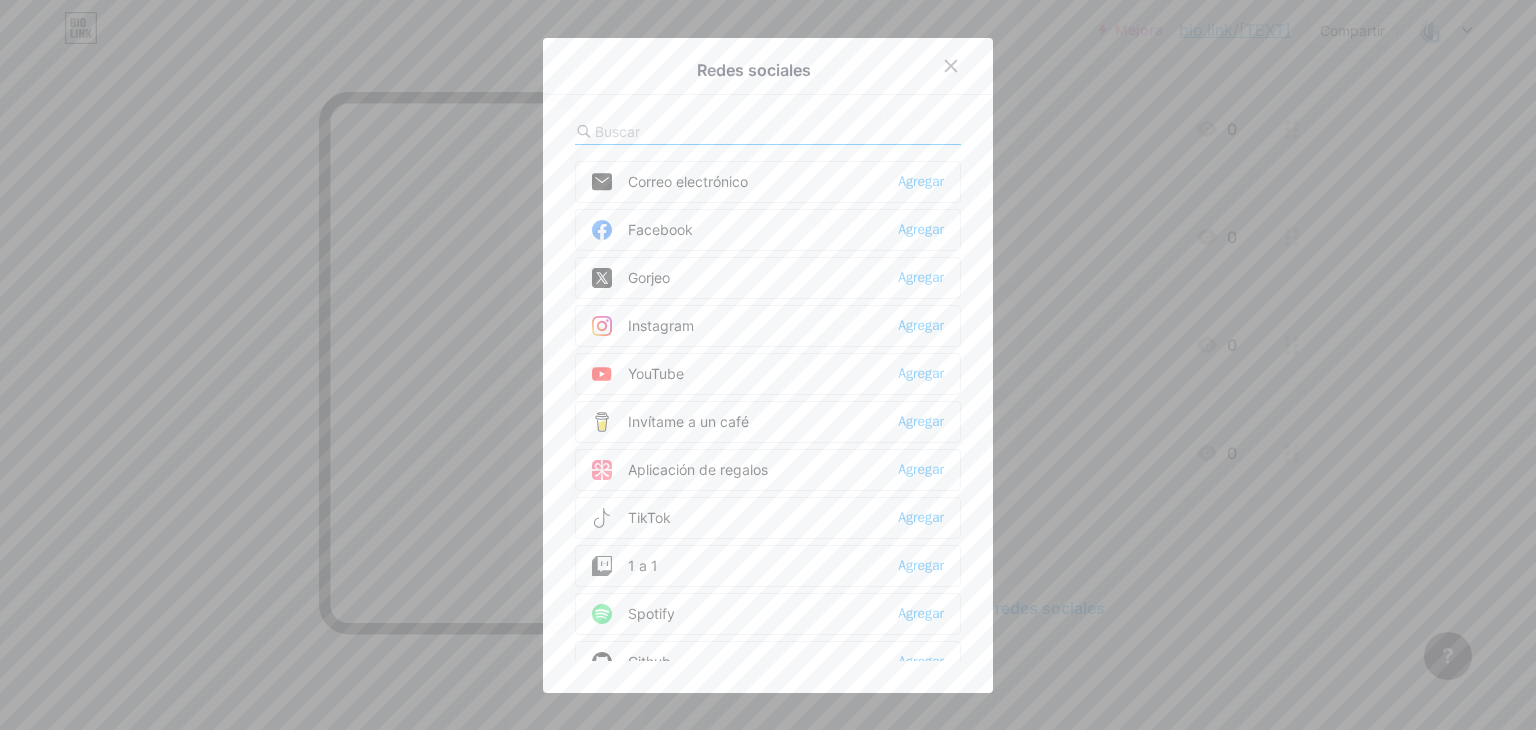 click on "Instagram" at bounding box center [661, 325] 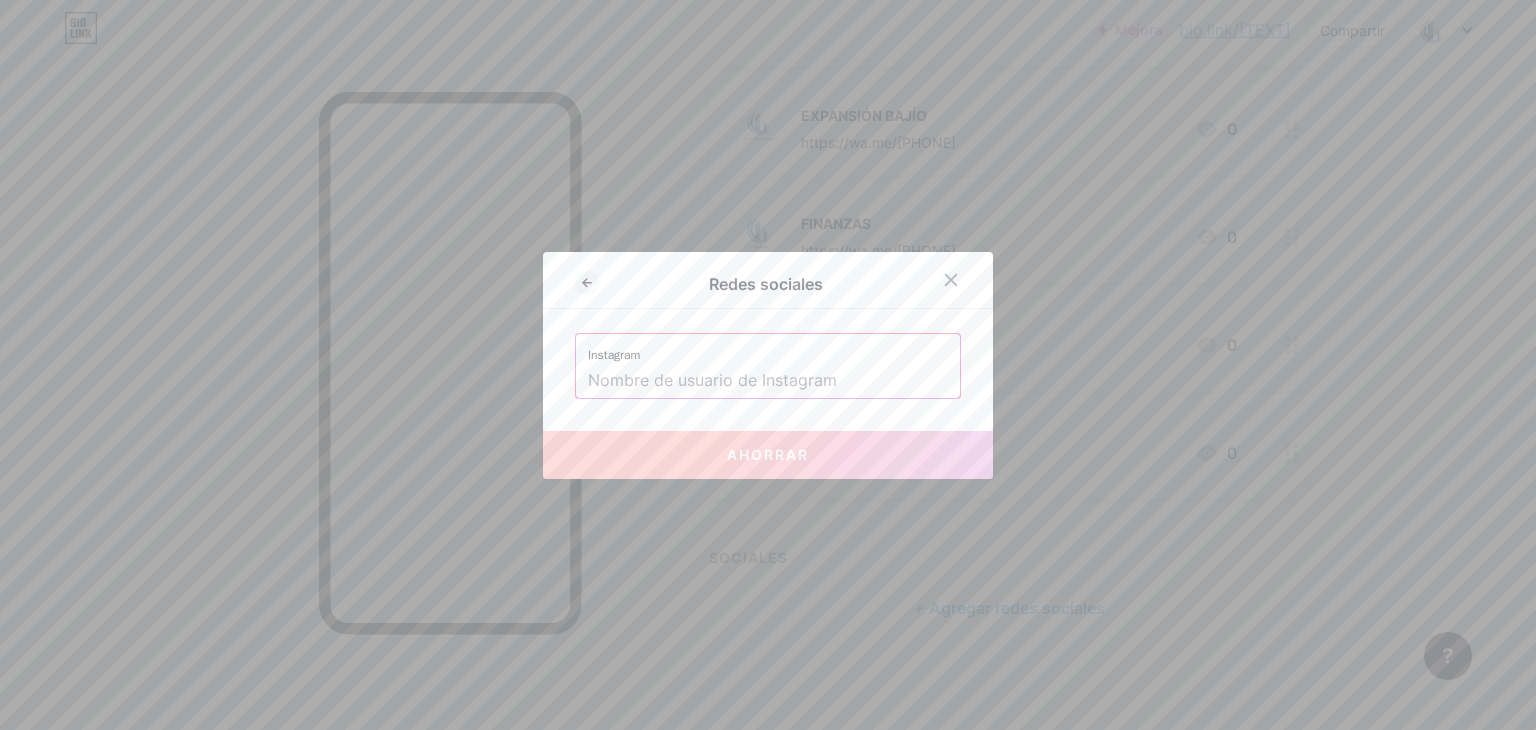 click at bounding box center (768, 381) 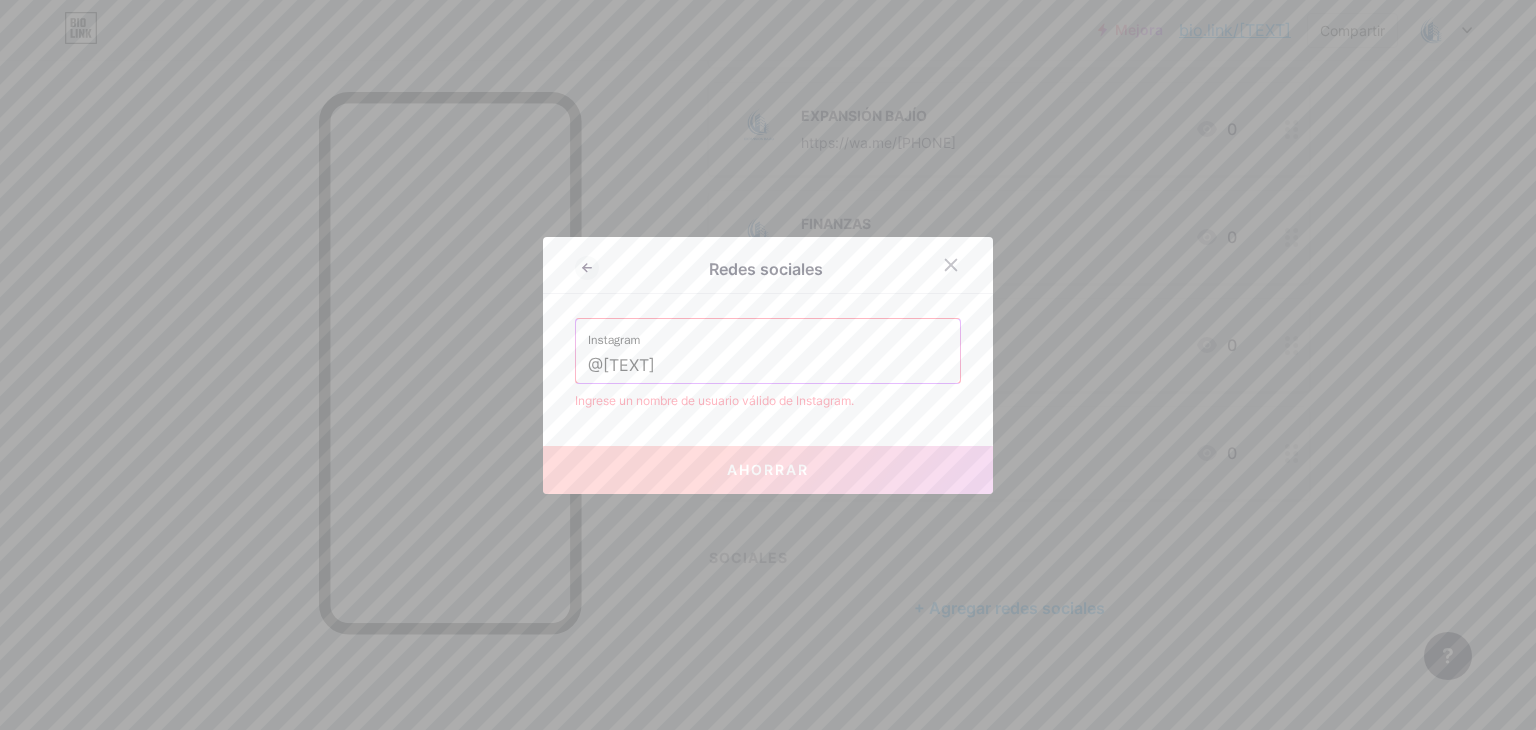 click on "Redes sociales Instagram @[USERNAME] Ingrese un nombre de usuario válido de Instagram. Ahorrar" at bounding box center [768, 365] 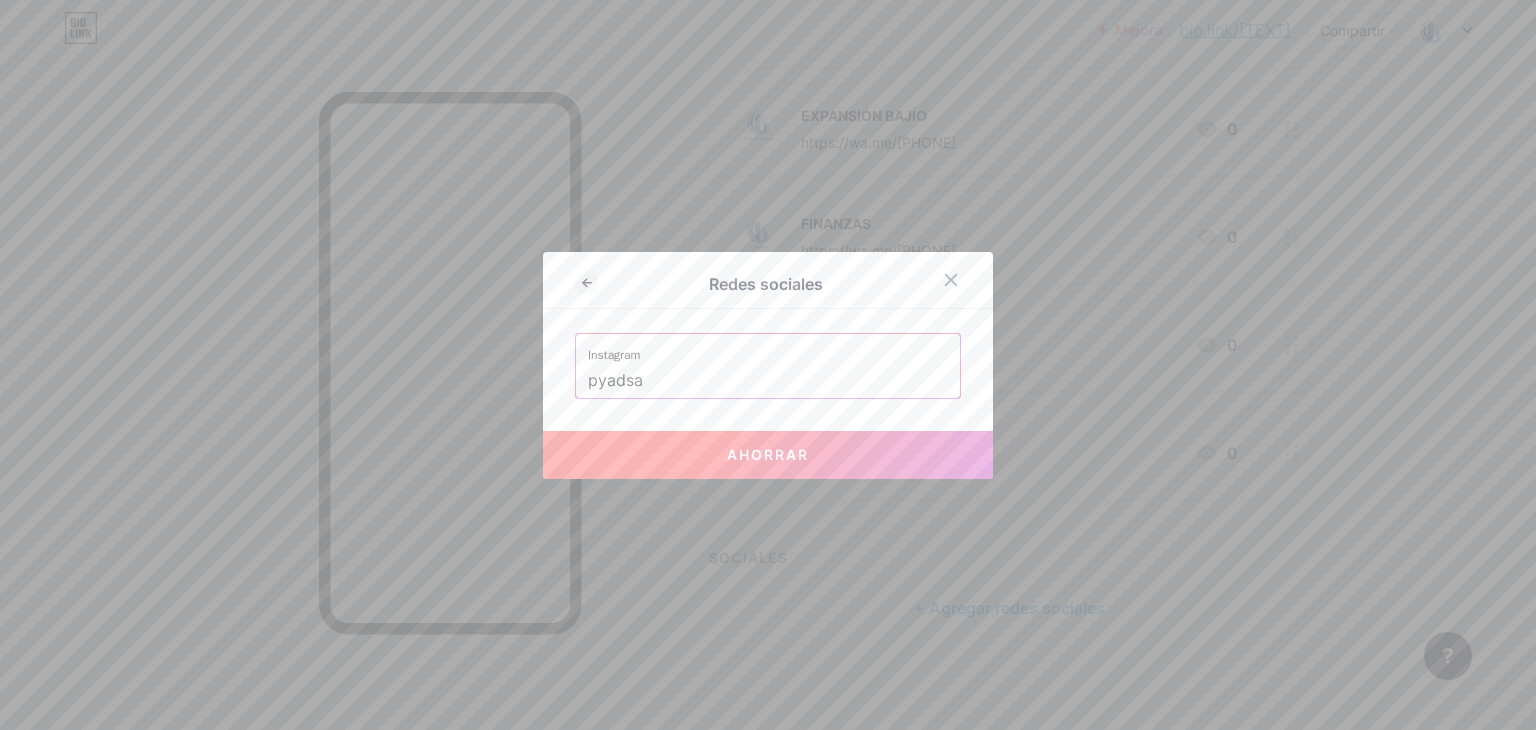 click on "Ahorrar" at bounding box center [768, 454] 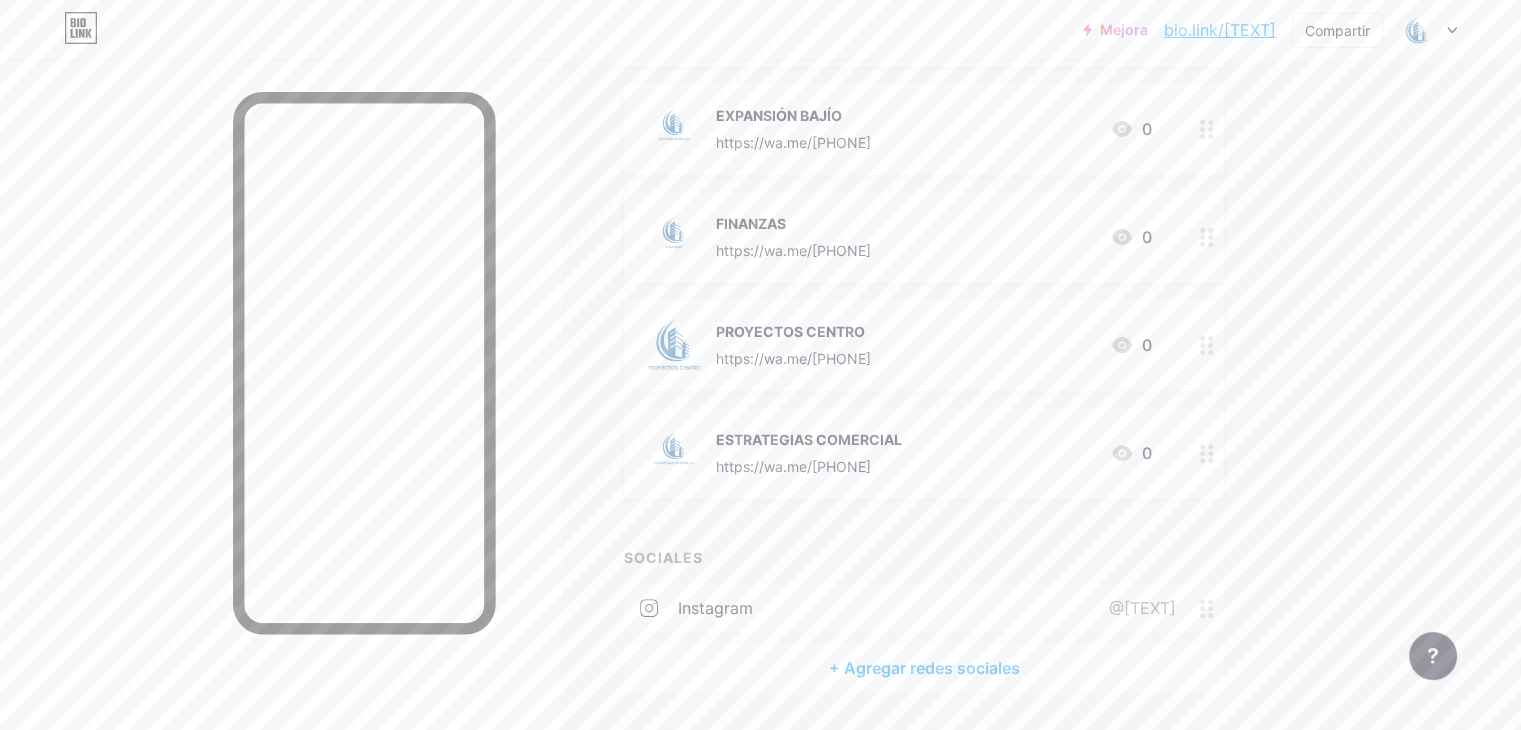 click on "+ Agregar redes sociales" at bounding box center (924, 668) 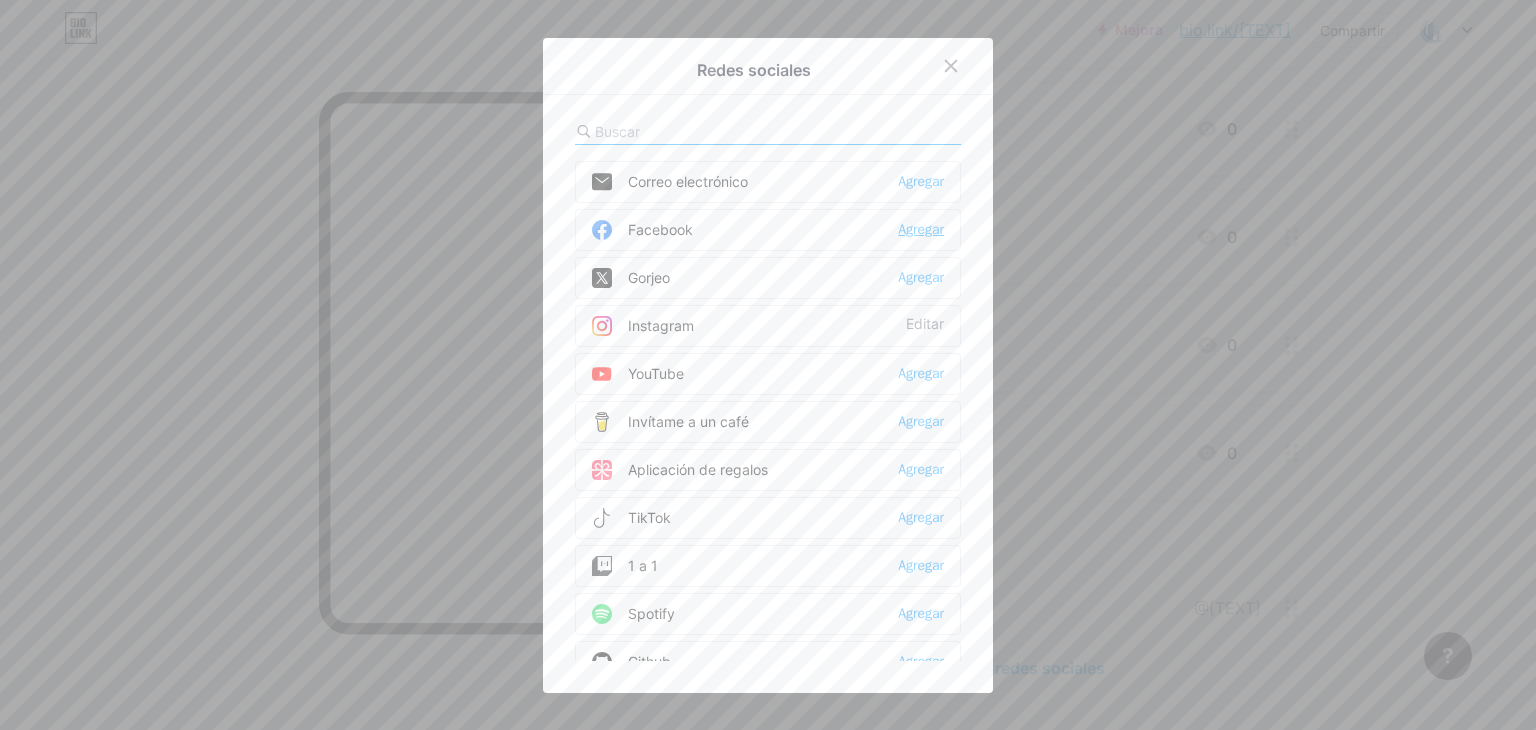 click on "Agregar" at bounding box center (921, 229) 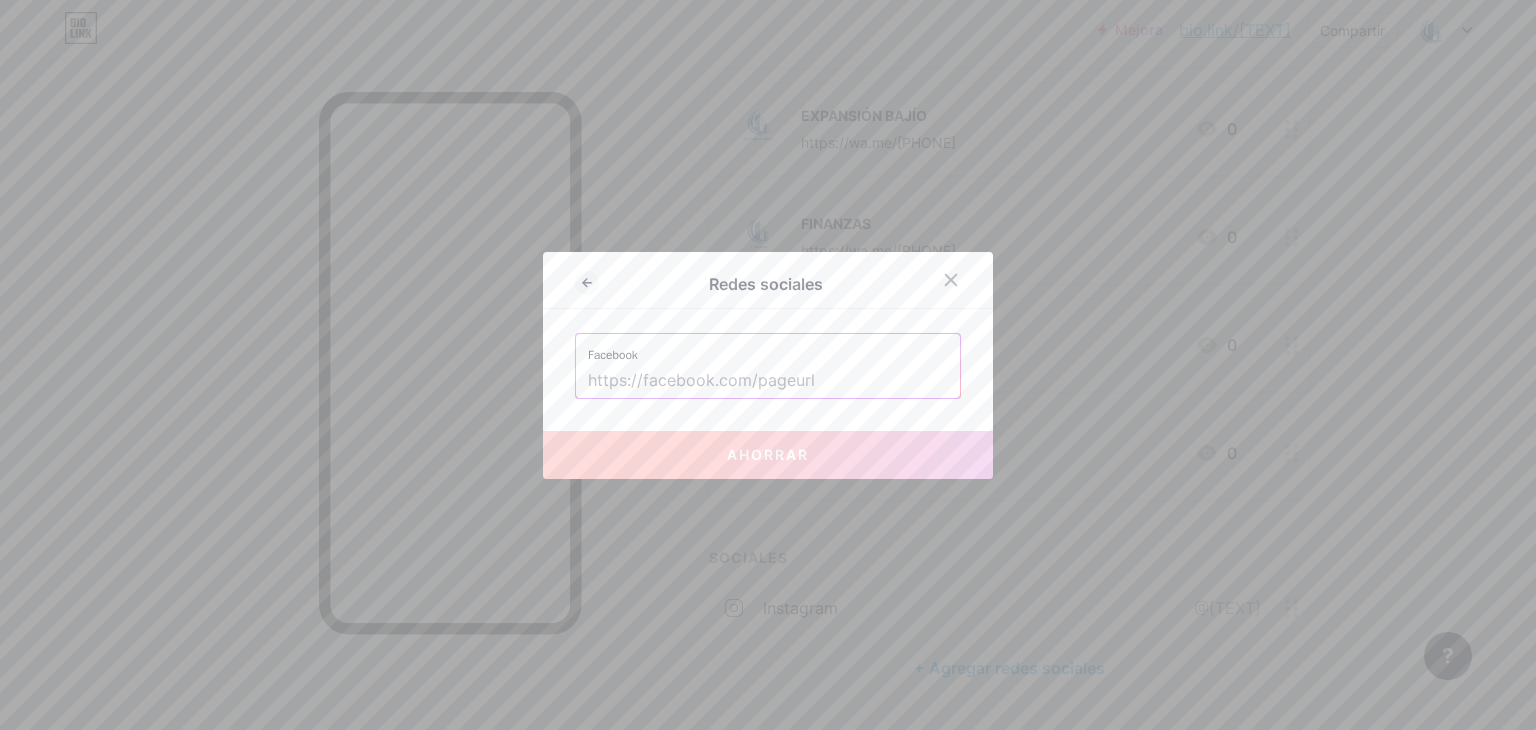 drag, startPoint x: 716, startPoint y: 377, endPoint x: 697, endPoint y: 370, distance: 20.248457 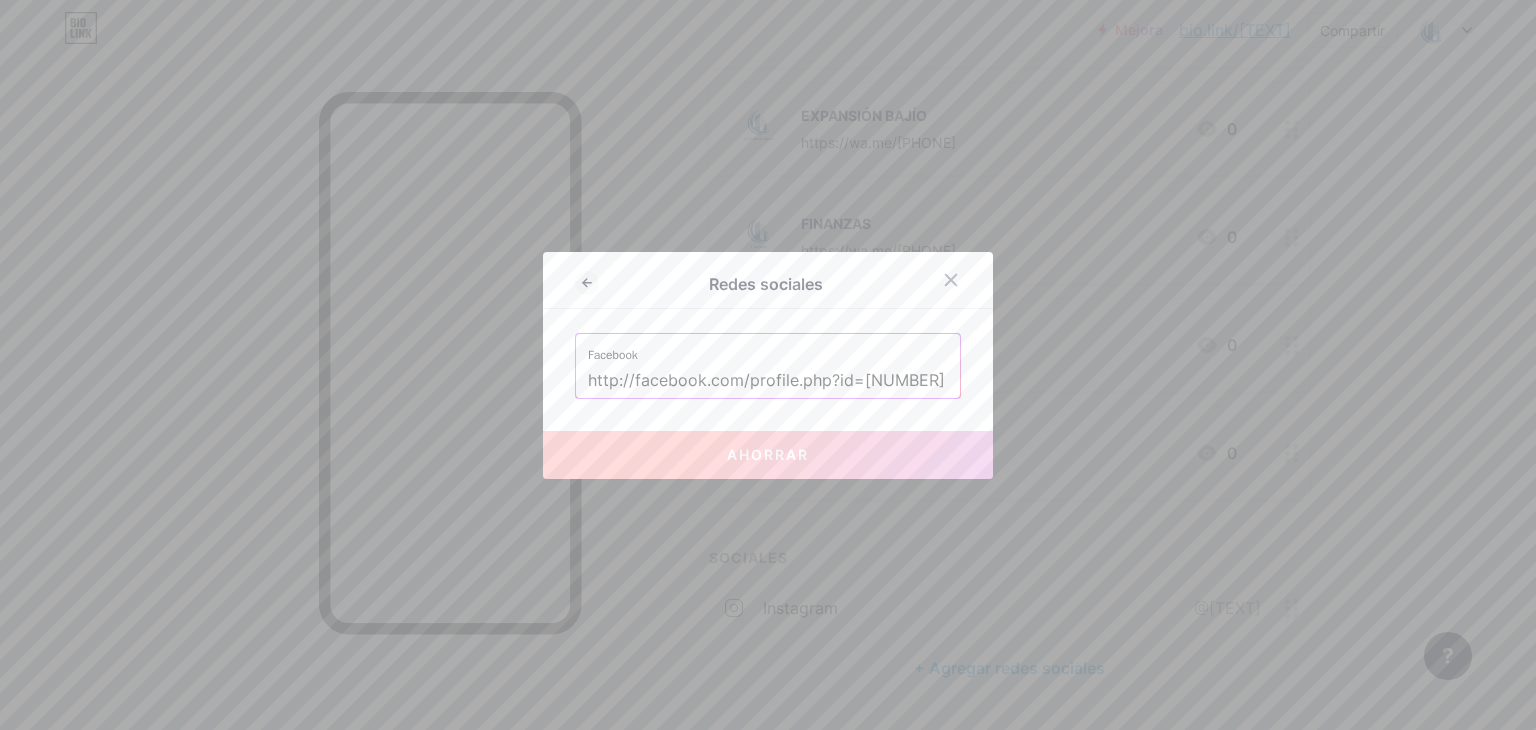 scroll, scrollTop: 0, scrollLeft: 123, axis: horizontal 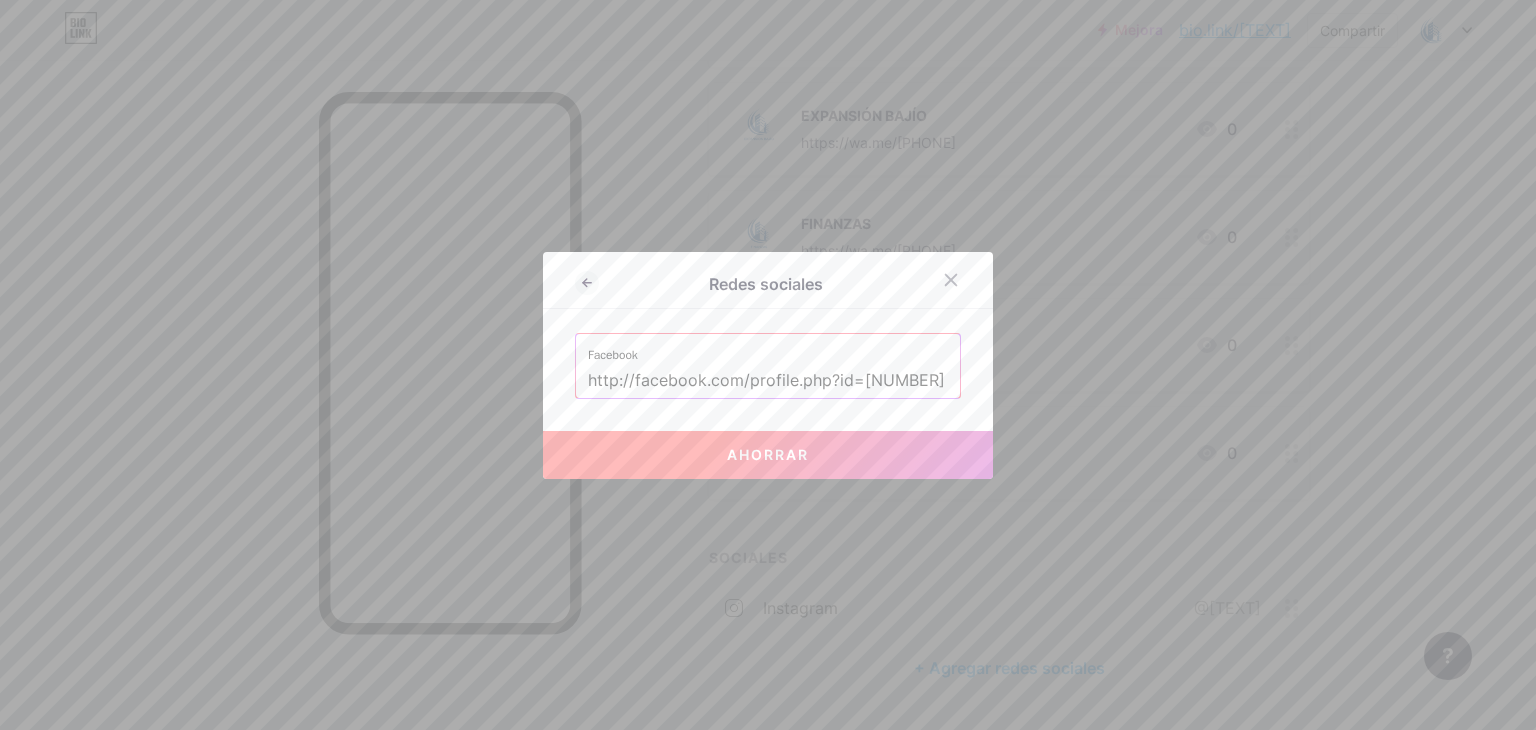 type on "http://facebook.com/profile.php?id=[NUMBER]" 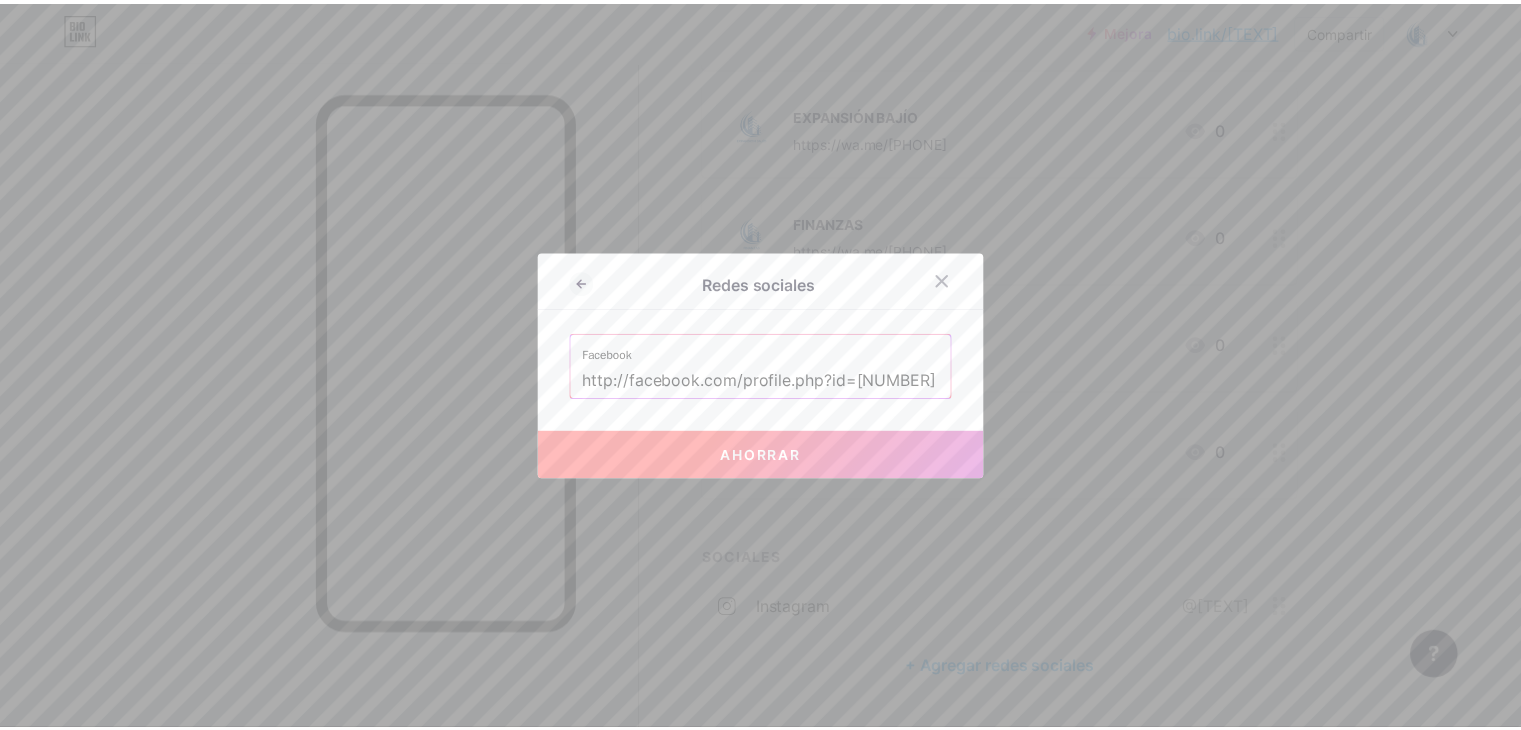 scroll, scrollTop: 0, scrollLeft: 0, axis: both 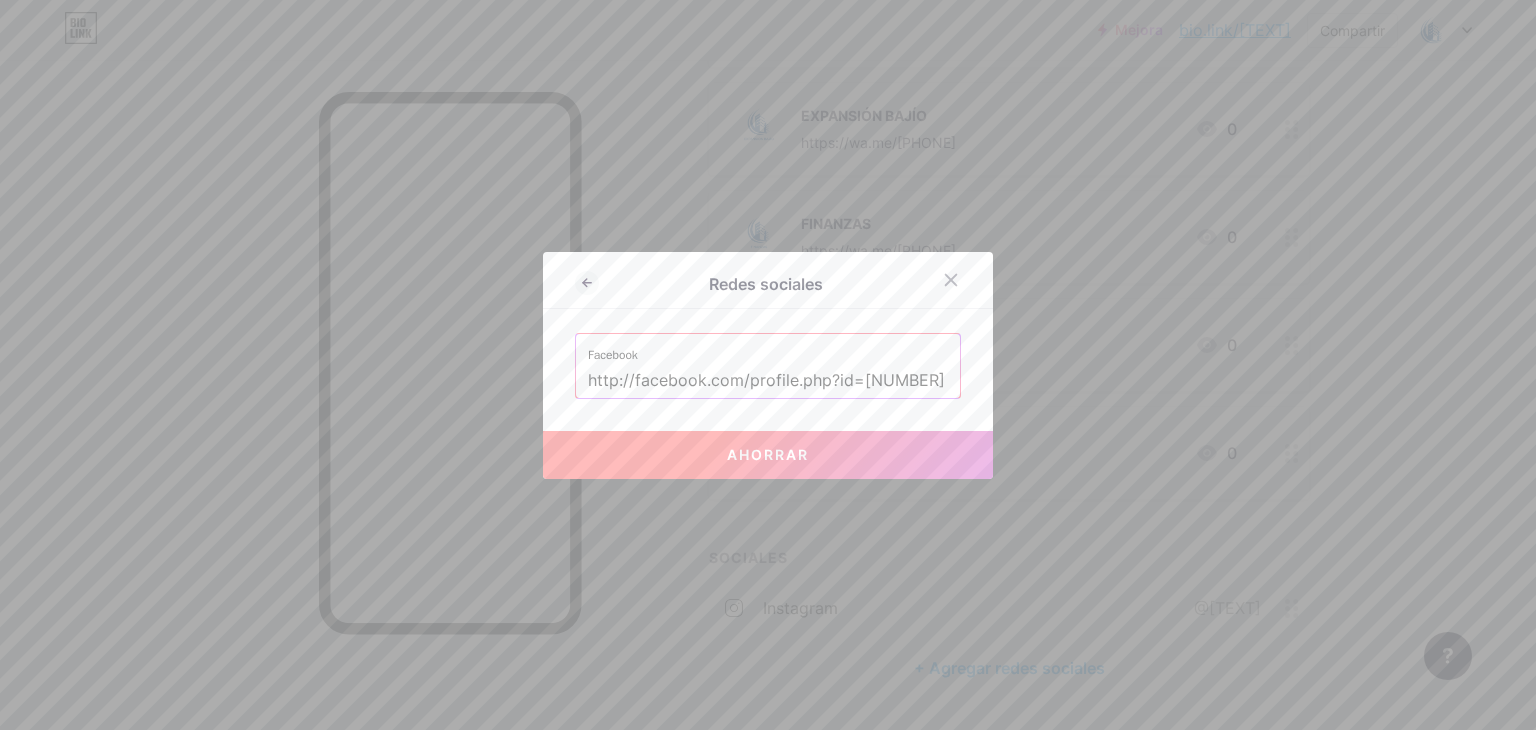 click on "Ahorrar" at bounding box center [768, 454] 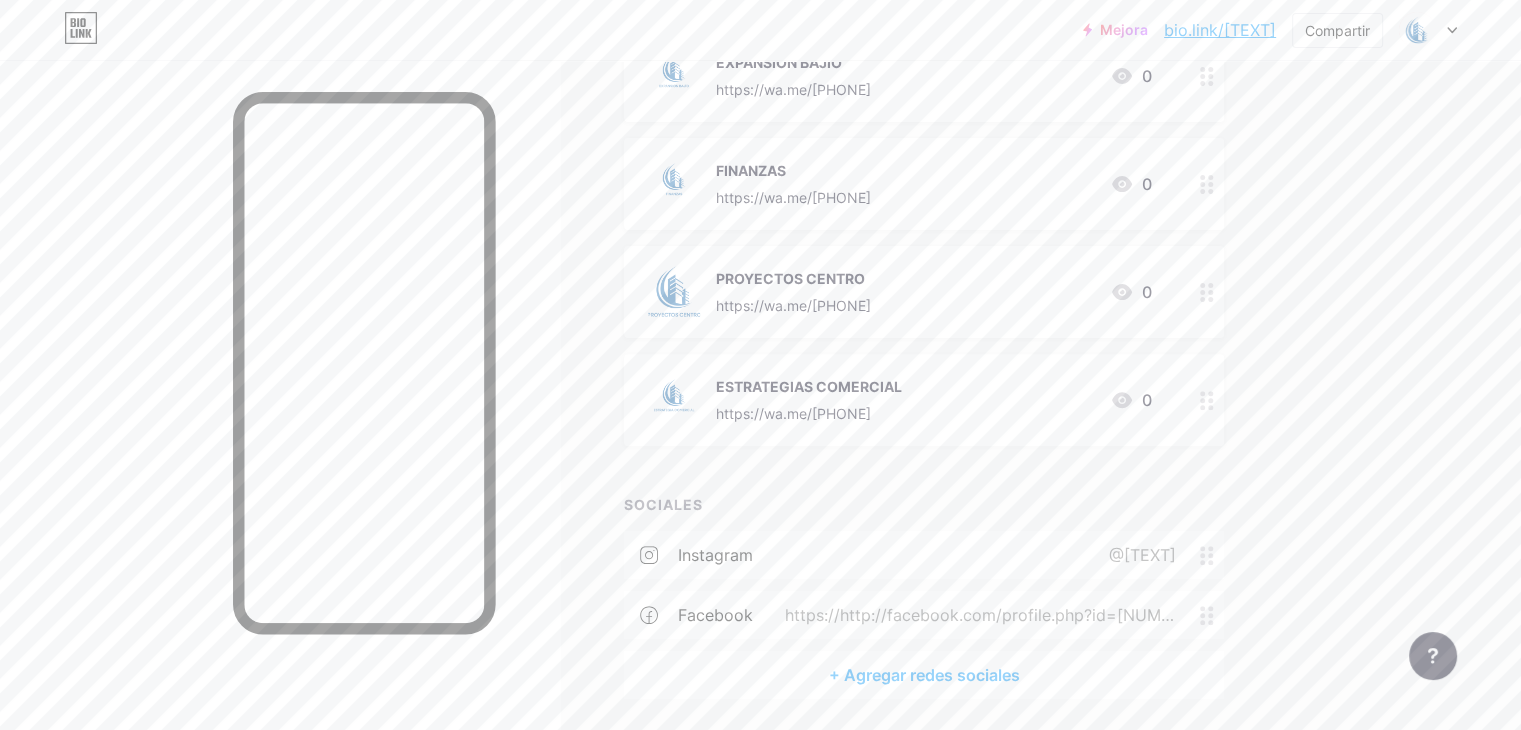 scroll, scrollTop: 676, scrollLeft: 0, axis: vertical 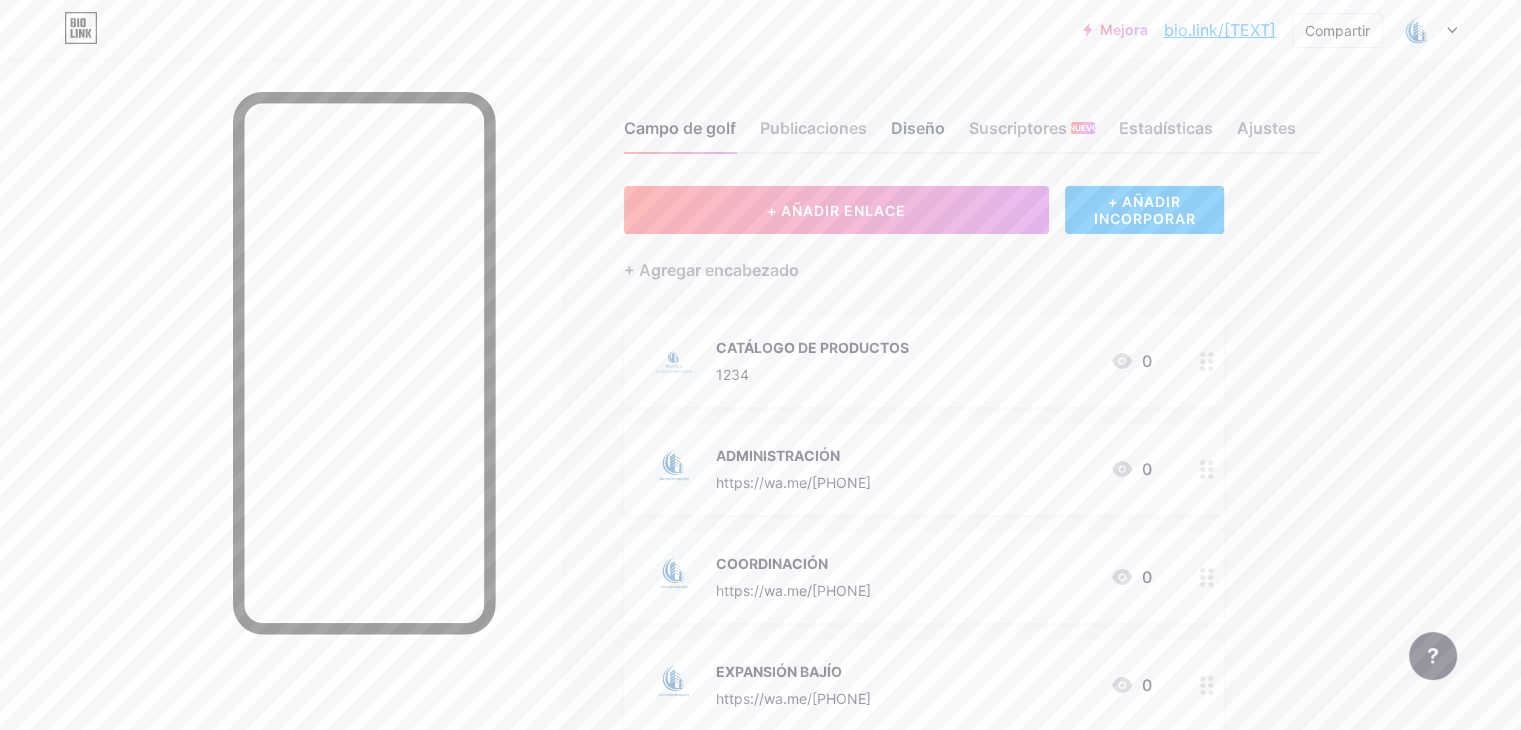 click on "Diseño" at bounding box center [918, 128] 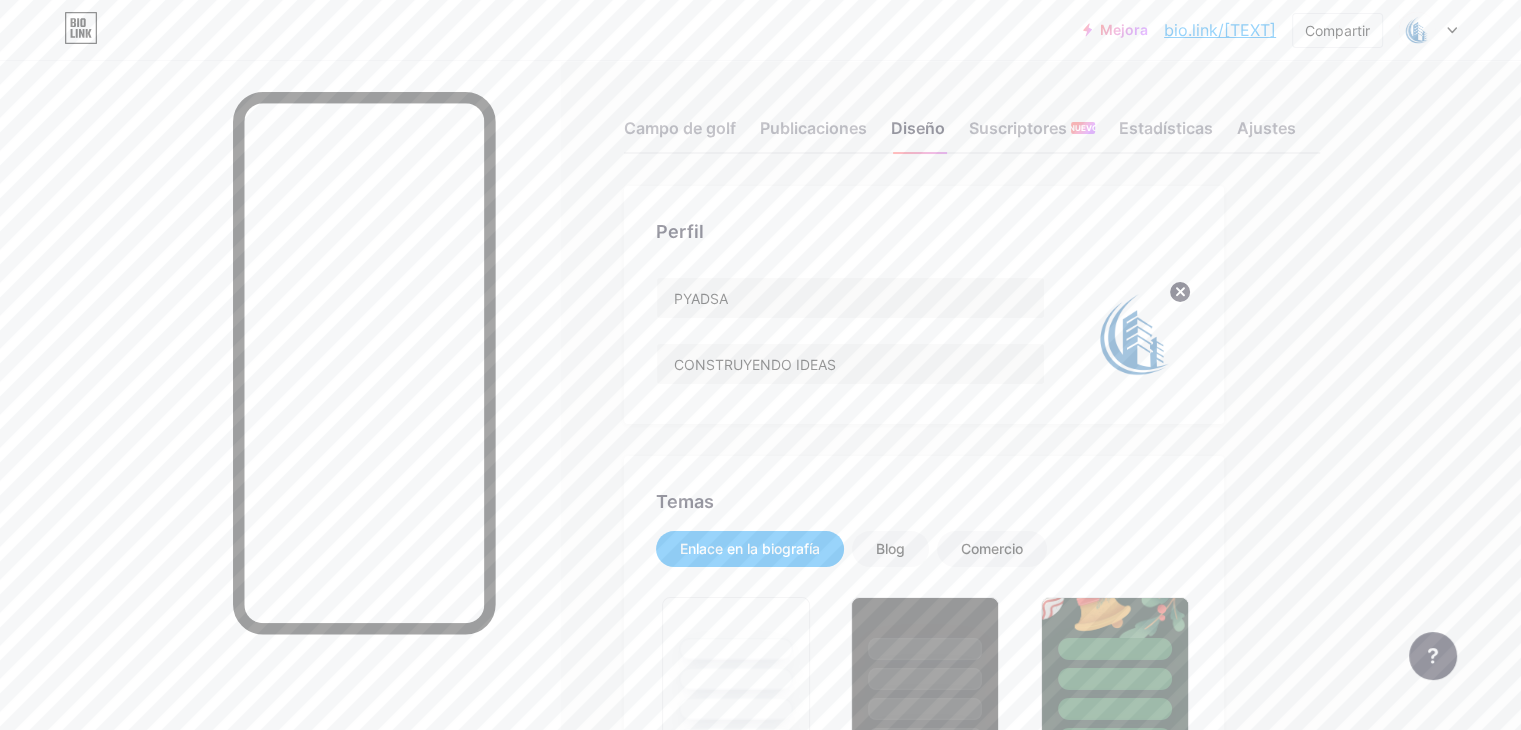 type on "#2752d3" 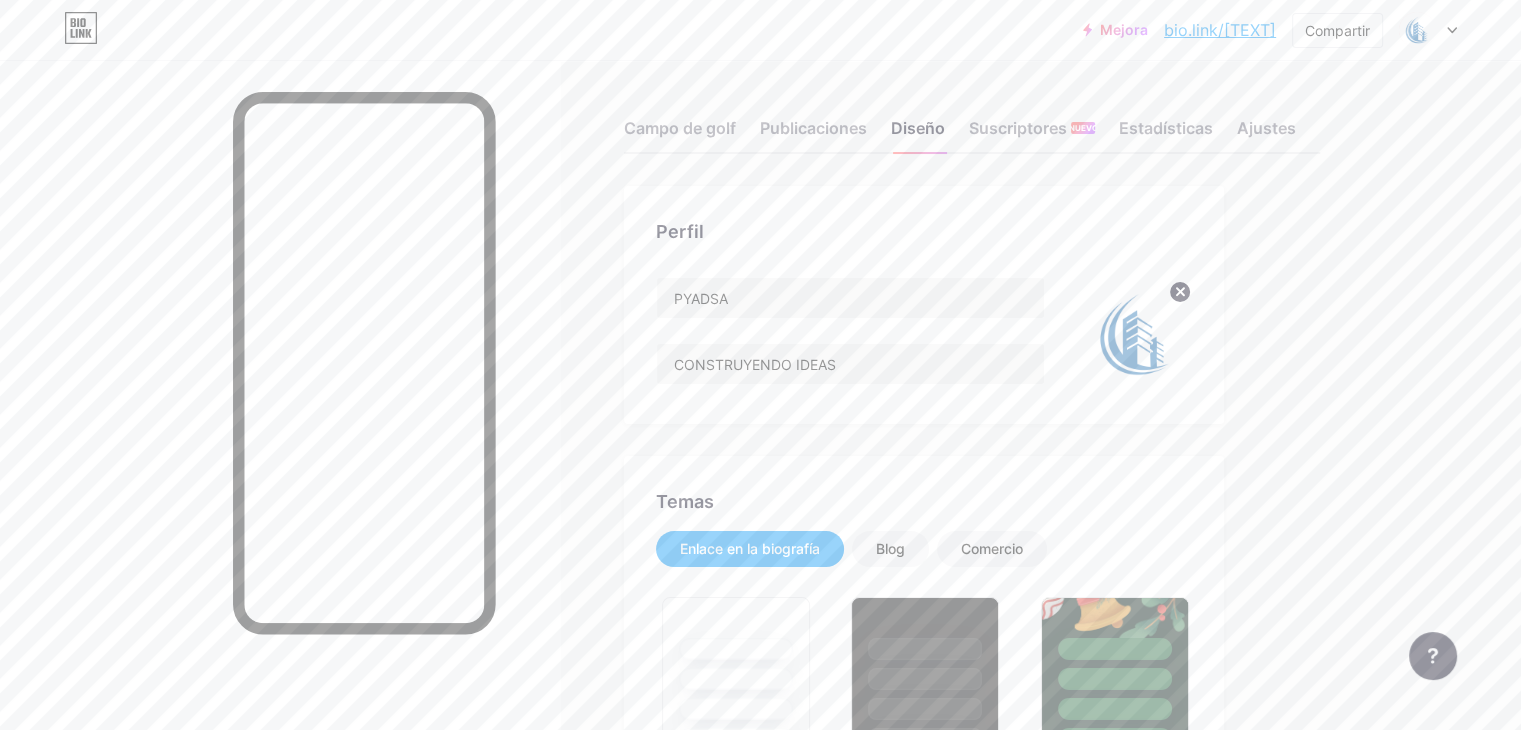 type on "#[HEX]" 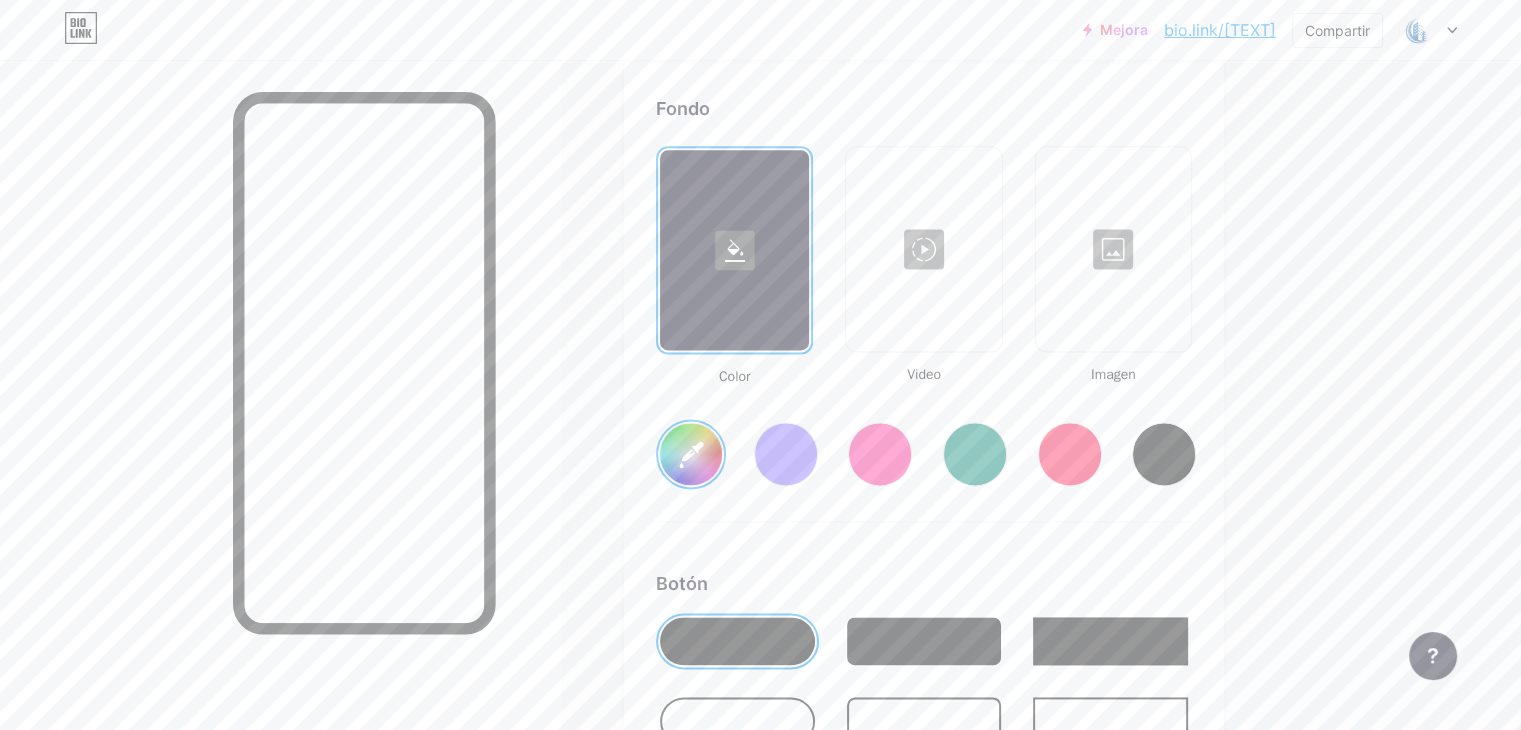 scroll, scrollTop: 2677, scrollLeft: 0, axis: vertical 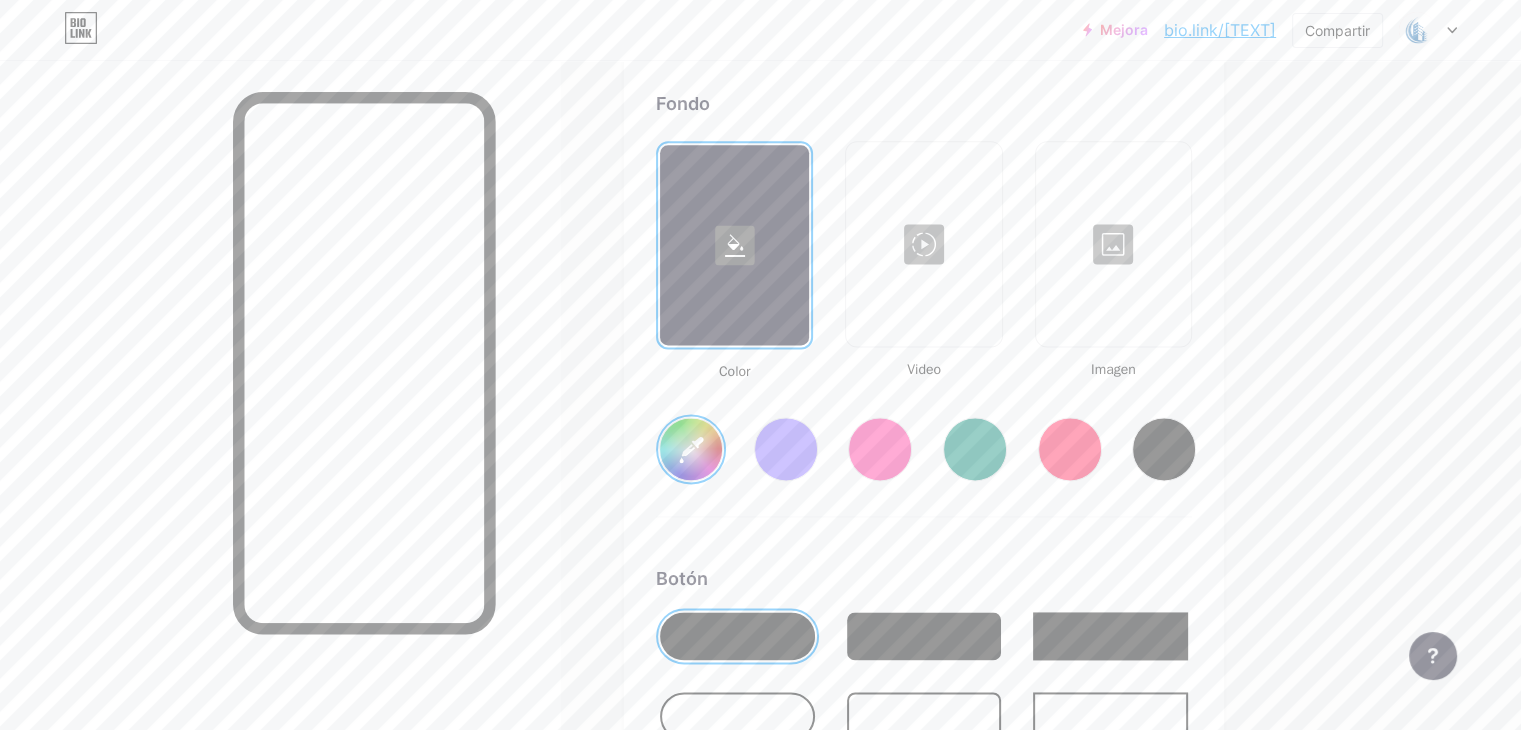 click at bounding box center (1113, 244) 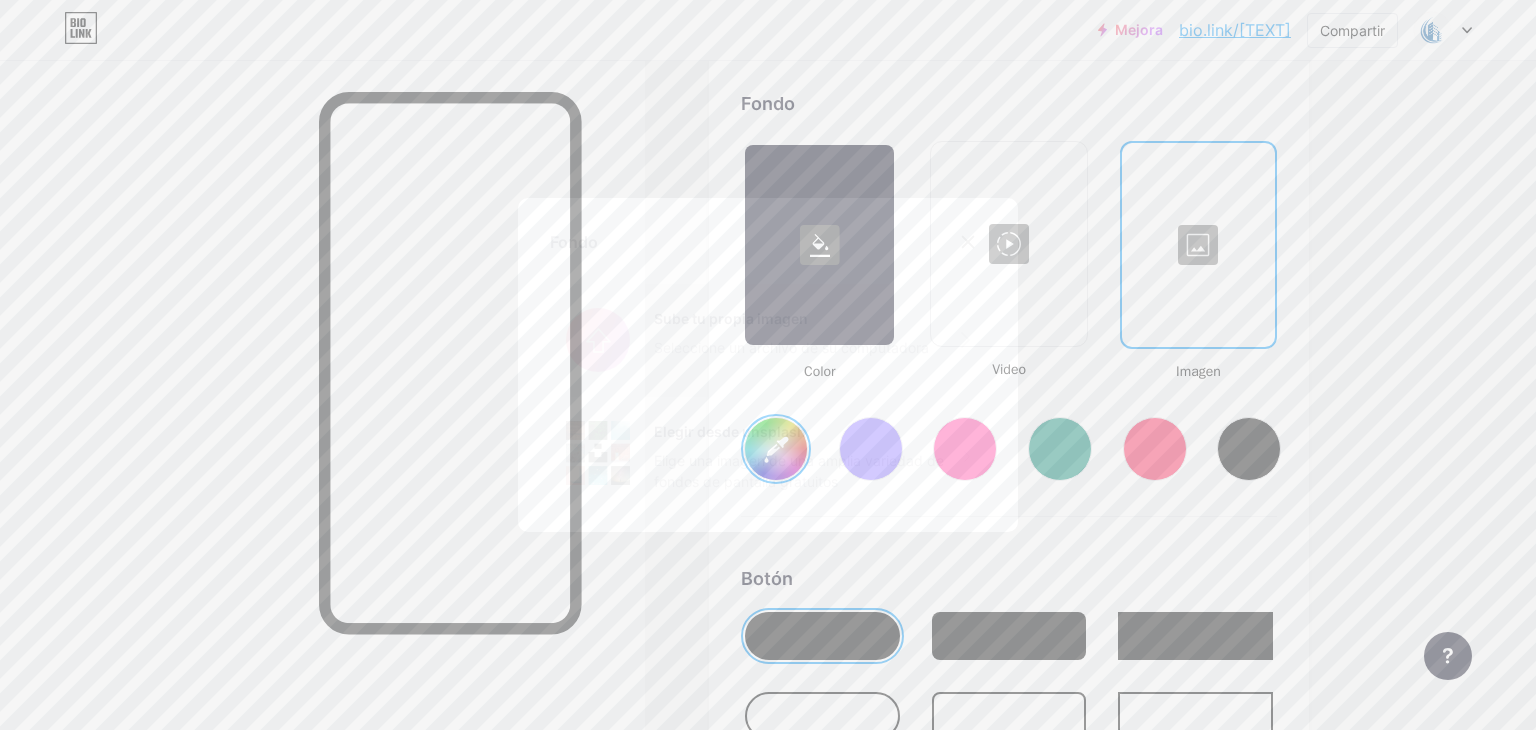 click at bounding box center (768, 340) 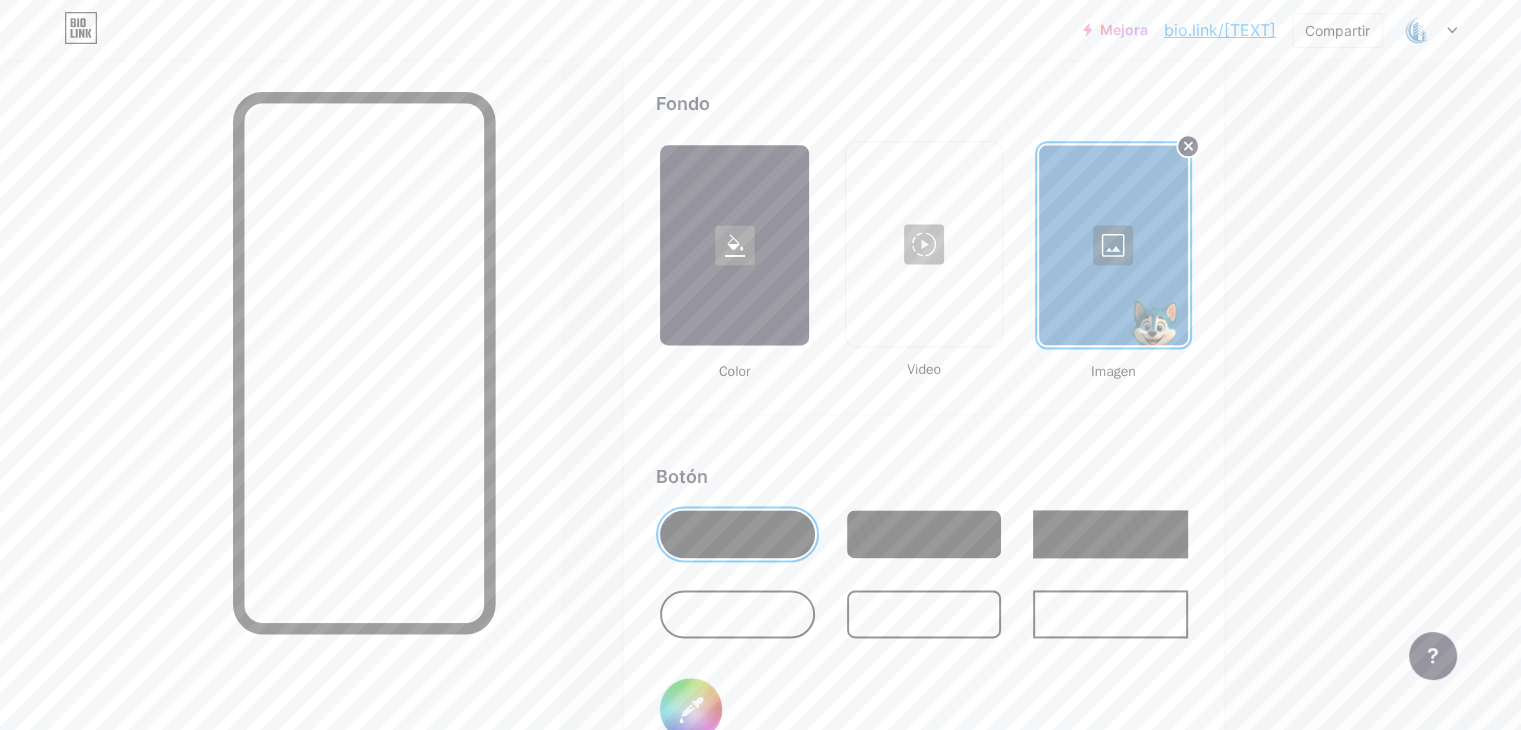 click at bounding box center (1113, 245) 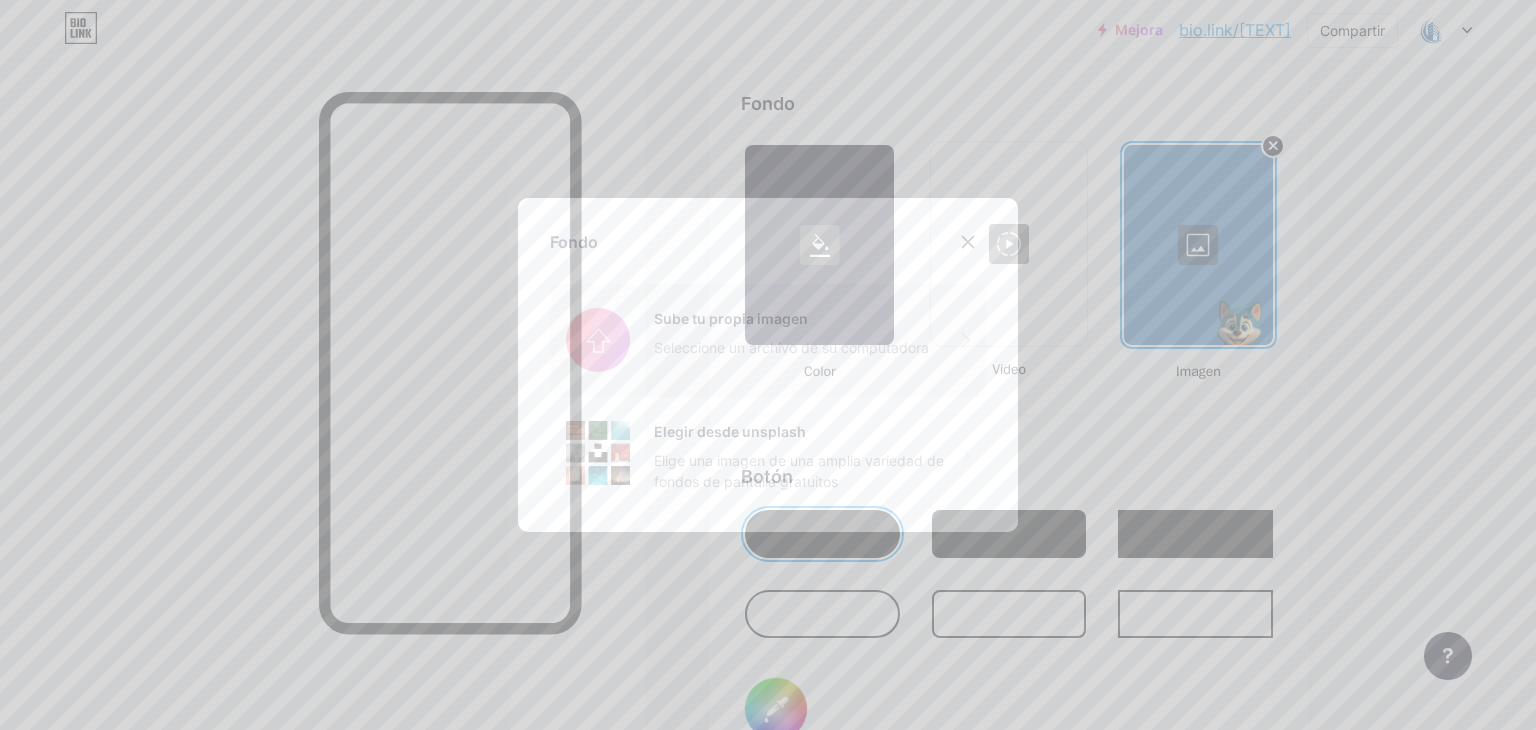 click at bounding box center (768, 340) 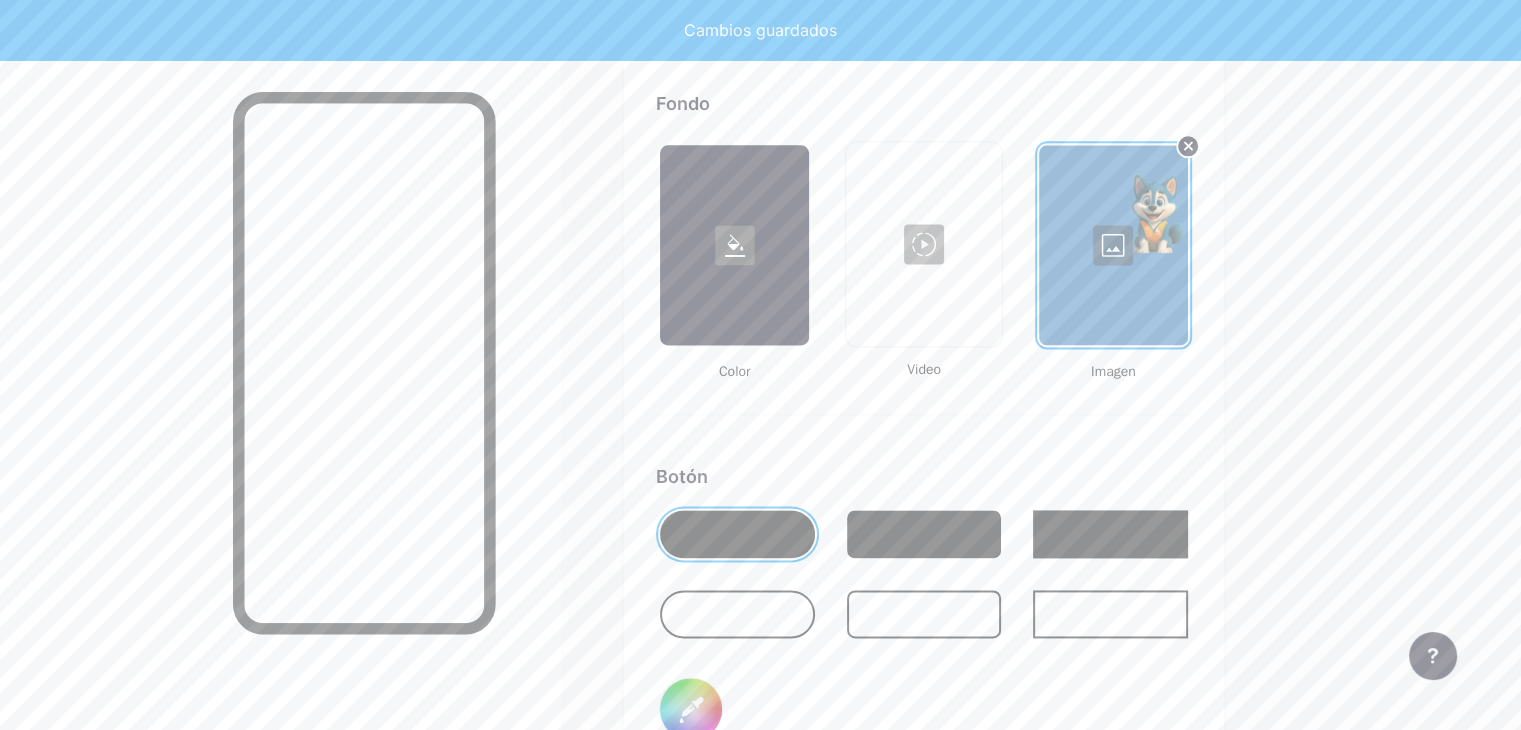 type on "#ffffff" 